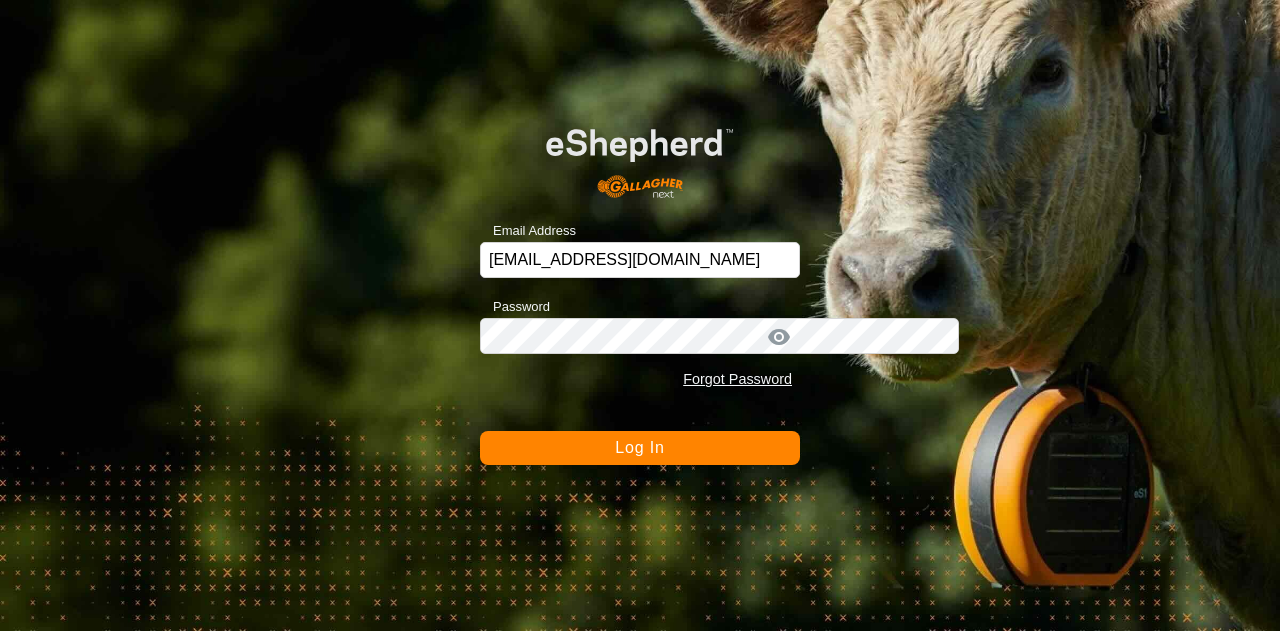 scroll, scrollTop: 0, scrollLeft: 0, axis: both 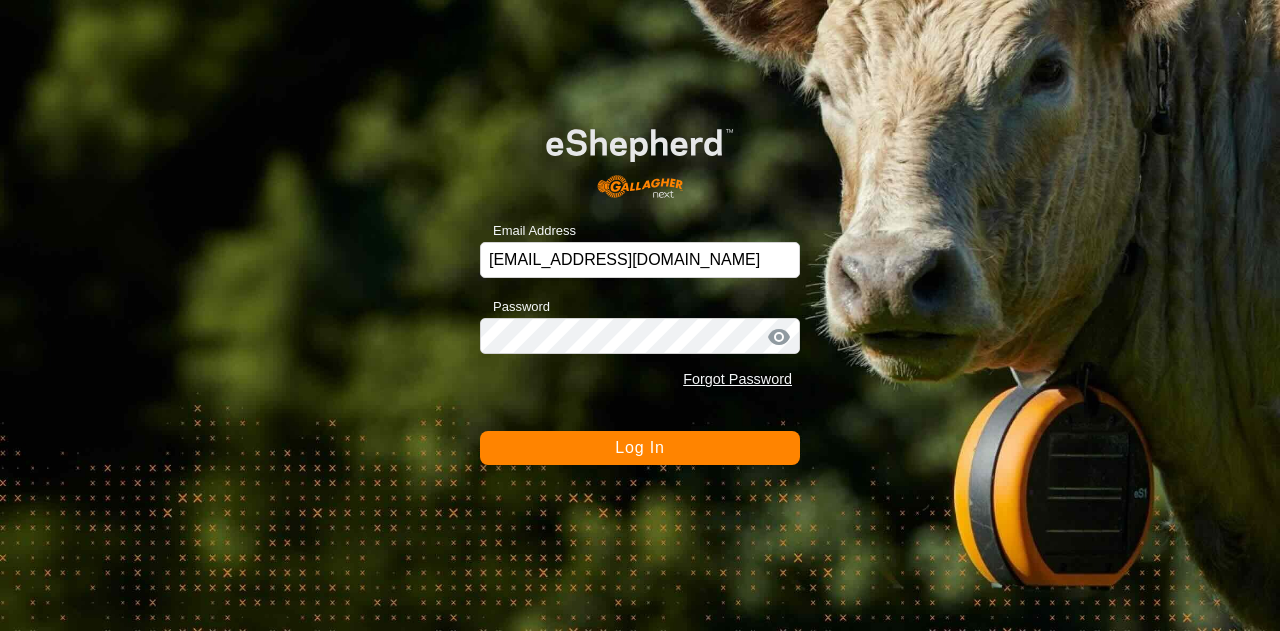 click on "Log In" 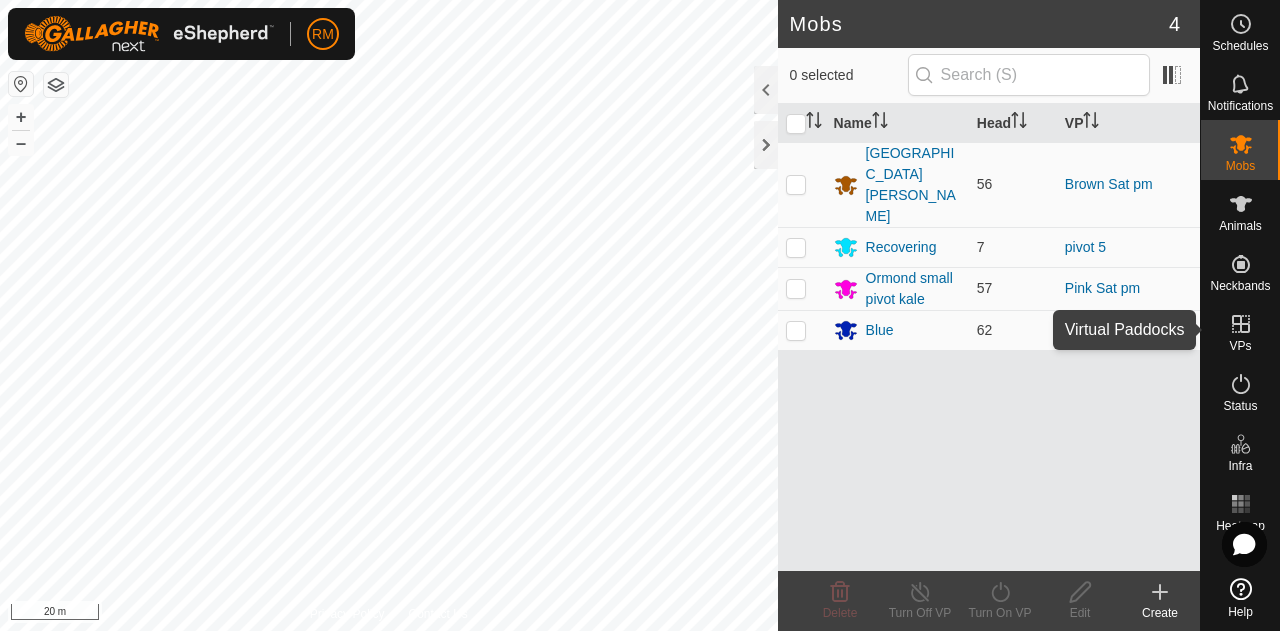 click 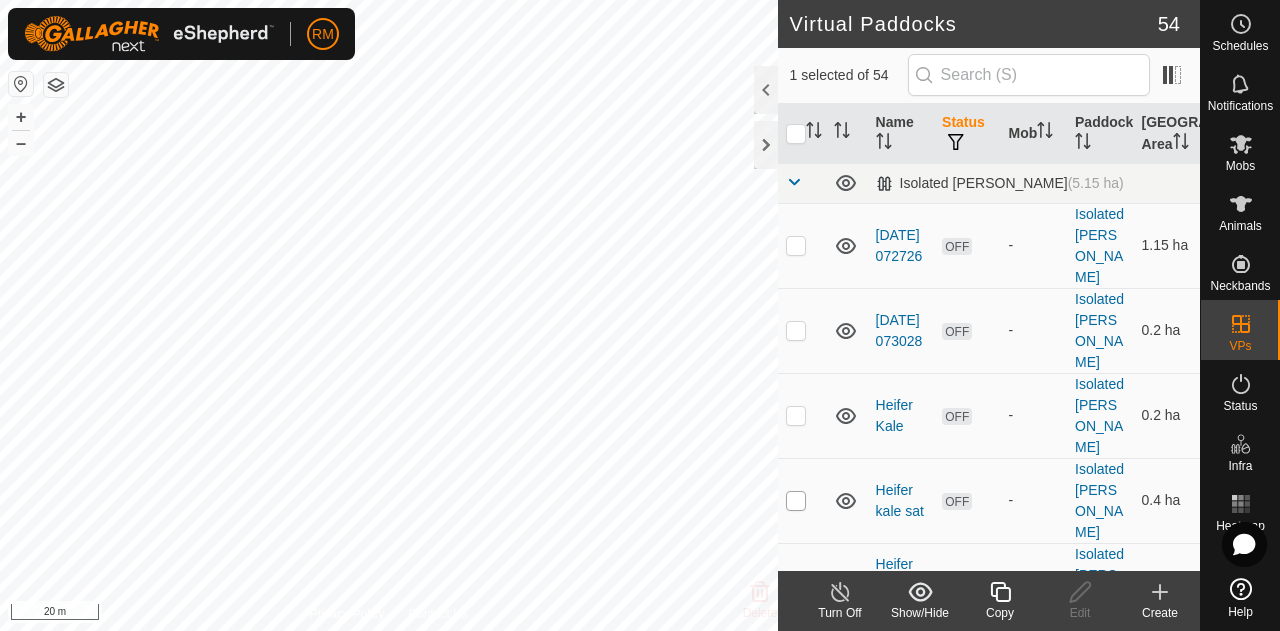 checkbox on "false" 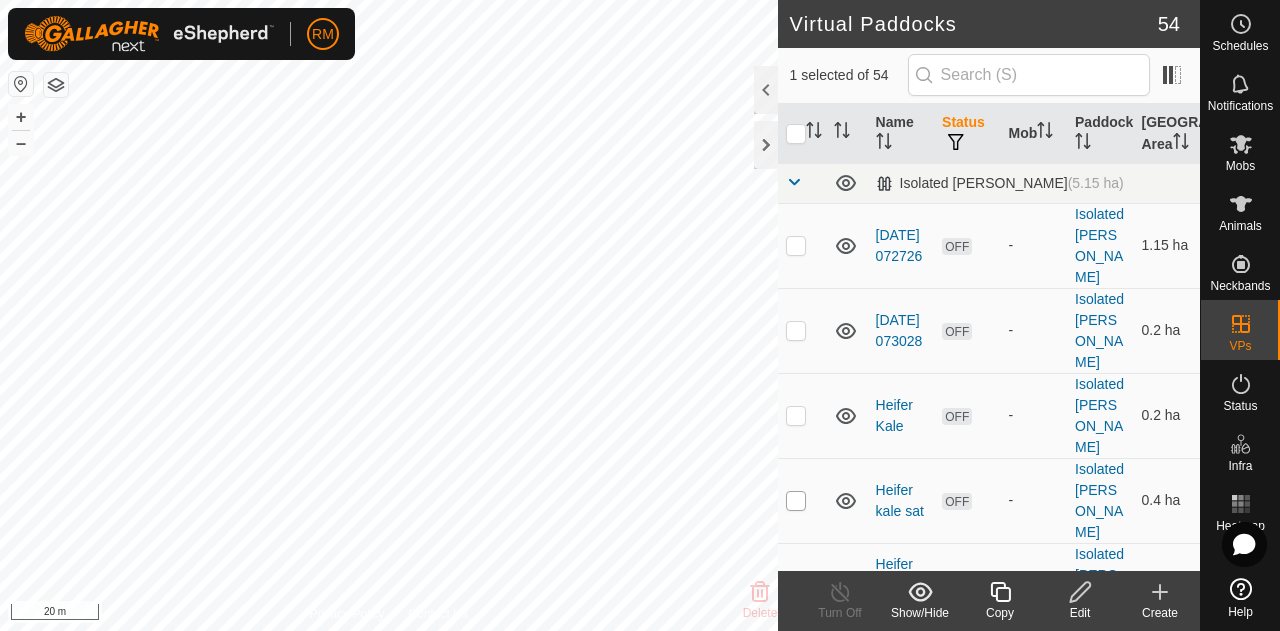 checkbox on "false" 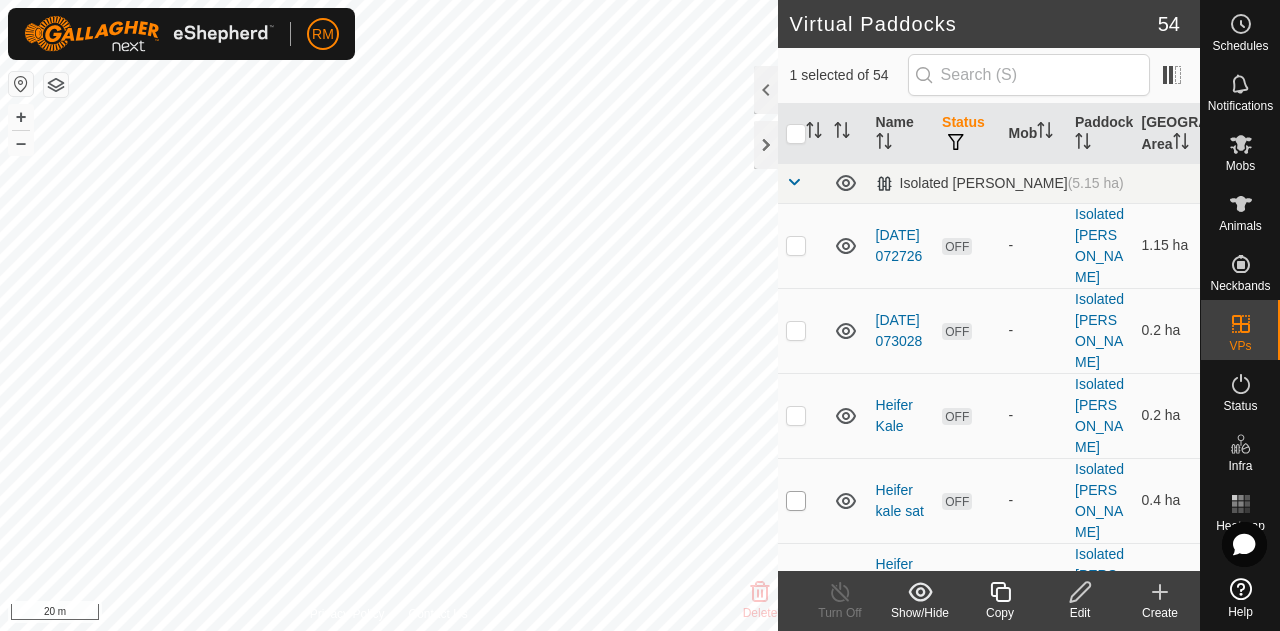 checkbox on "true" 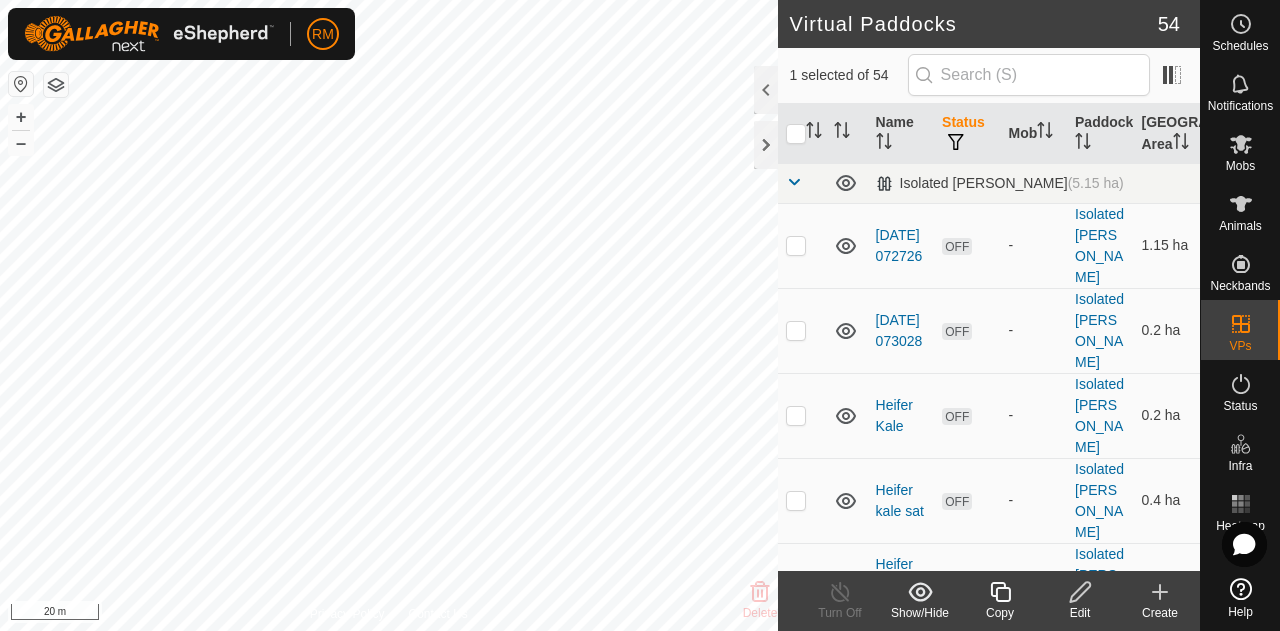checkbox on "true" 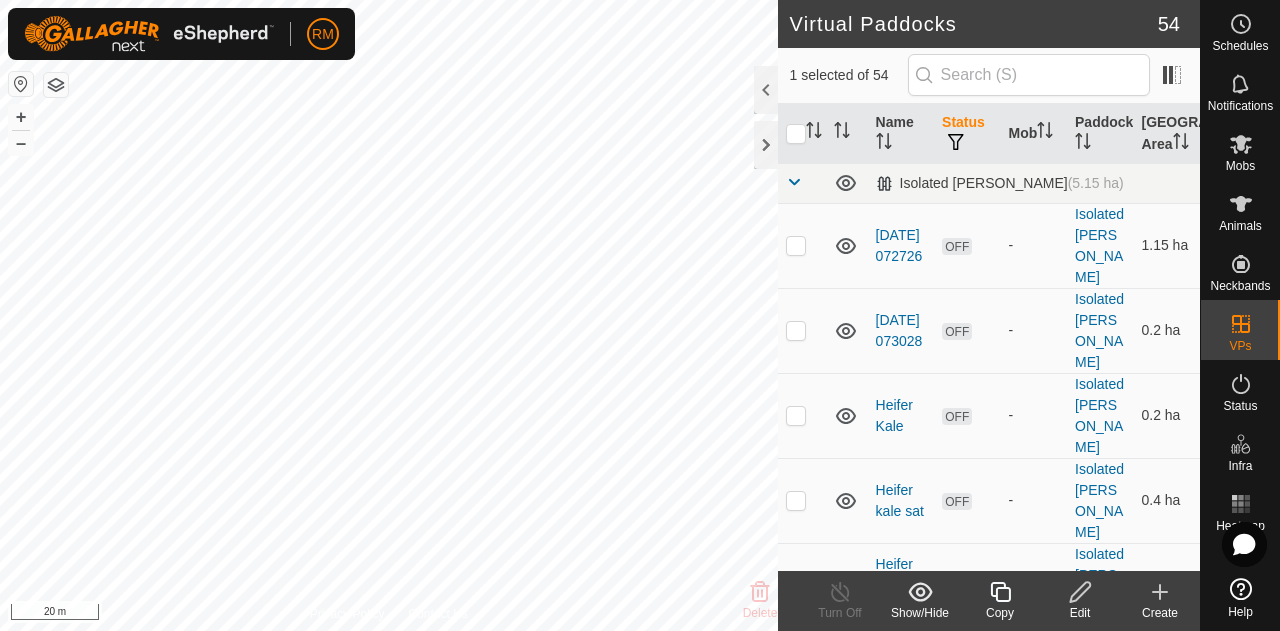 checkbox on "false" 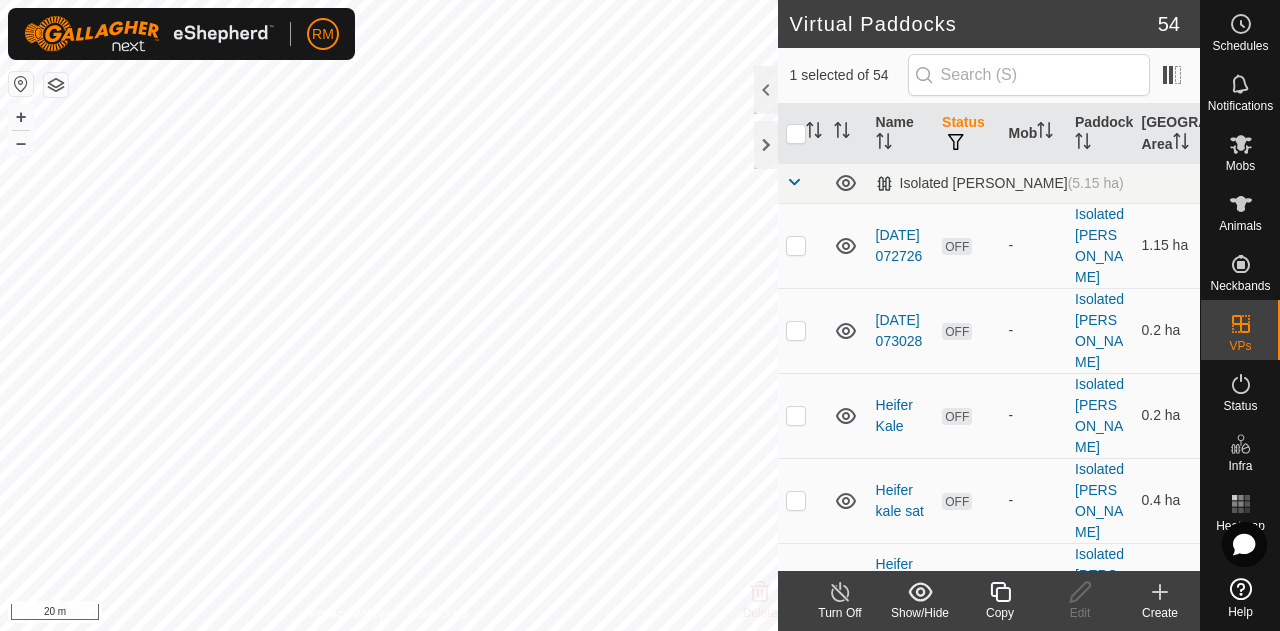 click 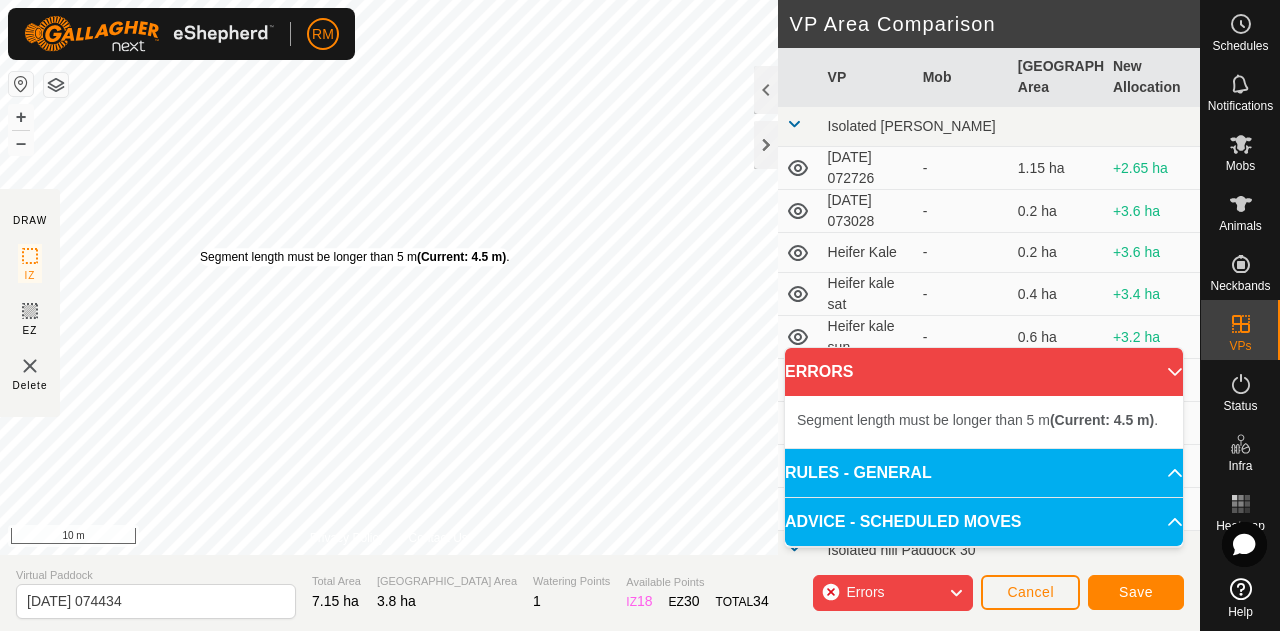 click on "Segment length must be longer than 5 m  (Current: 4.5 m) . + – ⇧ i 10 m" at bounding box center (389, 277) 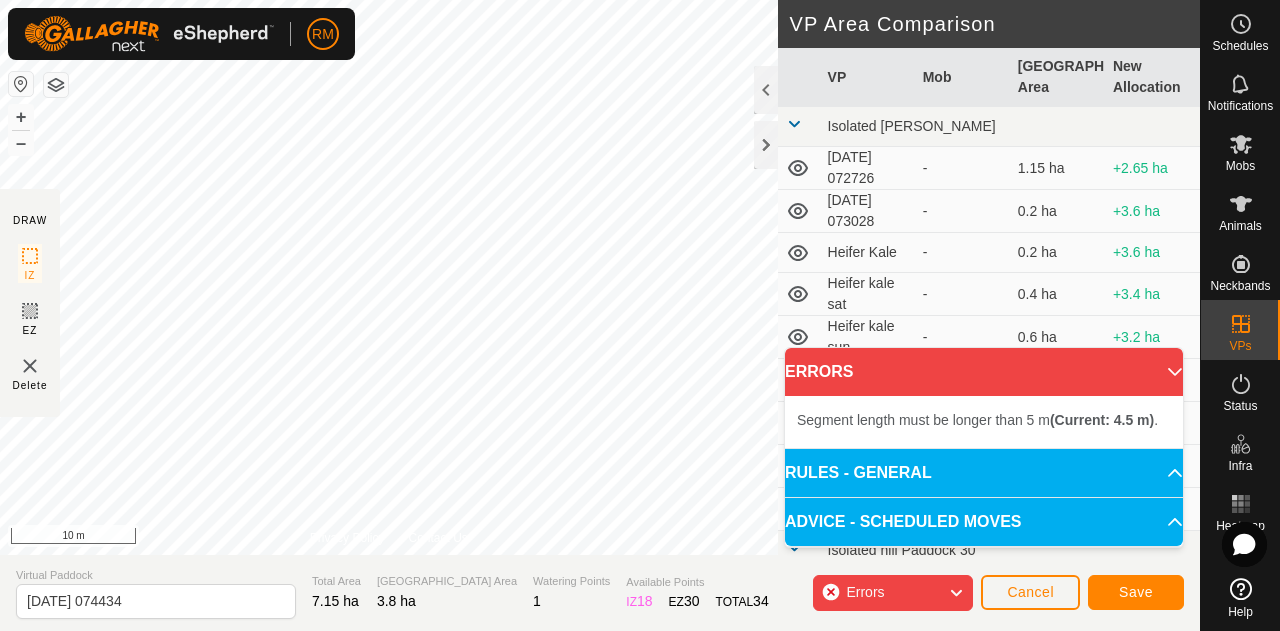 click on "Segment length must be longer than 5 m  (Current: 4.5 m) . + – ⇧ i 10 m" at bounding box center [389, 277] 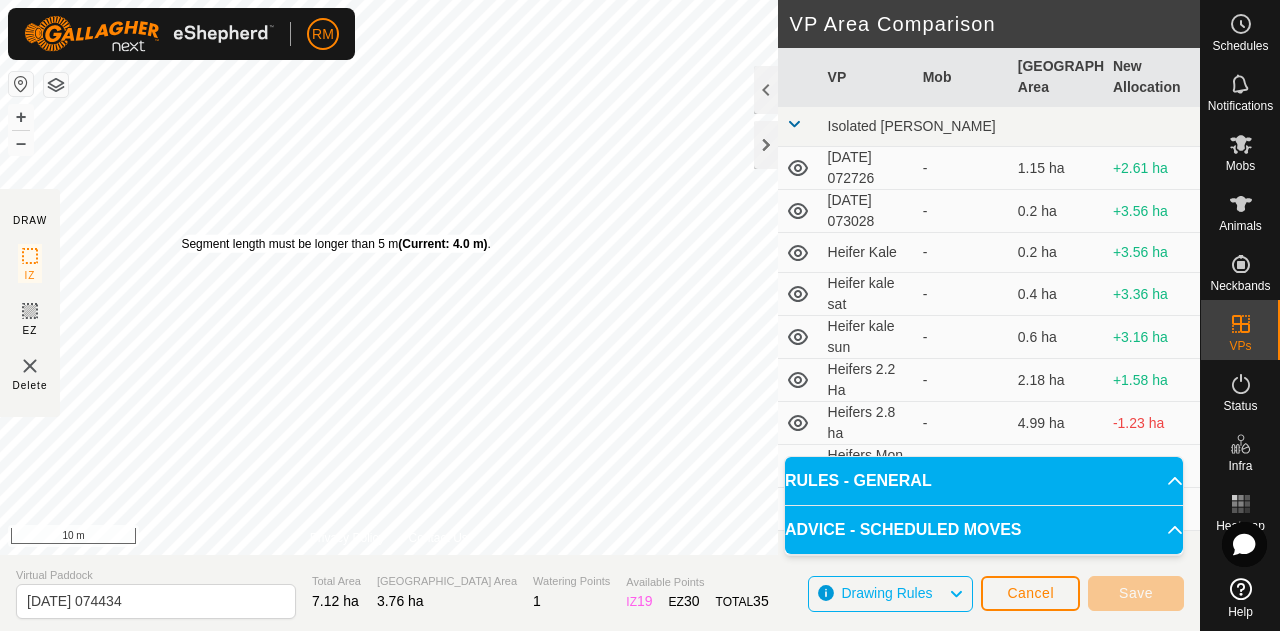 click on "Segment length must be longer than 5 m  (Current: 4.0 m) ." at bounding box center (335, 244) 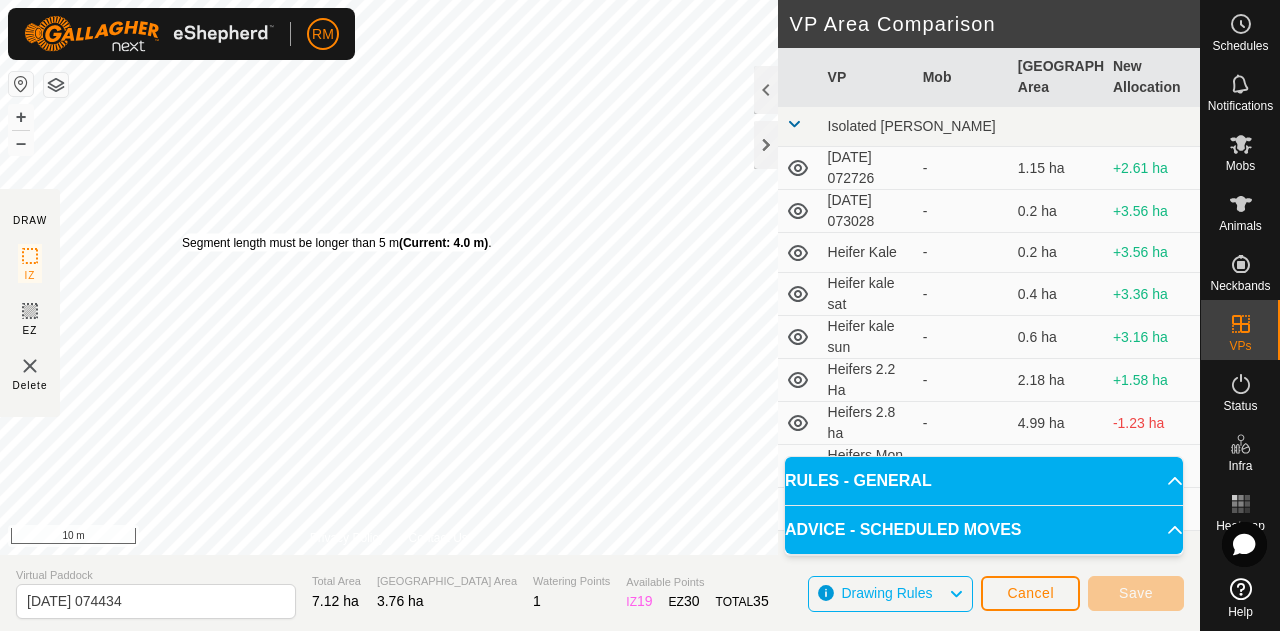 click on "Segment length must be longer than 5 m  (Current: 4.0 m) ." at bounding box center [336, 243] 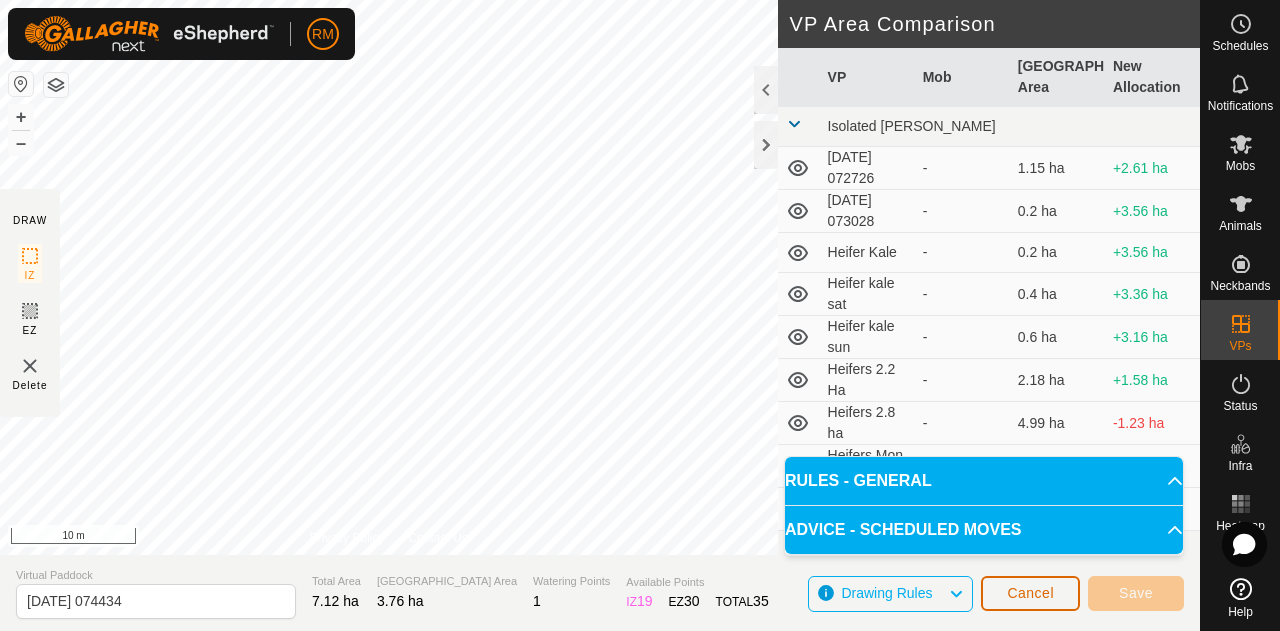 click on "Cancel" 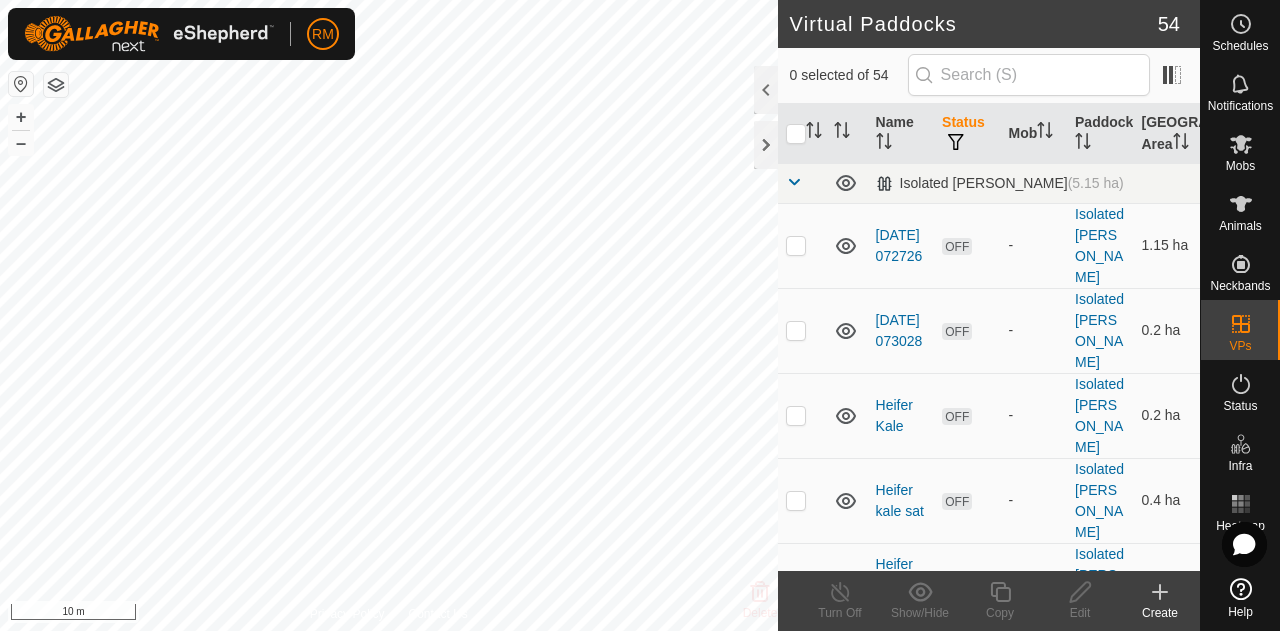 checkbox on "true" 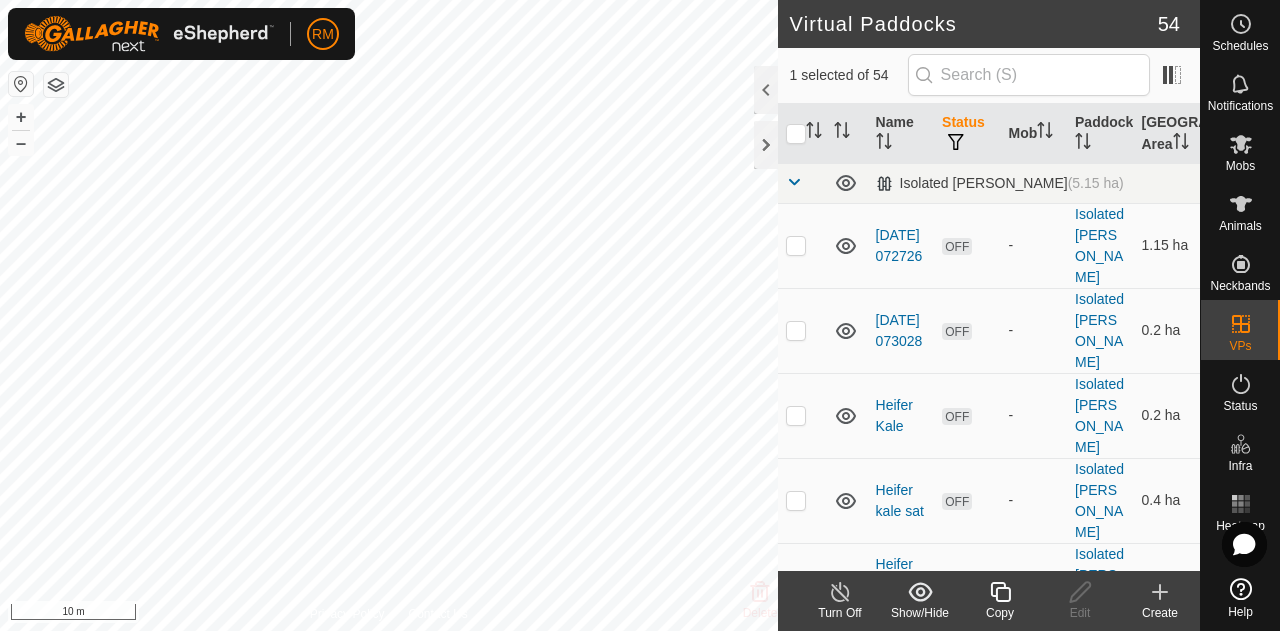 click 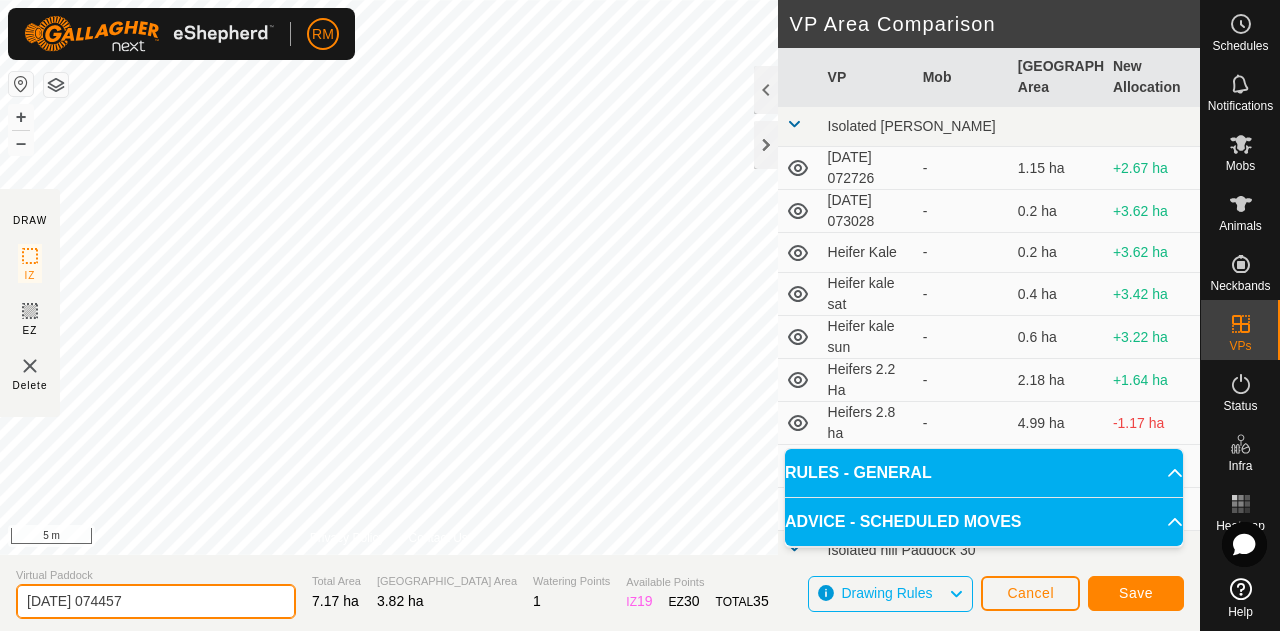 click on "[DATE] 074457" 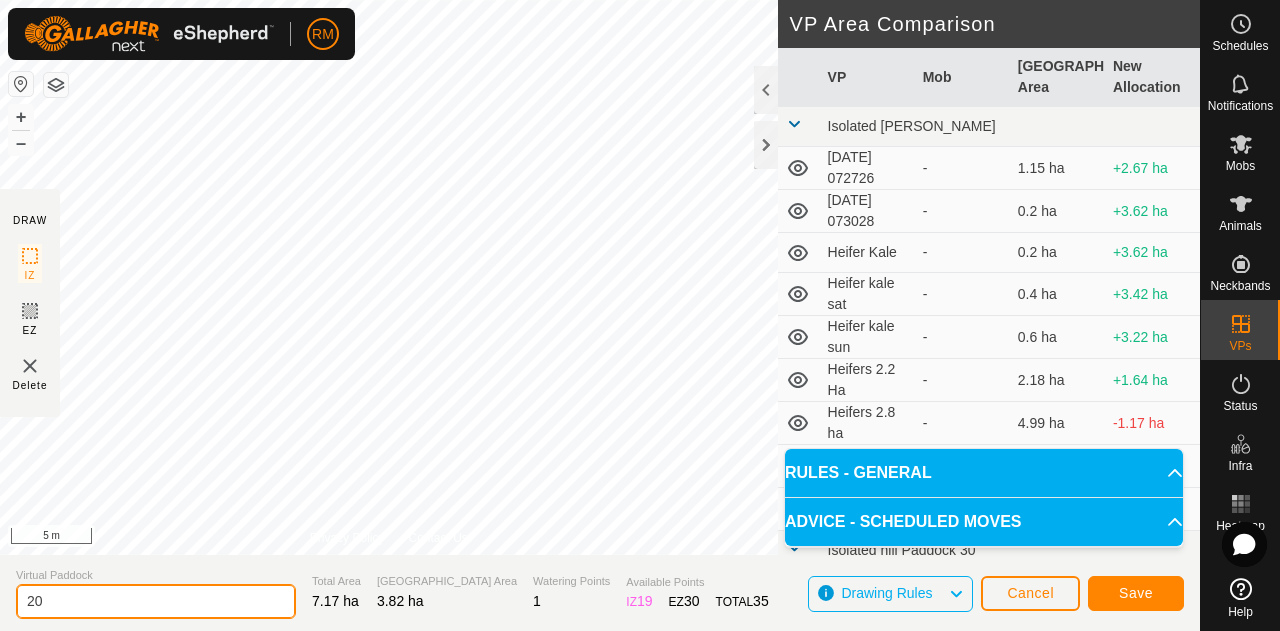 type on "2" 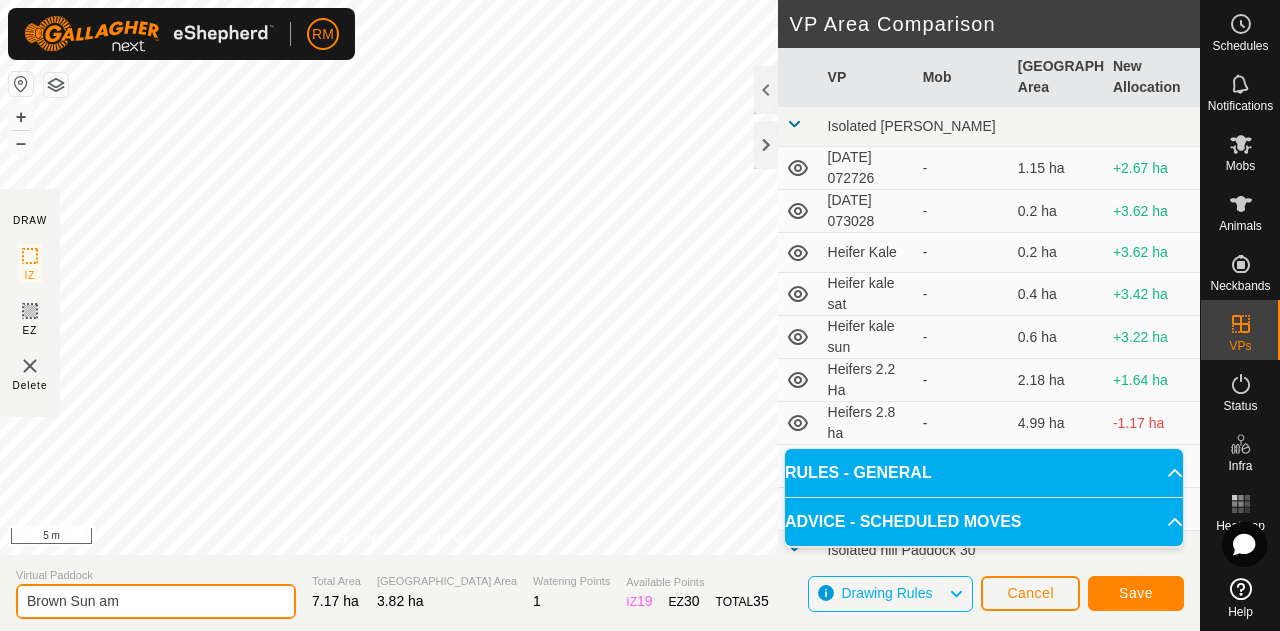 type on "Brown Sun am" 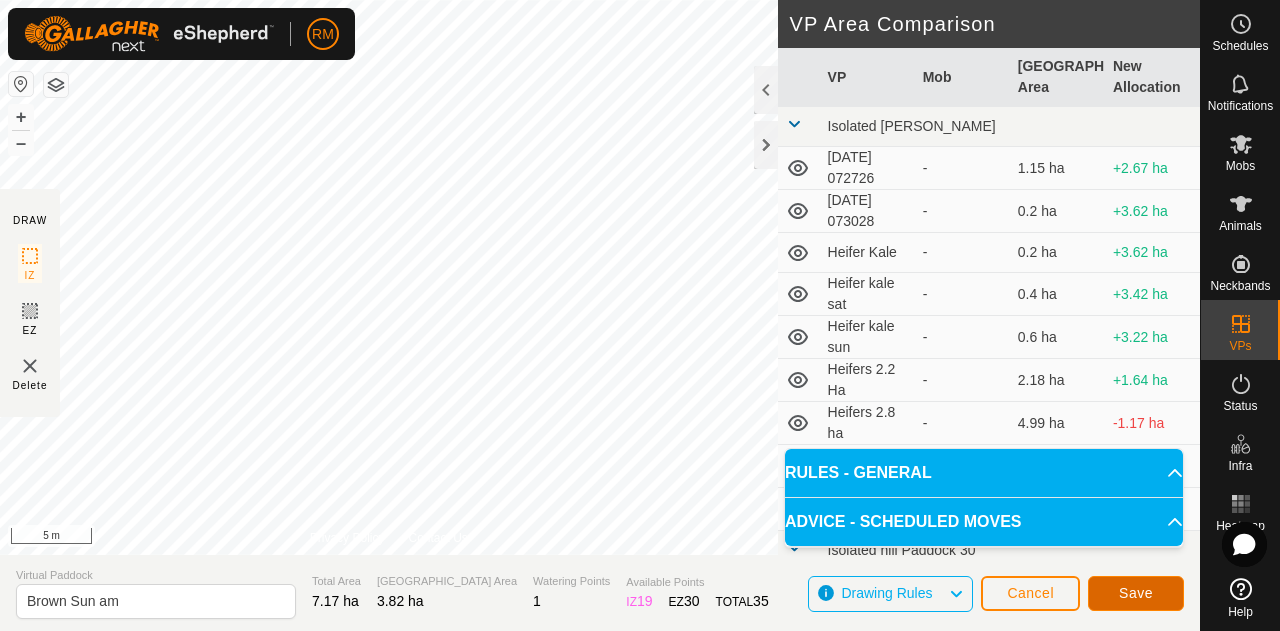 click on "Save" 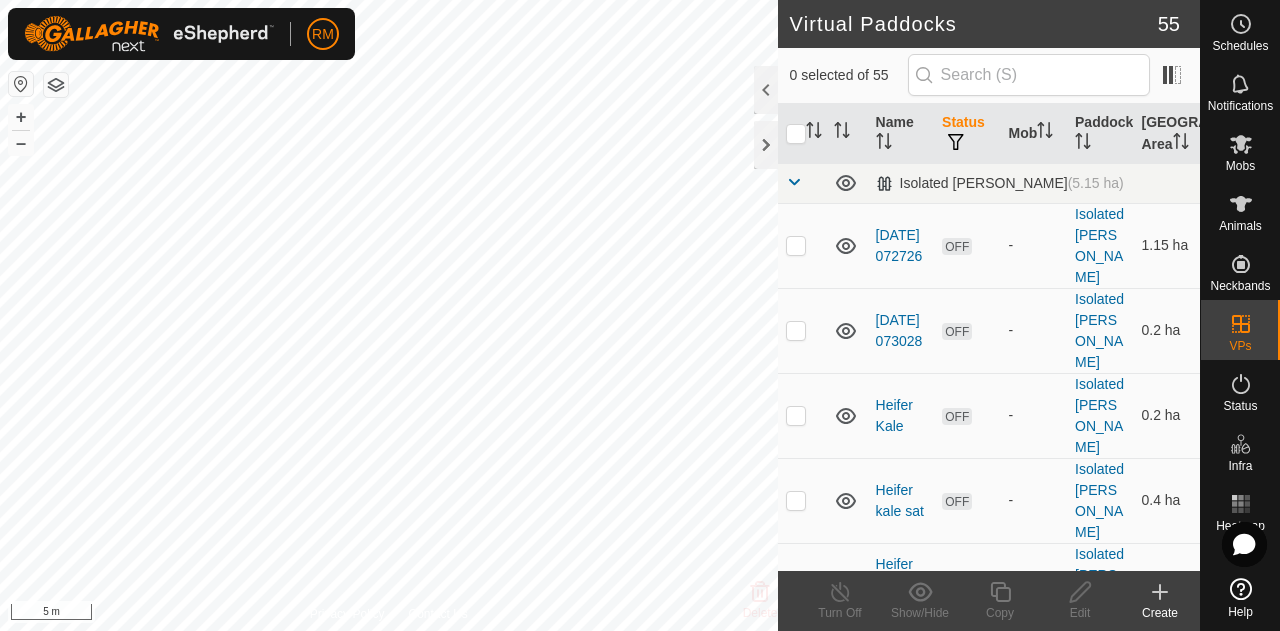 checkbox on "true" 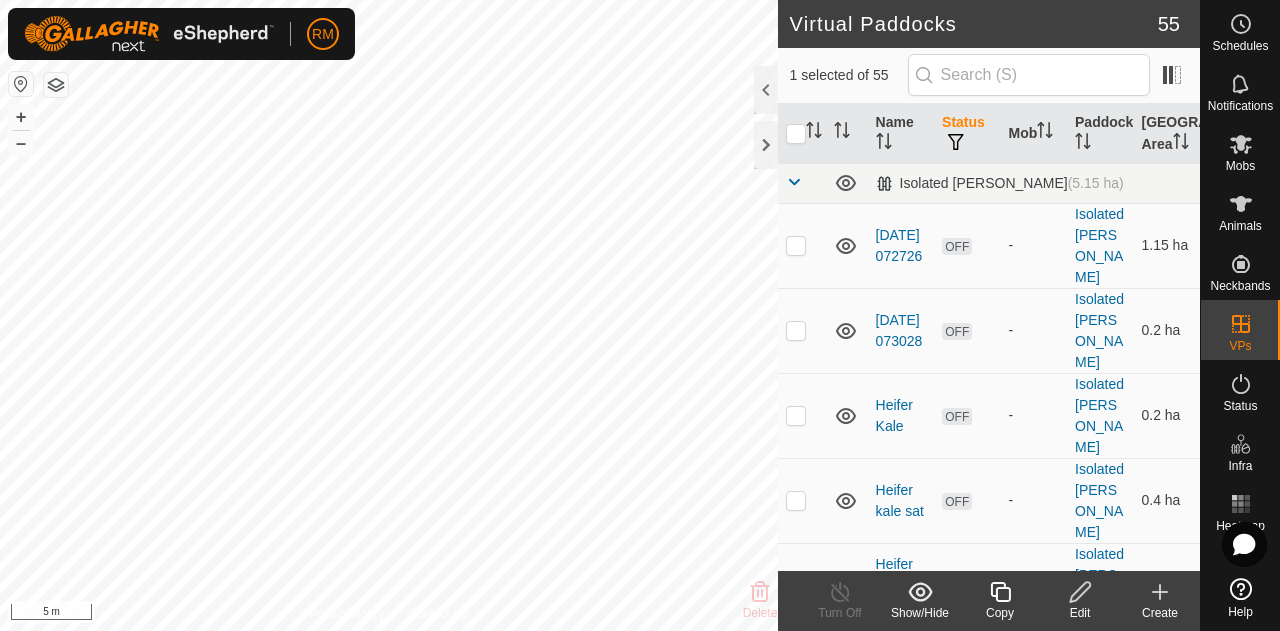 click 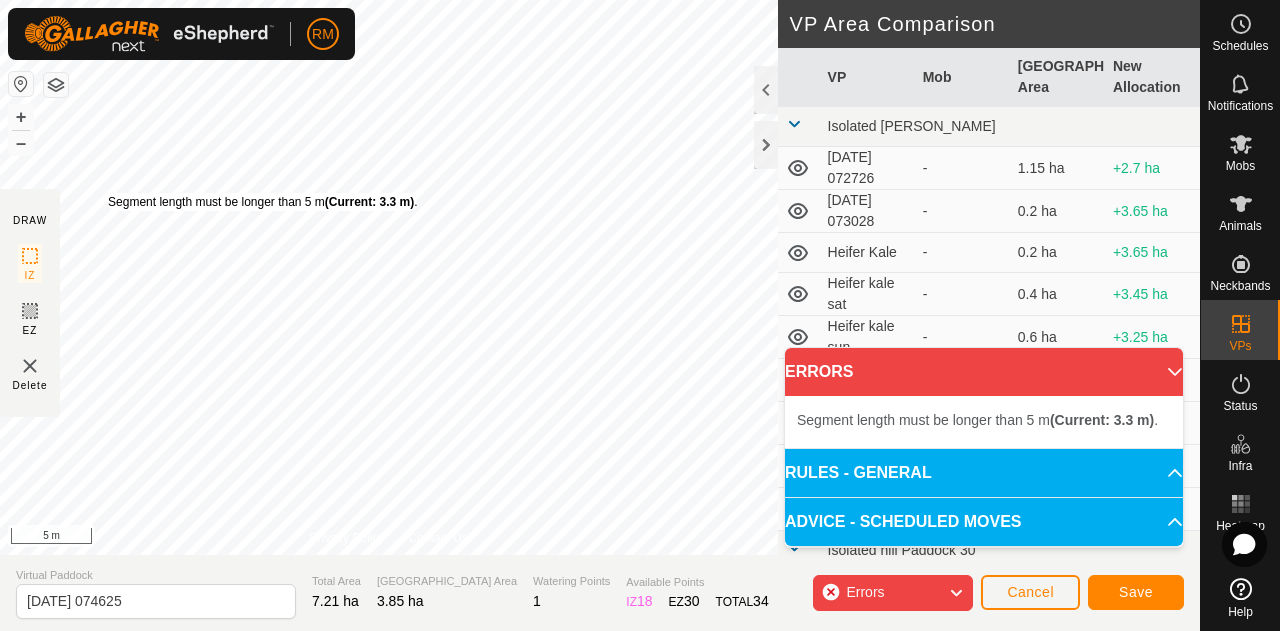 click on "Segment length must be longer than 5 m  (Current: 3.3 m) ." at bounding box center [262, 202] 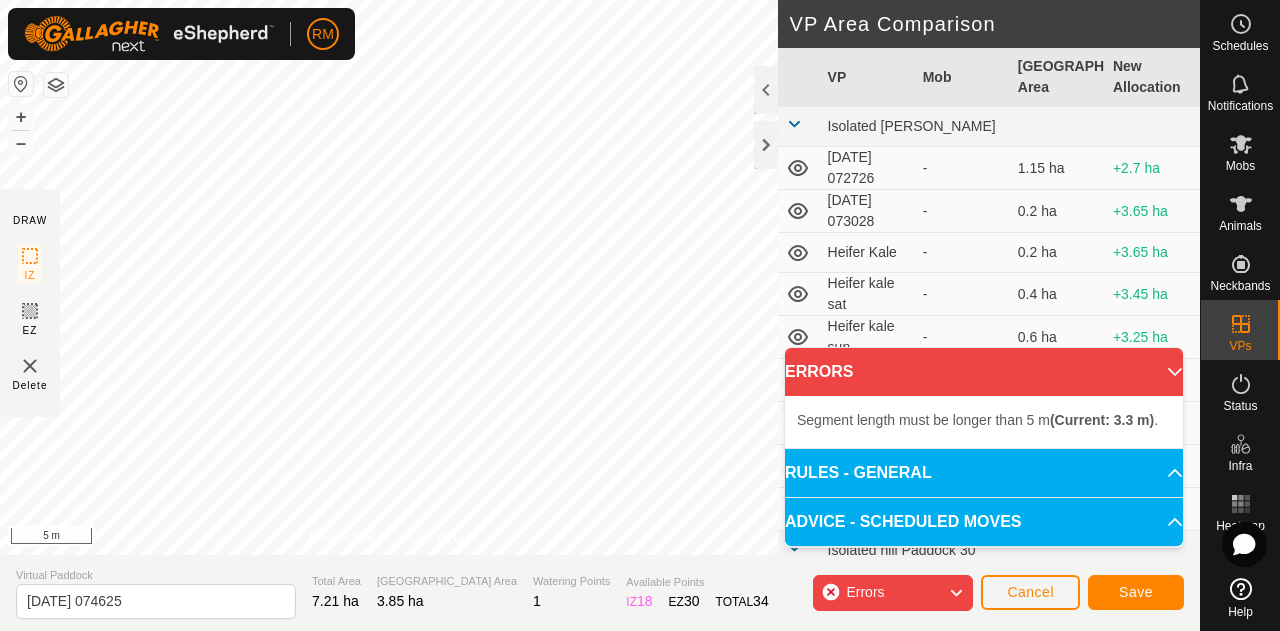 click on "Segment length must be longer than 5 m  (Current: 3.3 m) . + – ⇧ i 5 m" at bounding box center [389, 277] 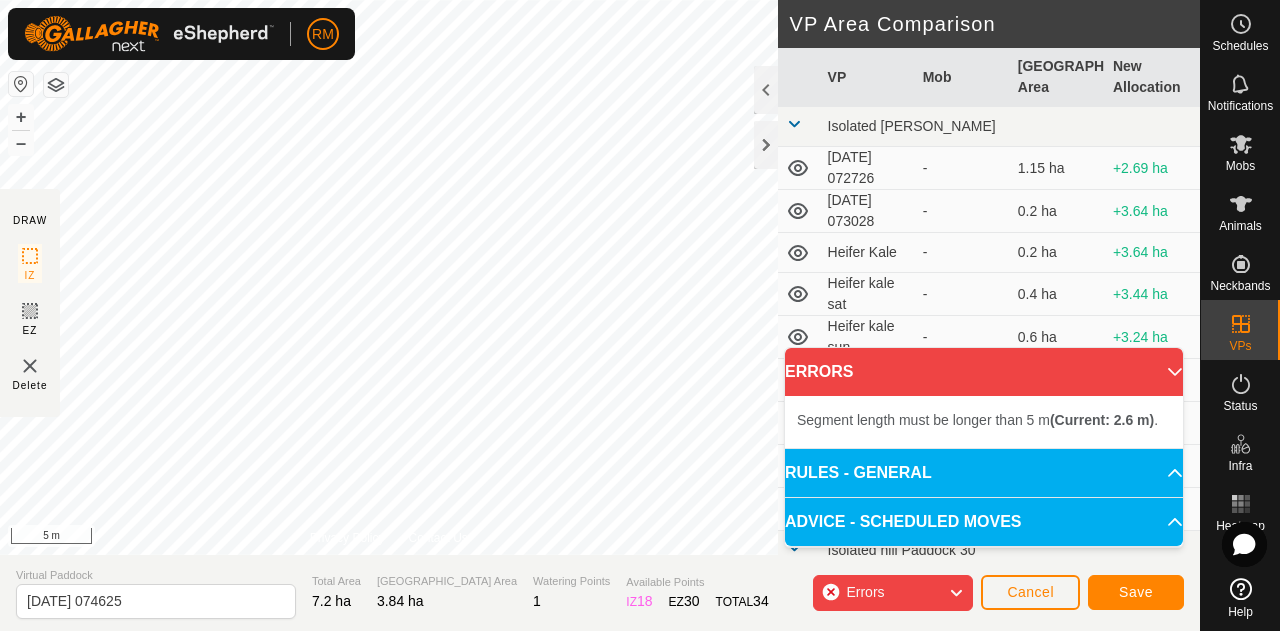 drag, startPoint x: 108, startPoint y: 192, endPoint x: 113, endPoint y: 201, distance: 10.29563 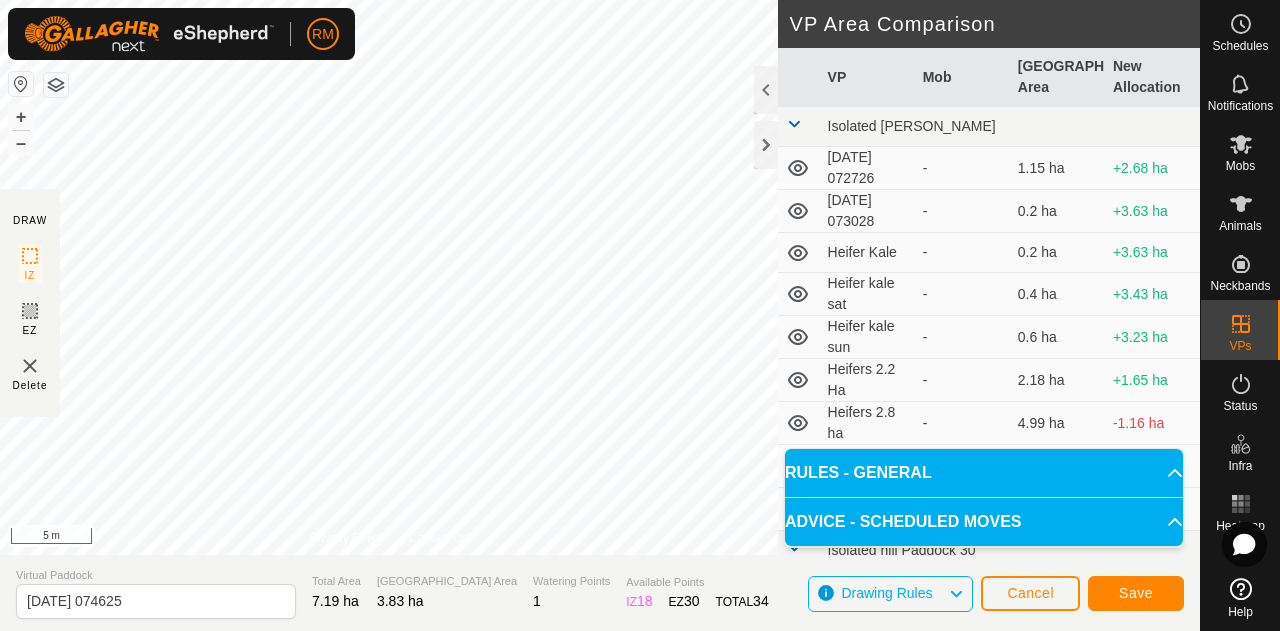 click on "RM Schedules Notifications Mobs Animals Neckbands VPs Status Infra Heatmap Help DRAW IZ EZ Delete Privacy Policy Contact Us Segment length must be longer than 5 m  (Current: 2.9 m) . + – ⇧ i 5 m VP Area Comparison     VP   Mob   [GEOGRAPHIC_DATA] Area   New Allocation  [GEOGRAPHIC_DATA][PERSON_NAME]   [DATE] 072726  -  1.15 ha  +2.68 ha  [DATE] 073028  -  0.2 ha  +3.63 ha  Heifer Kale  -  0.2 ha  +3.63 ha  Heifer kale sat  -  0.4 ha  +3.43 ha  Heifer kale sun  -  0.6 ha  +3.23 ha  Heifers 2.2 Ha  -  2.18 ha  +1.65 ha  Heifers 2.8 ha  -  4.99 ha  -1.16 ha  Heifers Mon 2  -  0.78 ha  +3.05 ha  Heifers Tue 1  -  0.99 ha  +2.84 ha Isolated hill Paddock 30  Water  -  0.45 ha  +3.38 ha Isolated hill pdk 1  Road shift  -  0.43 ha  +3.4 ha Isolated hill pivot 5  pivot 5   Recovering   1.6 ha  +2.23 ha Isolated hill pivot 6 paddock  Recovering  -  2.06 ha  +1.77 [PERSON_NAME] Center pivot kale   Blue fri am  -  1.25 ha  +2.58 ha  Blue Sat am  -  1.27 ha  +2.56 ha  Blue Sat pm   Blue   1.29 ha  +2.54 ha  Blue Thur am  -  1.22 ha  -" 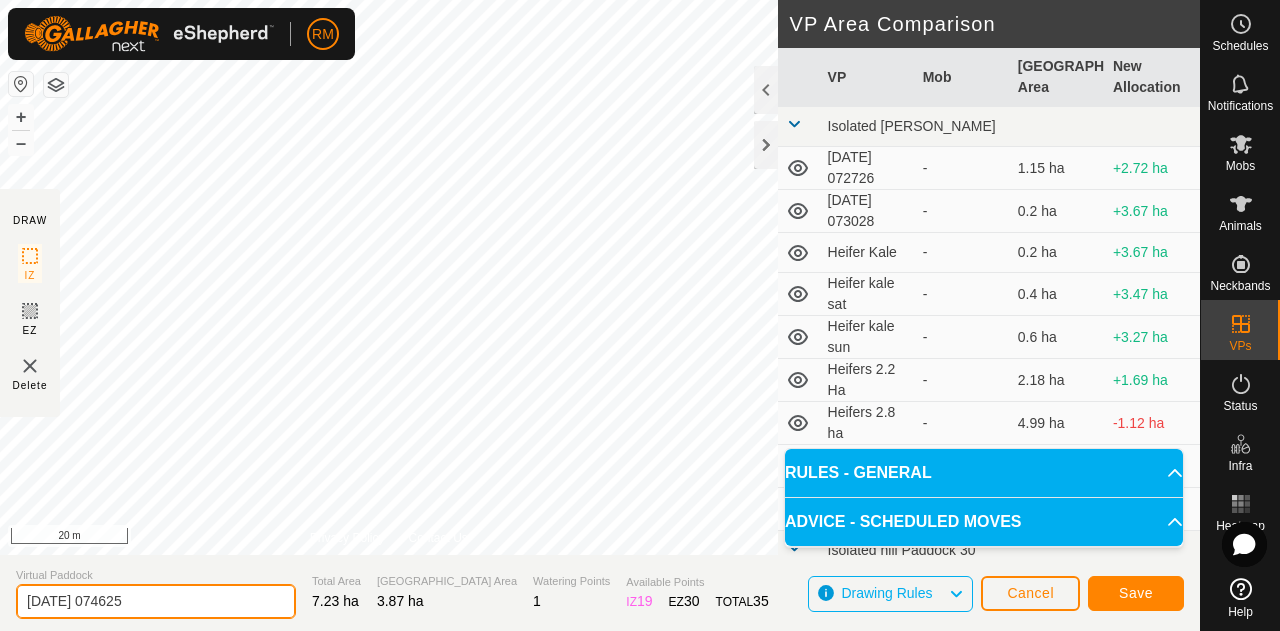 click on "[DATE] 074625" 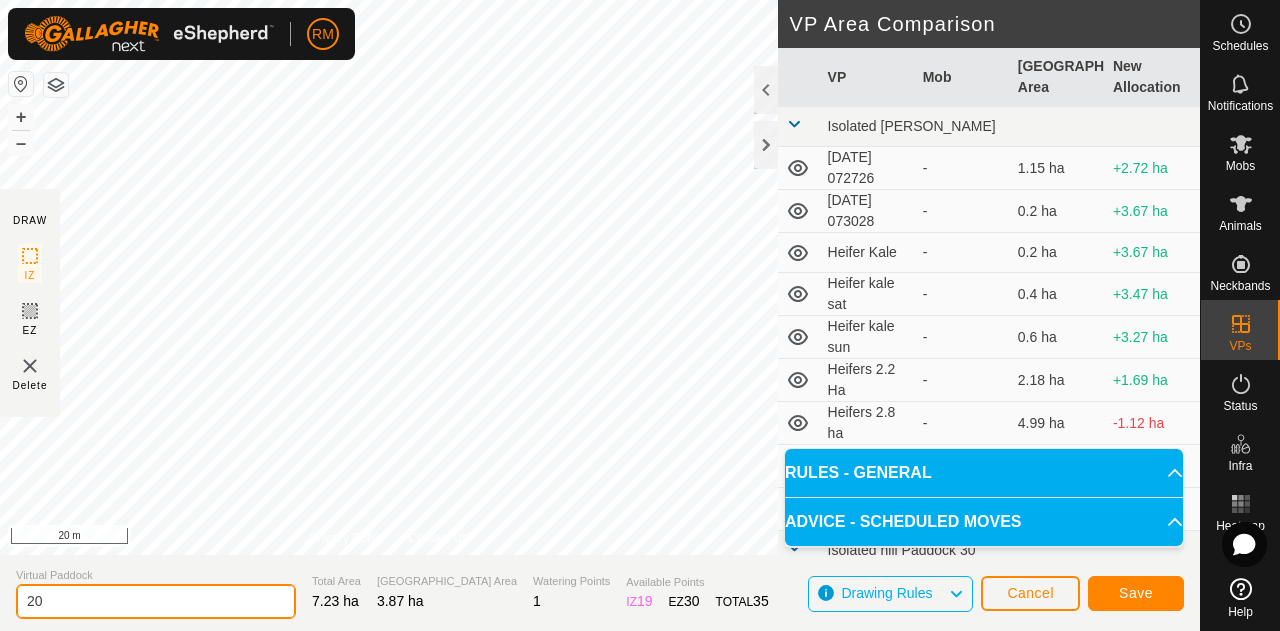 type on "2" 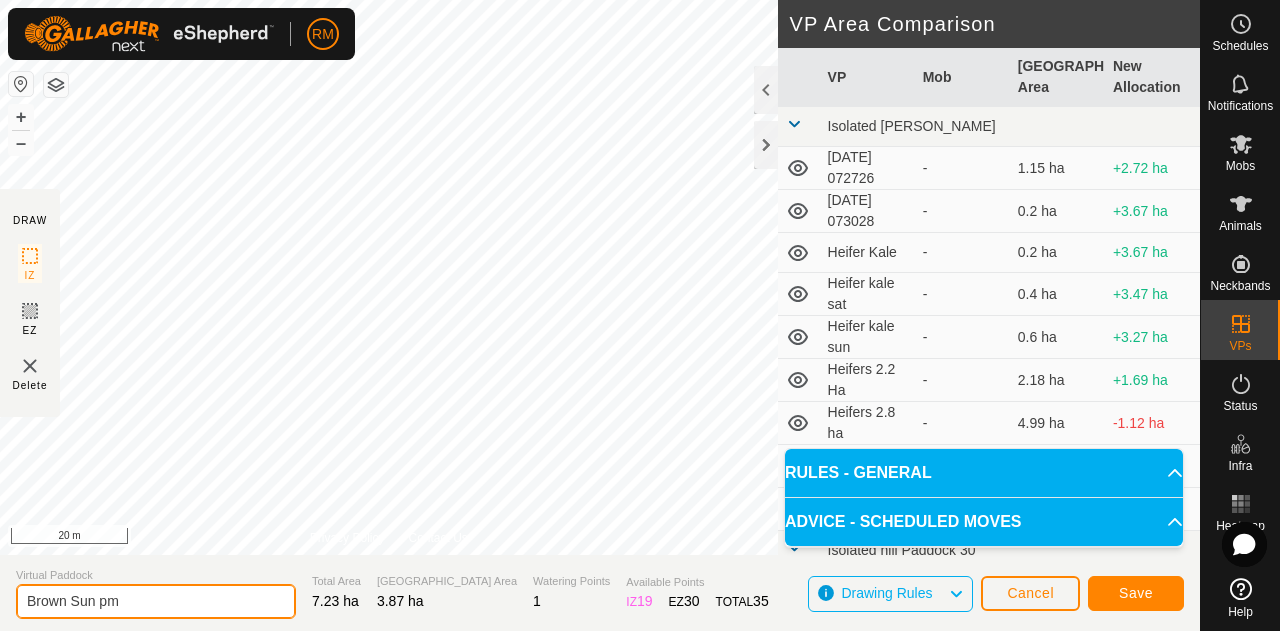 type on "Brown Sun pm" 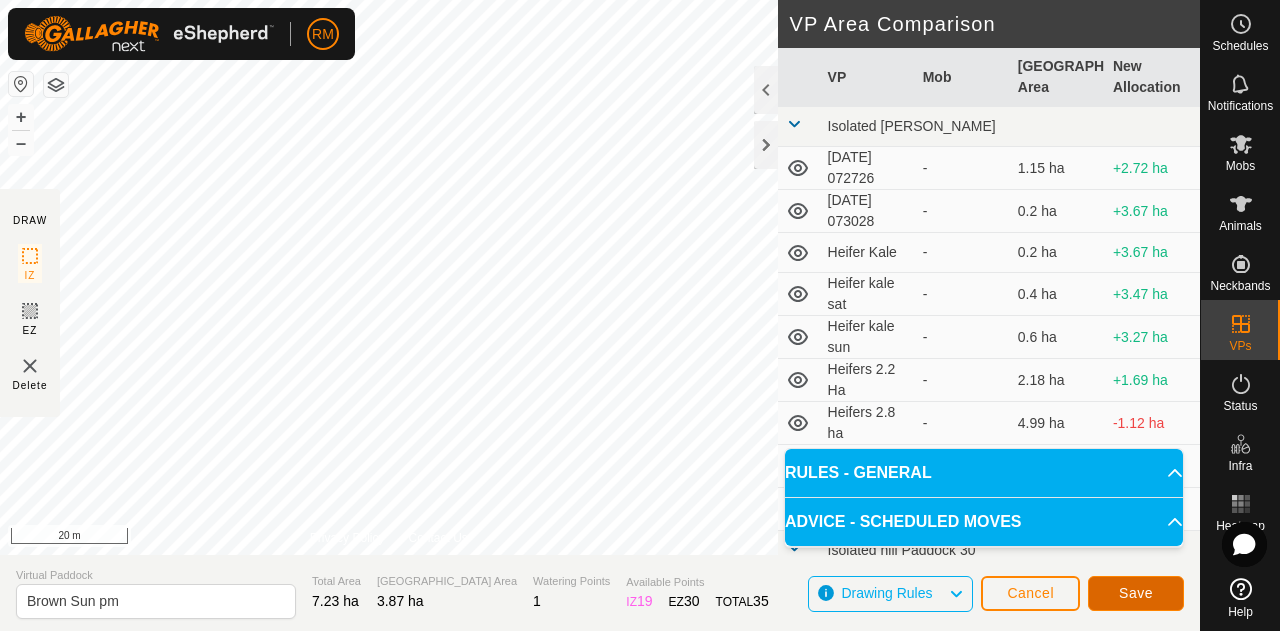 click on "Save" 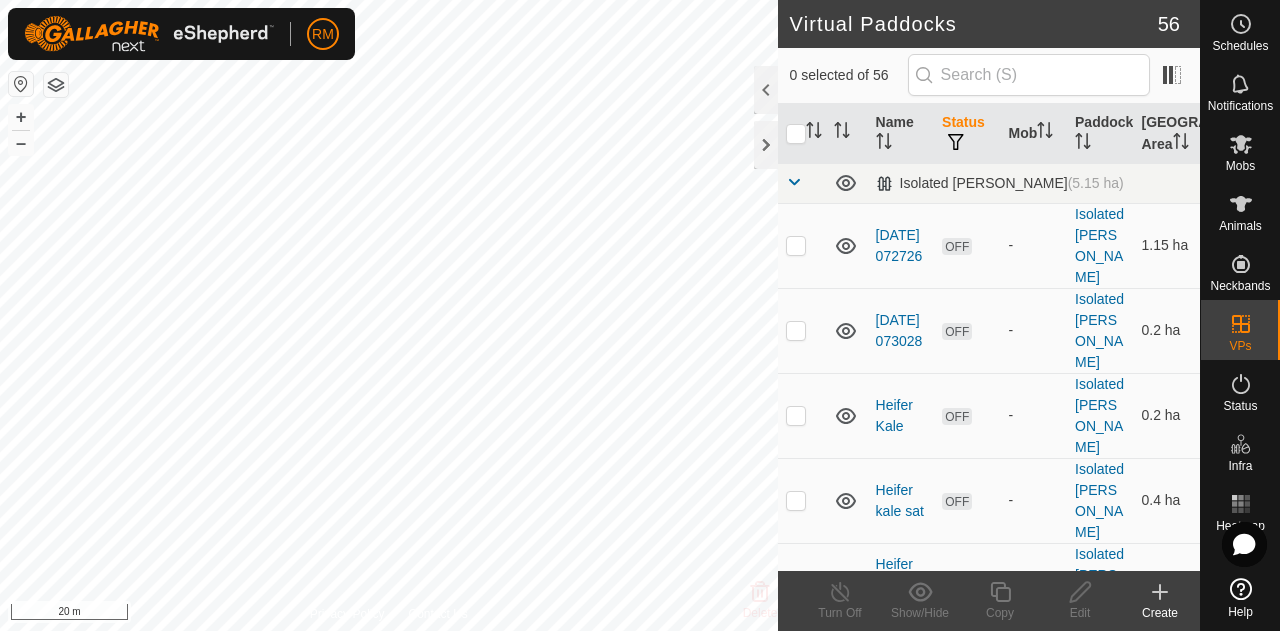 checkbox on "true" 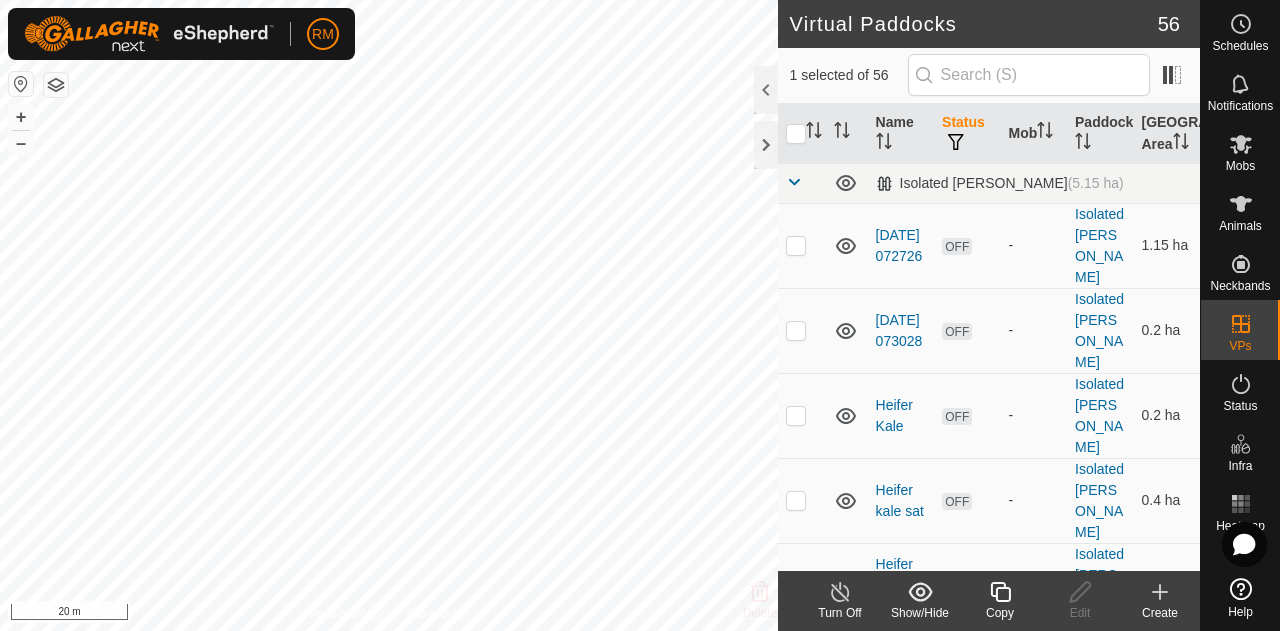 click 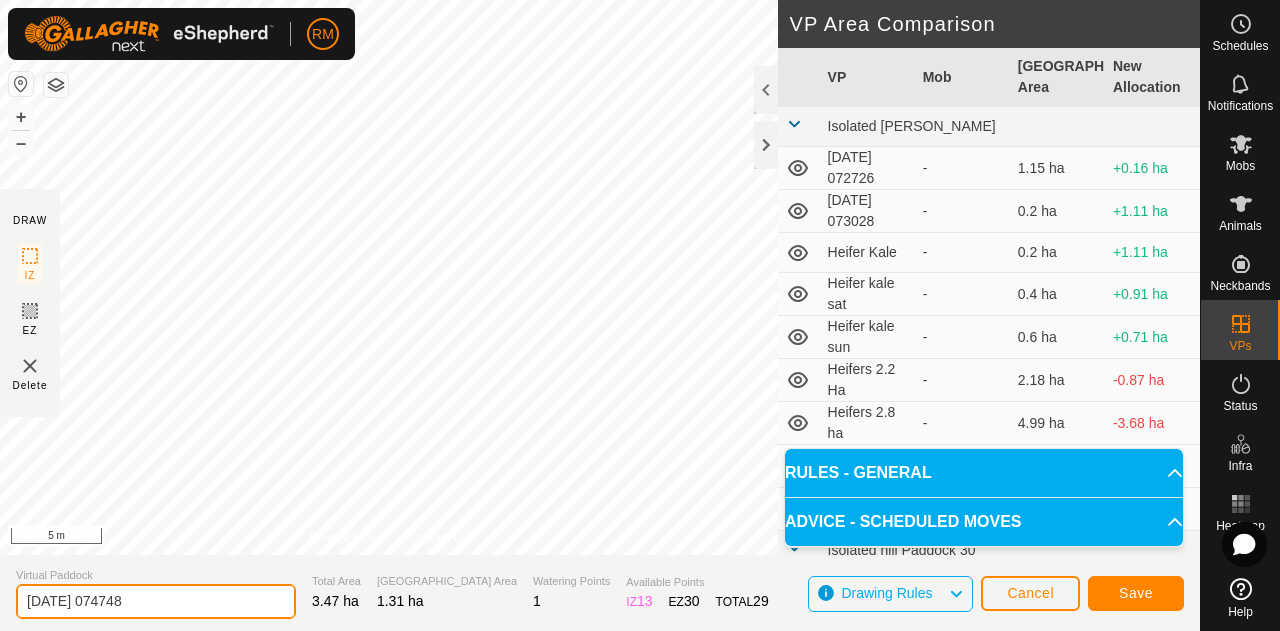 click on "[DATE] 074748" 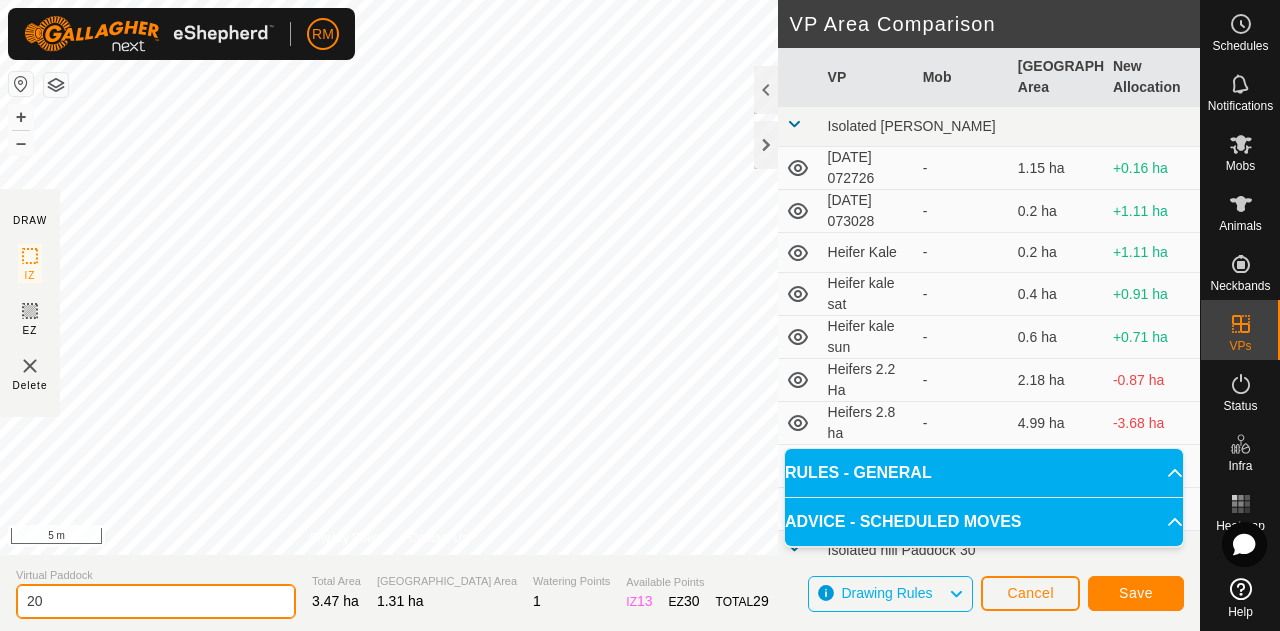 type on "2" 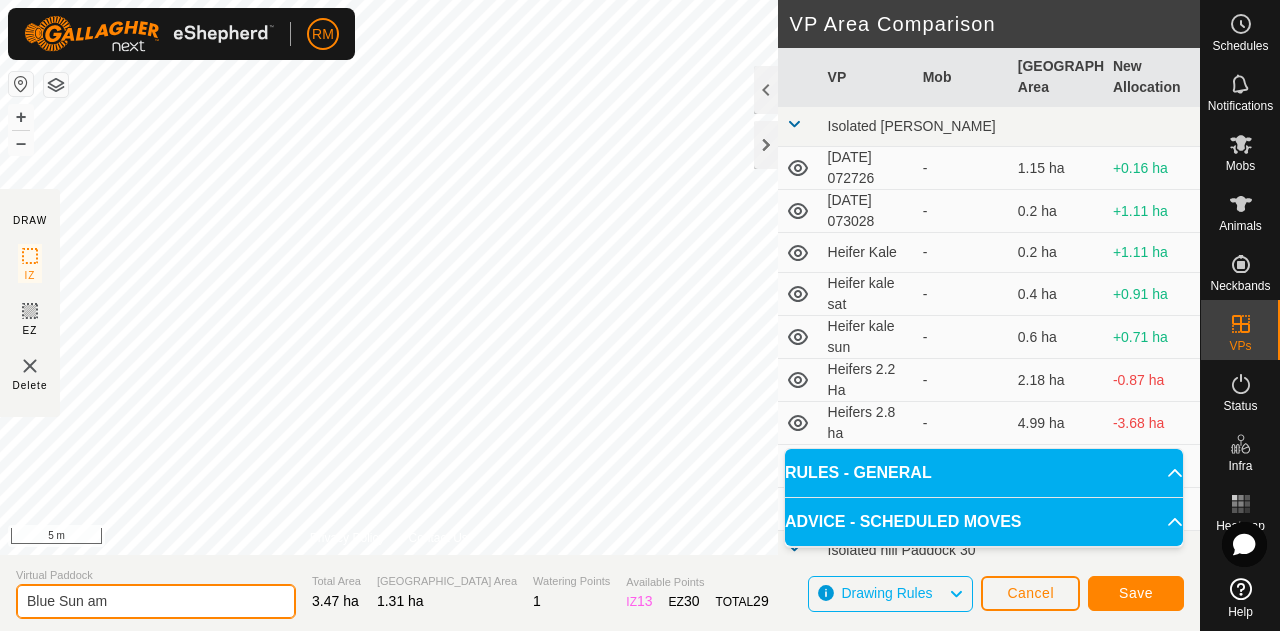 type on "Blue Sun am" 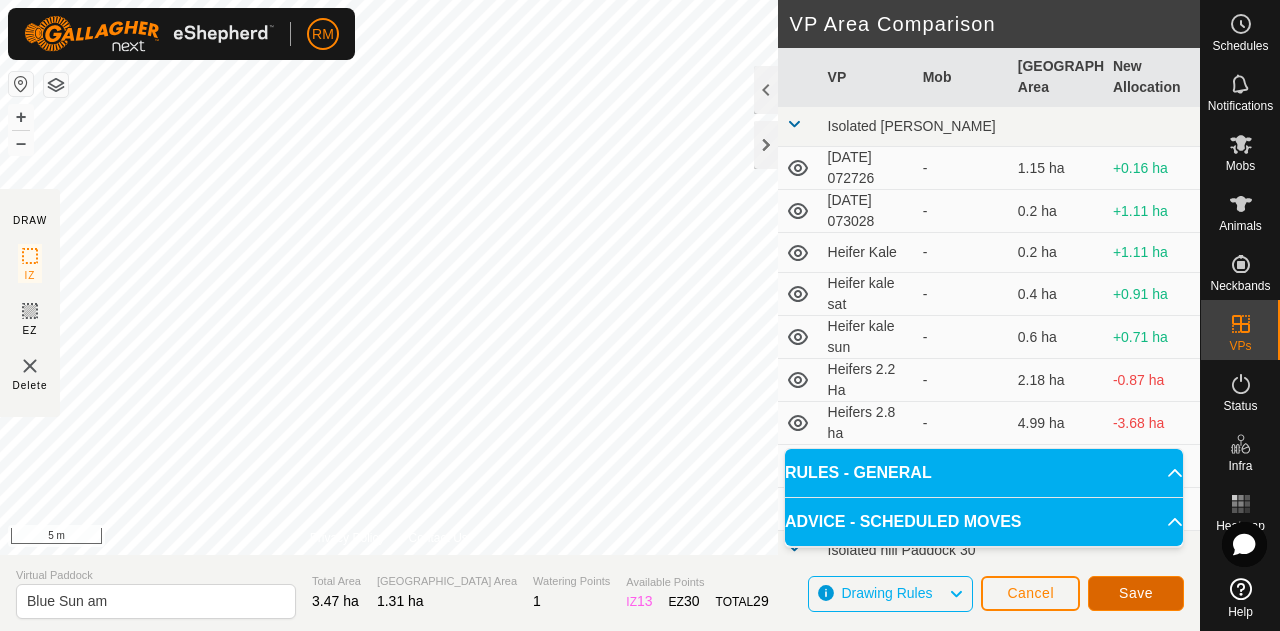 click on "Save" 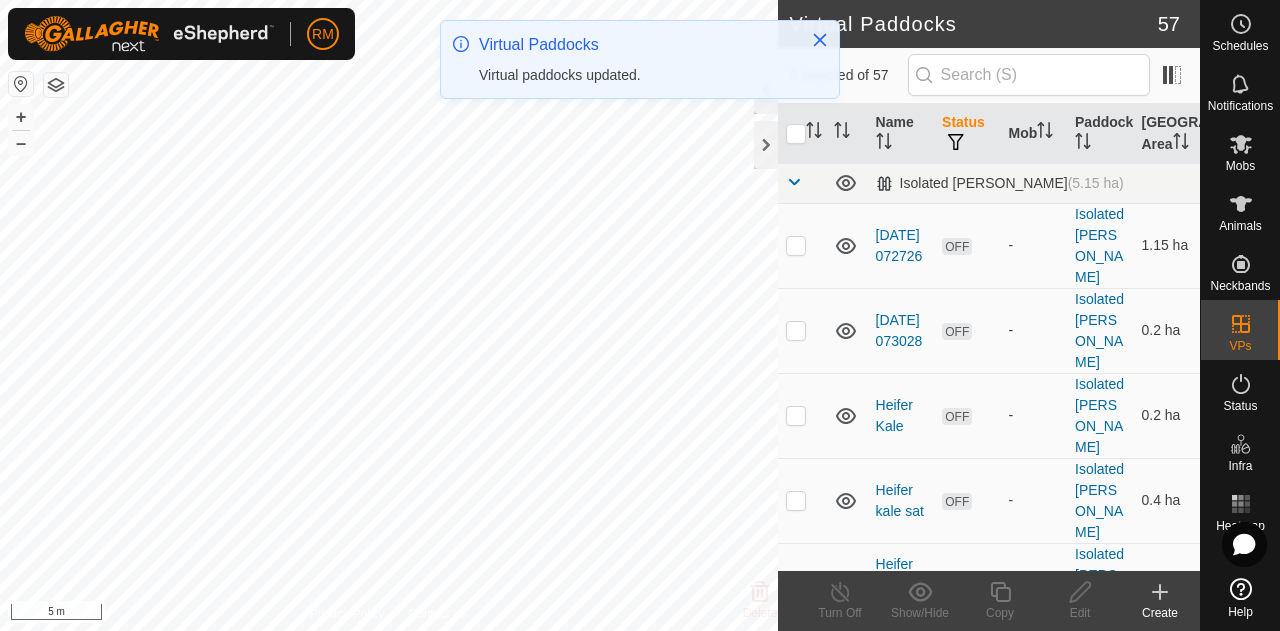 checkbox on "true" 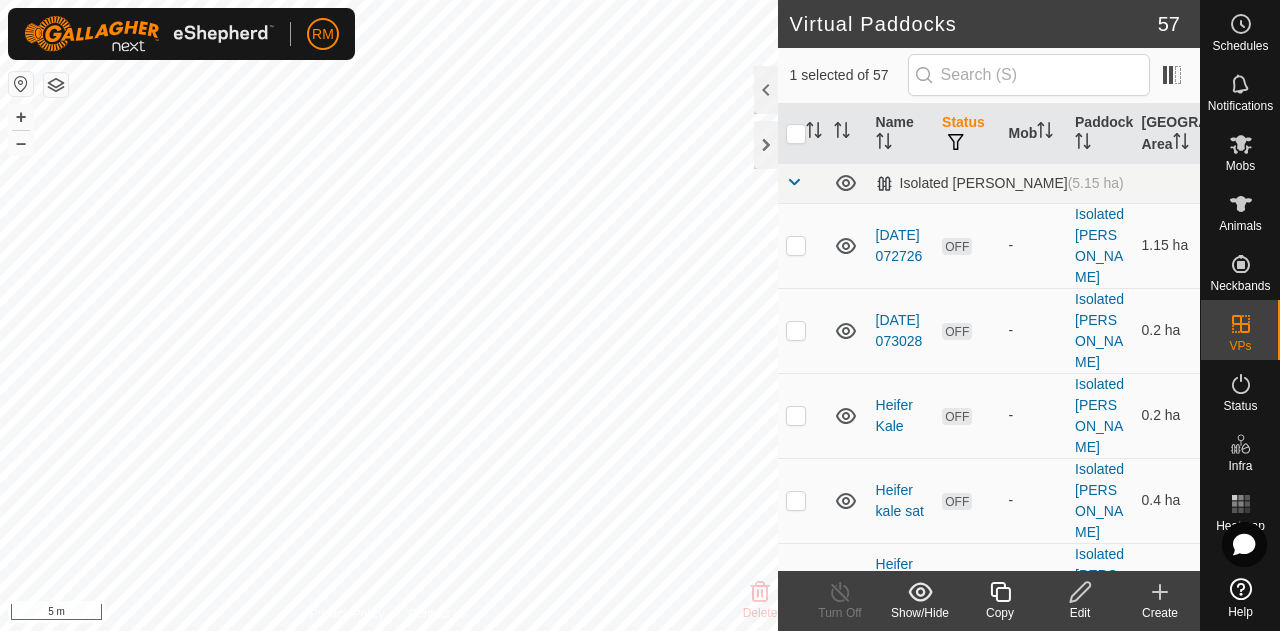 click 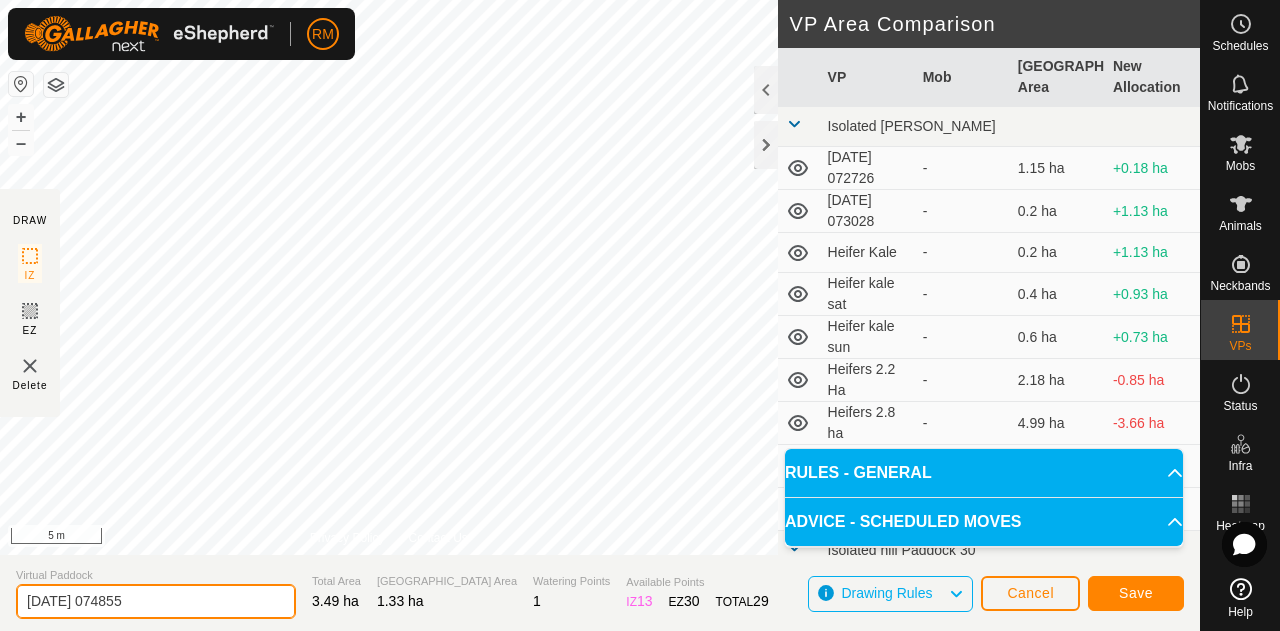click on "[DATE] 074855" 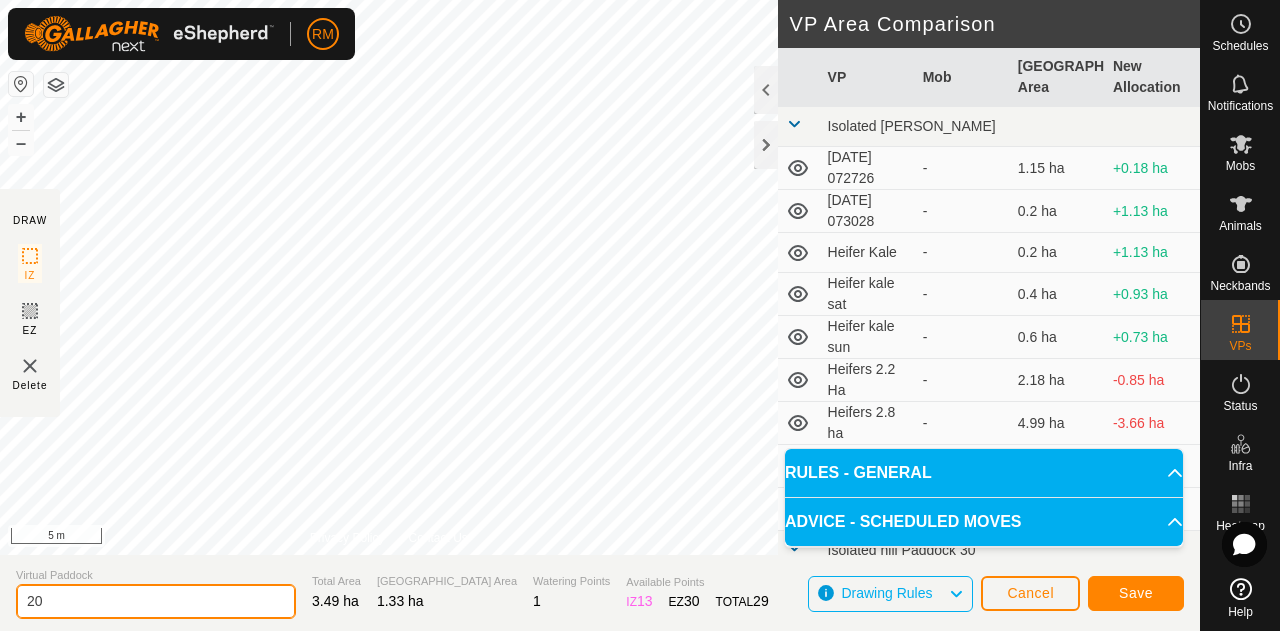 type on "2" 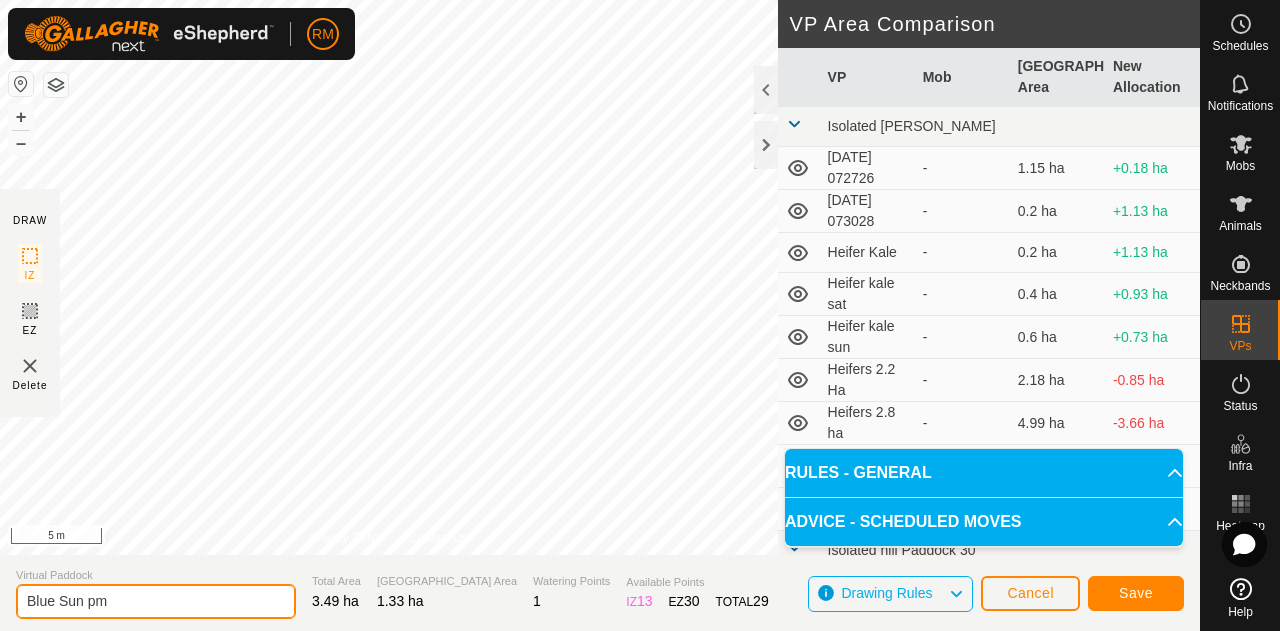 type on "Blue Sun pm" 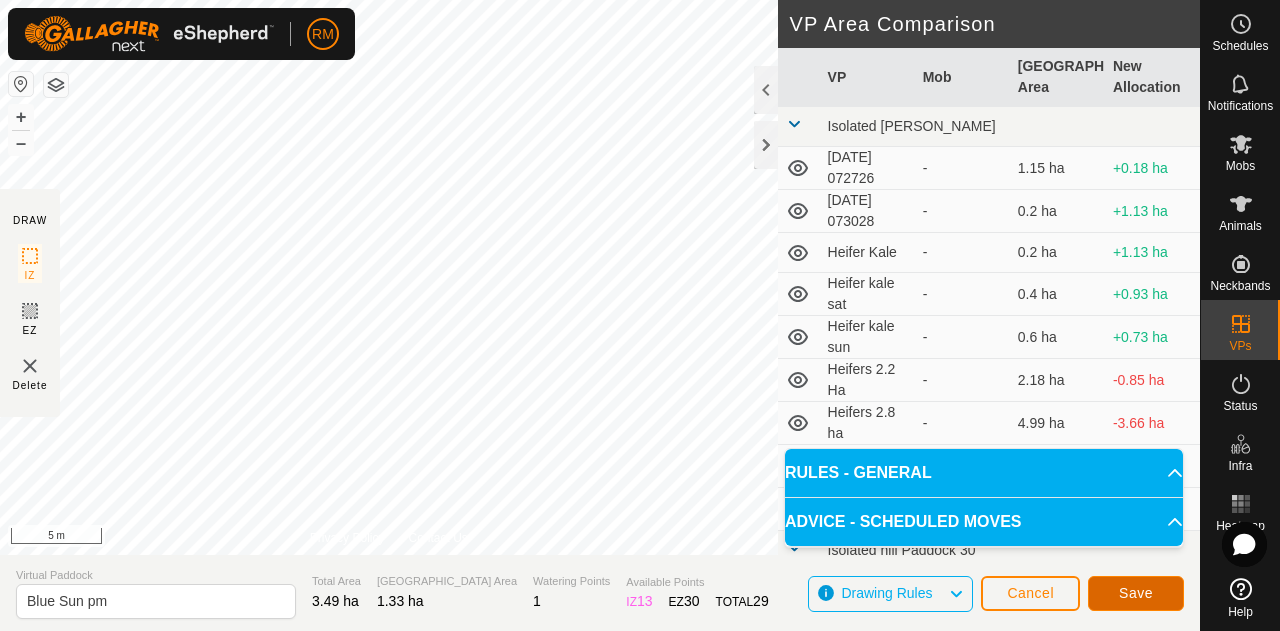 click on "Save" 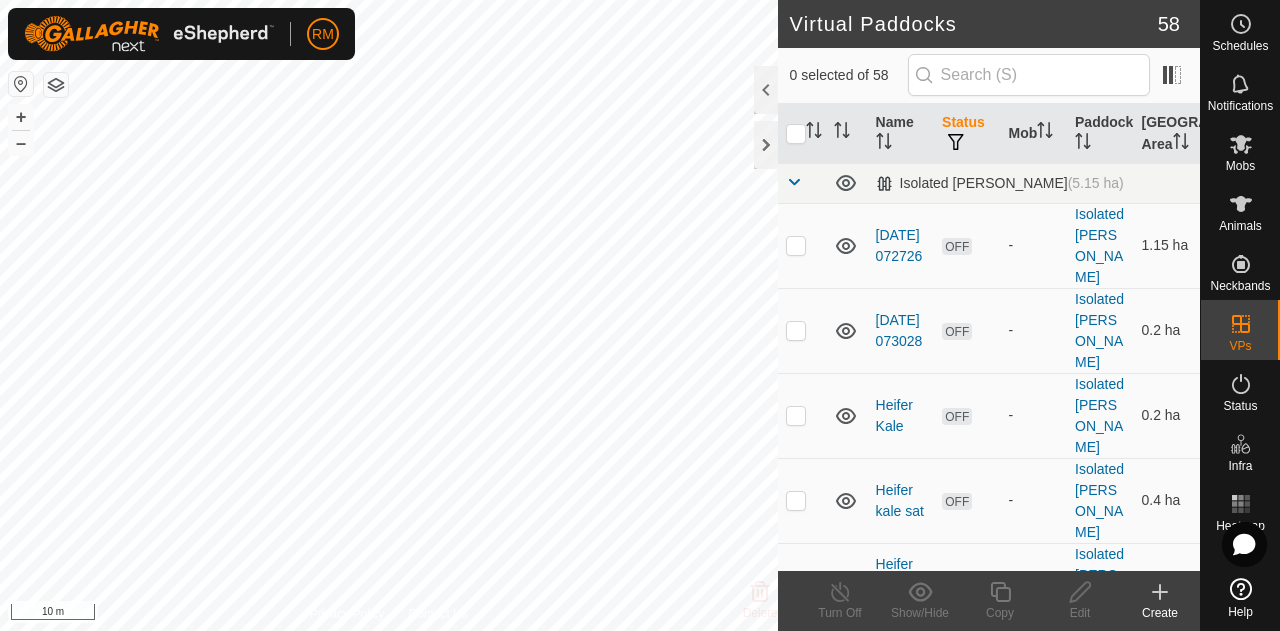 checkbox on "true" 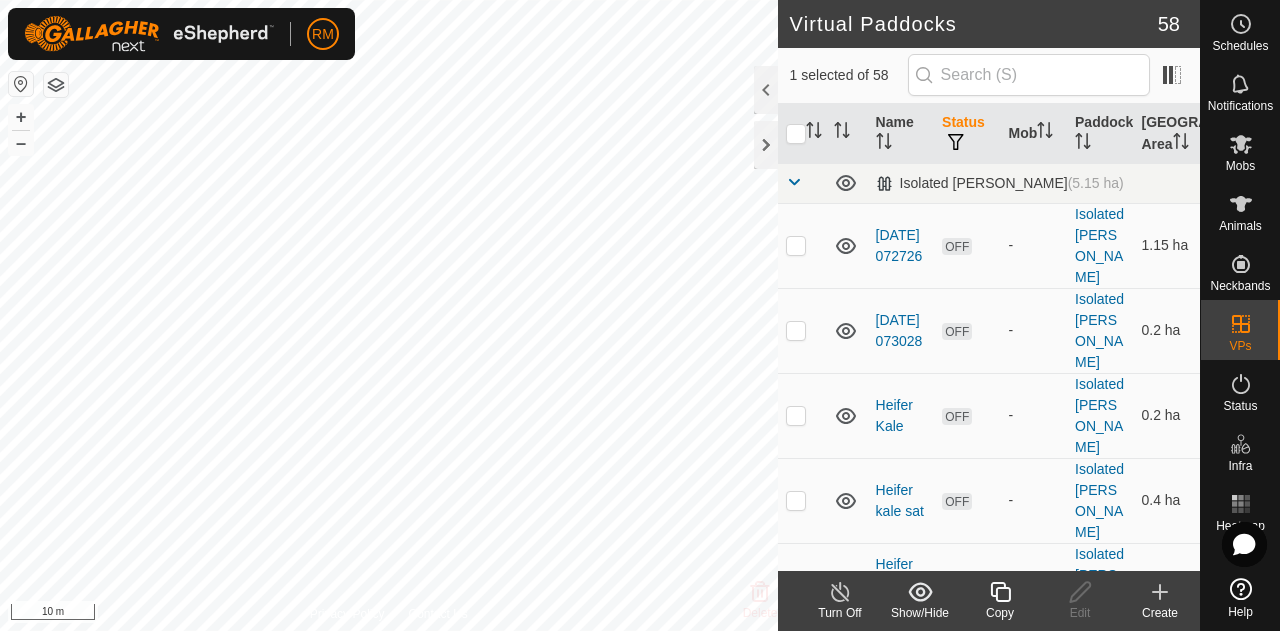 click 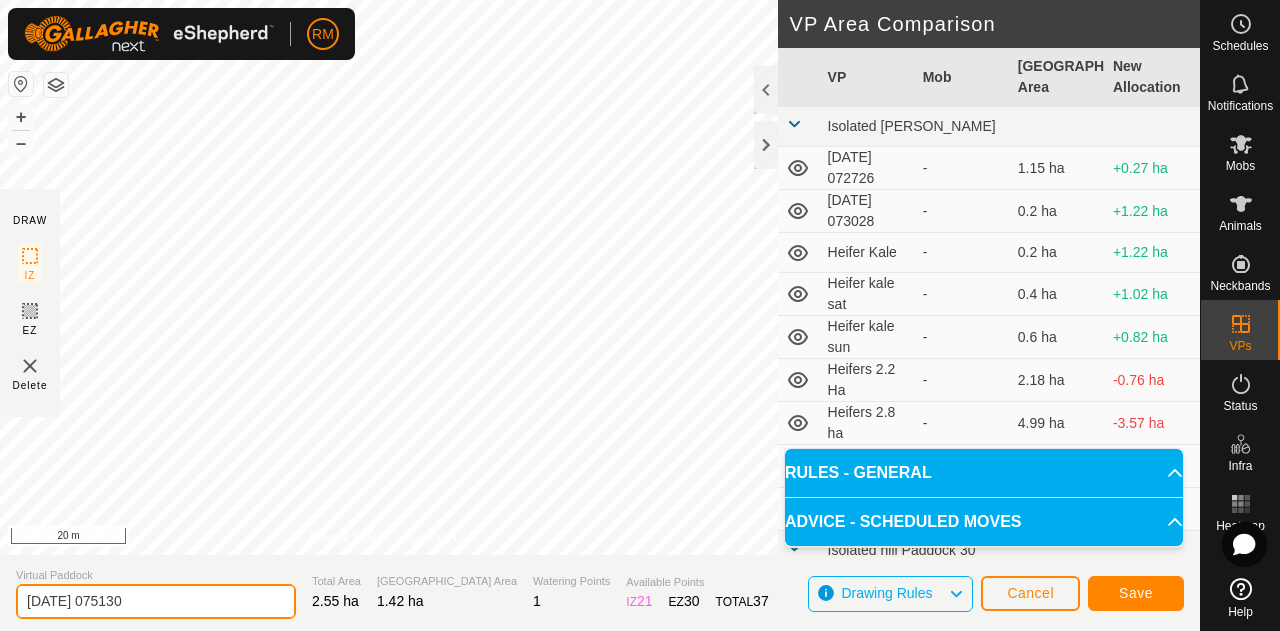 click on "[DATE] 075130" 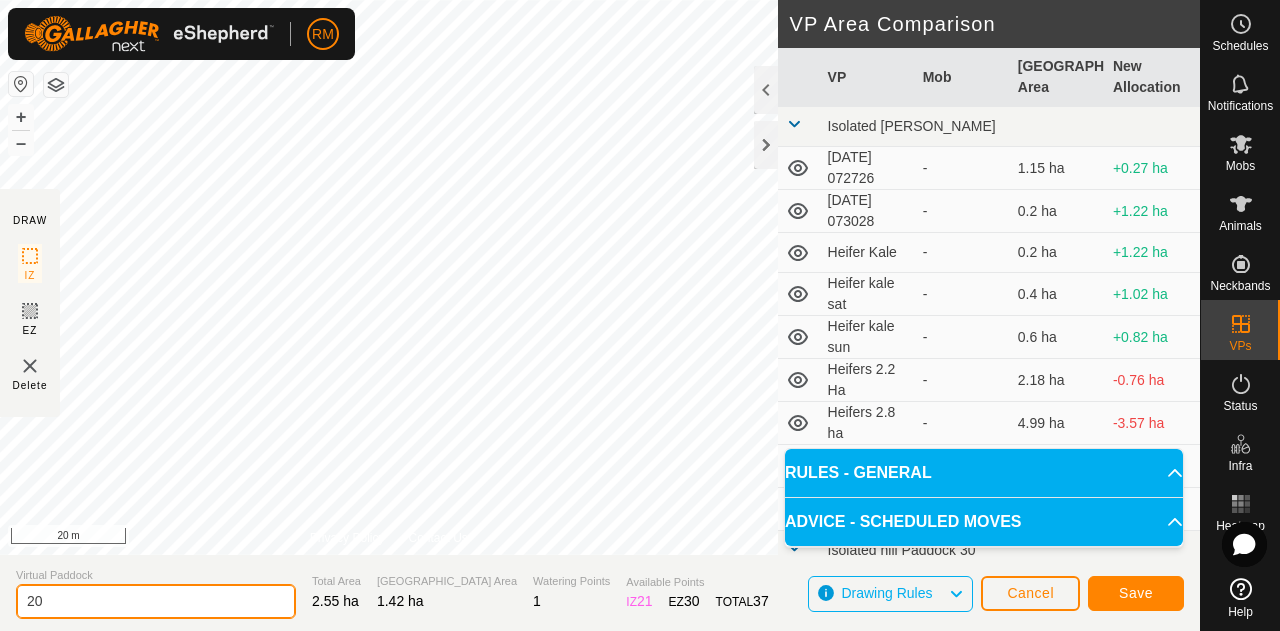 type on "2" 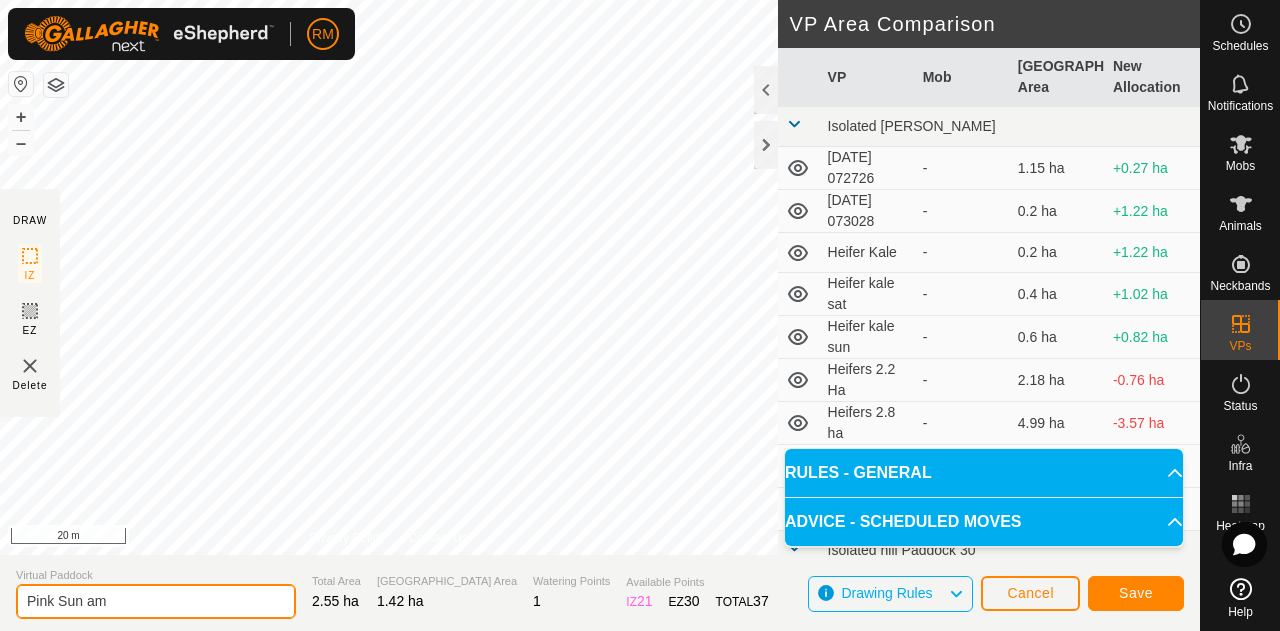 type on "Pink Sun am" 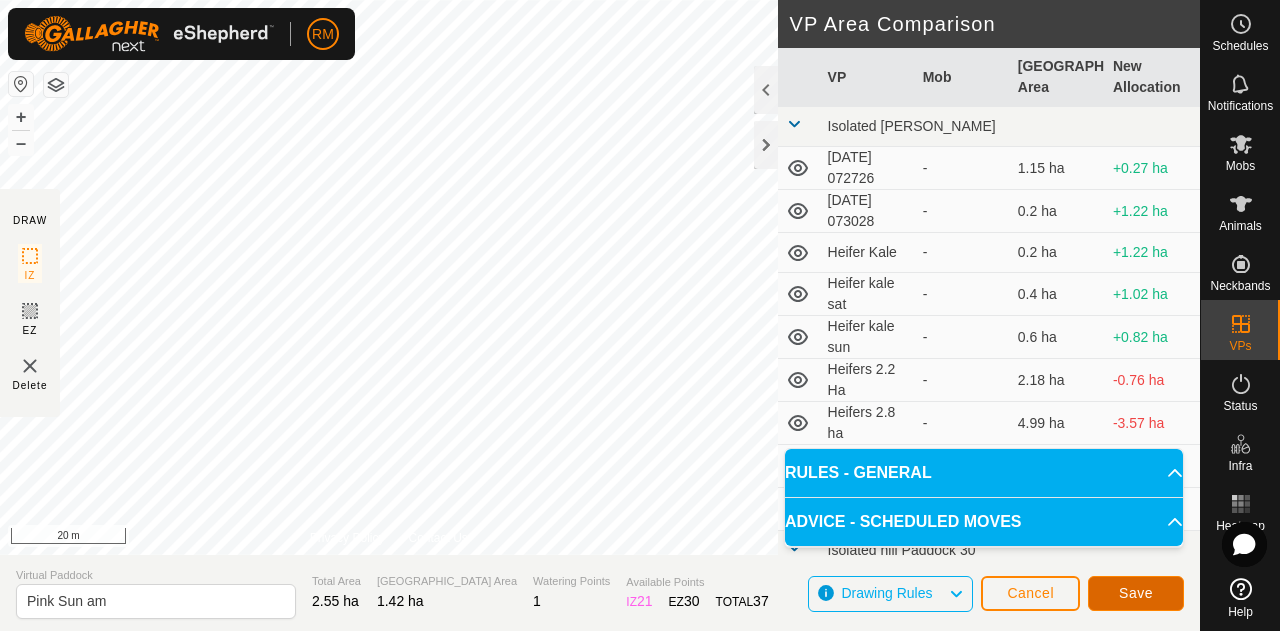 click on "Save" 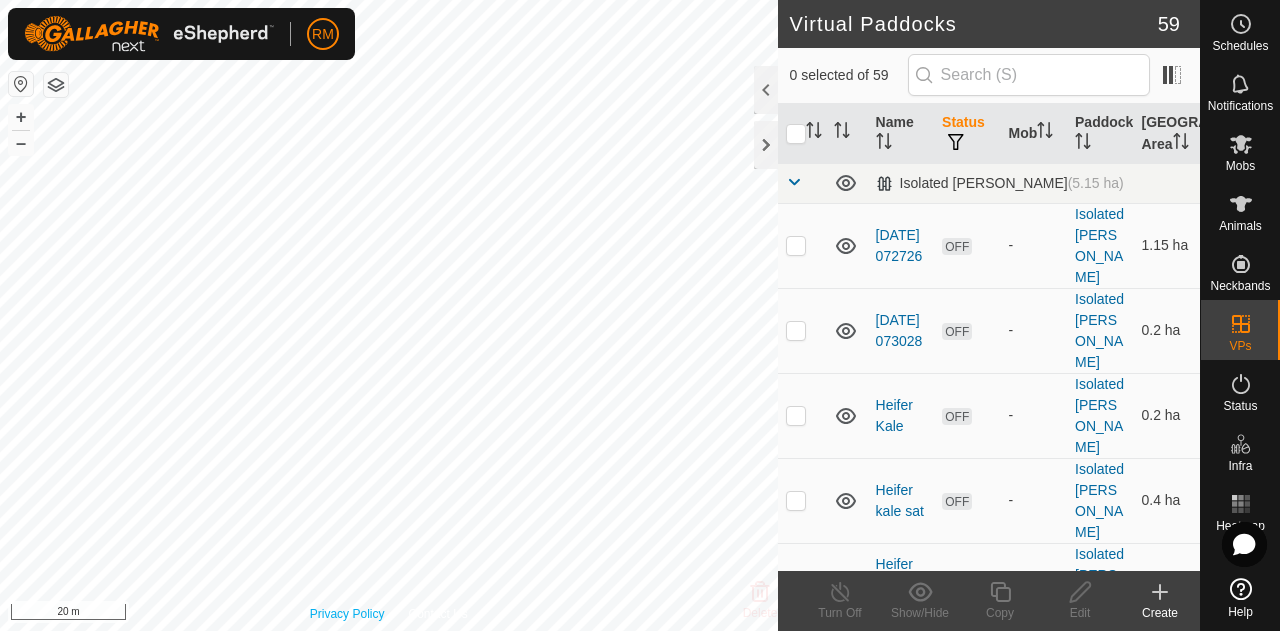 checkbox on "true" 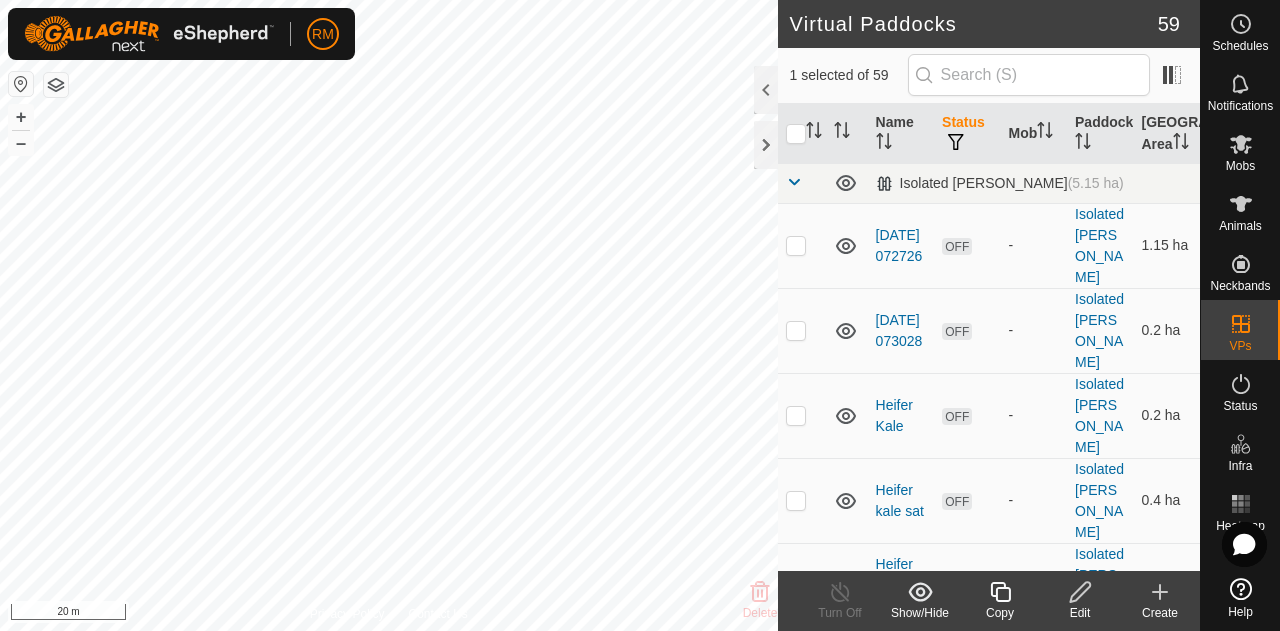 click 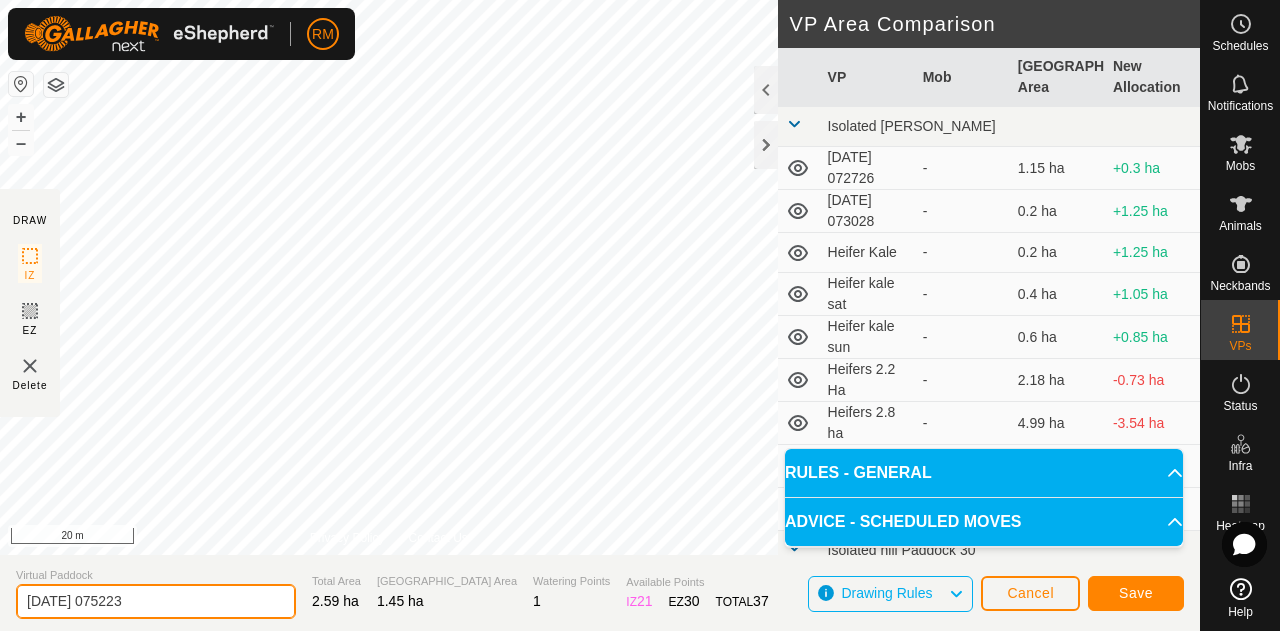 click on "[DATE] 075223" 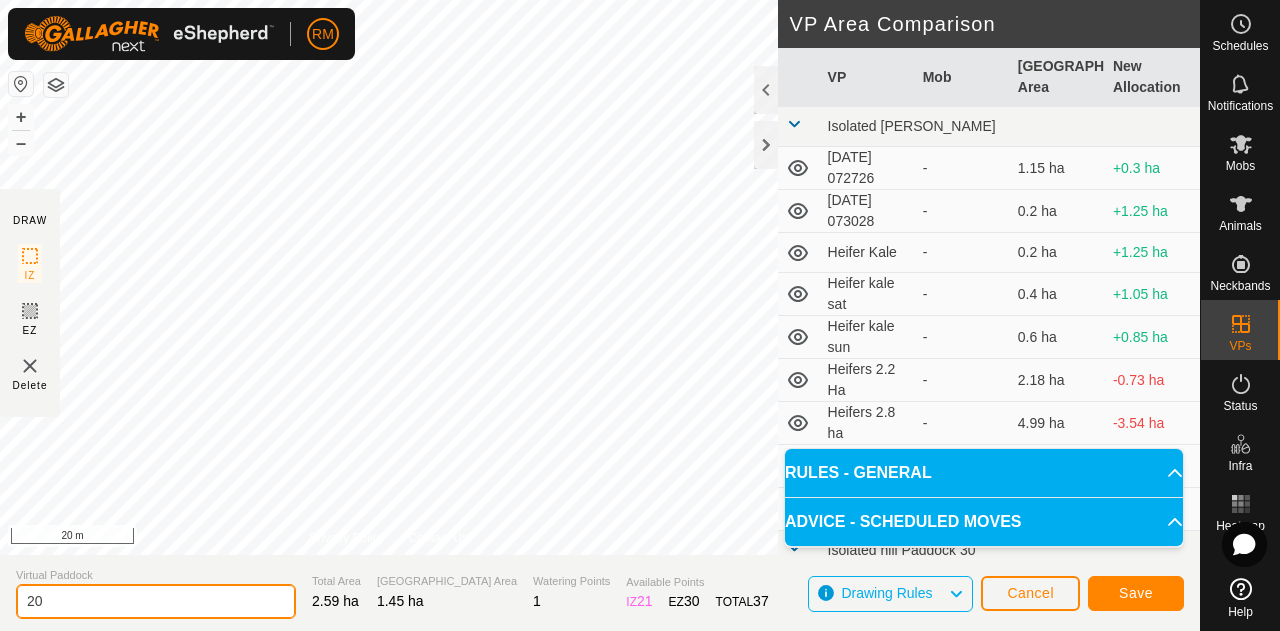 type on "2" 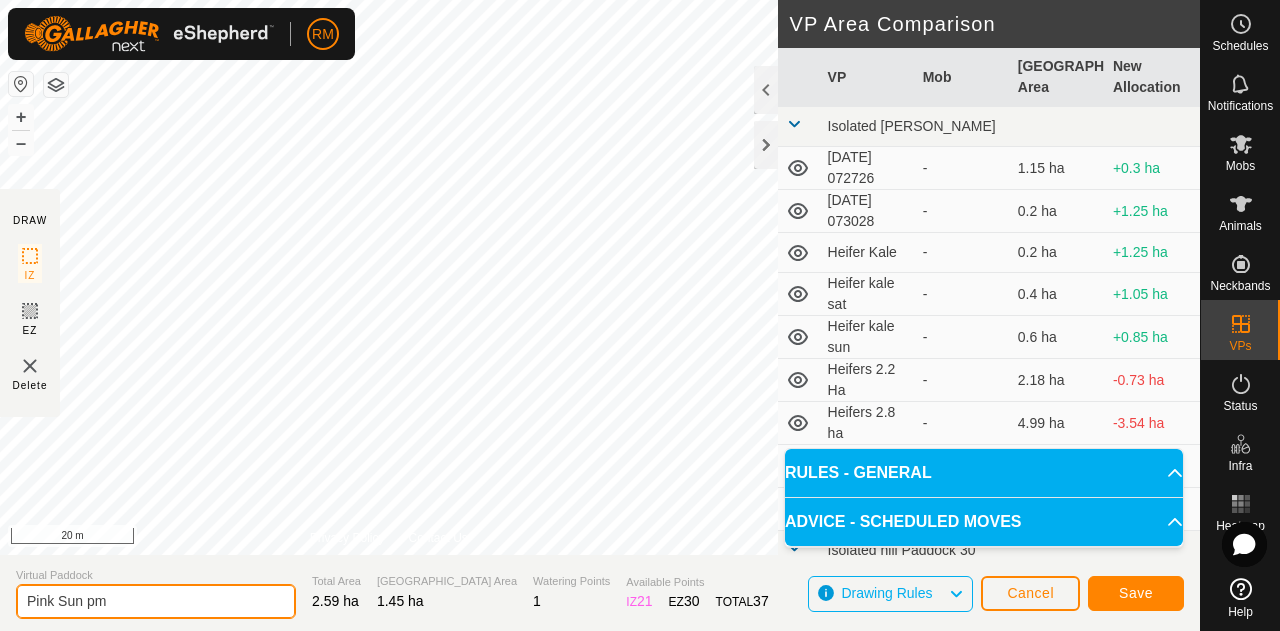 type on "Pink Sun pm" 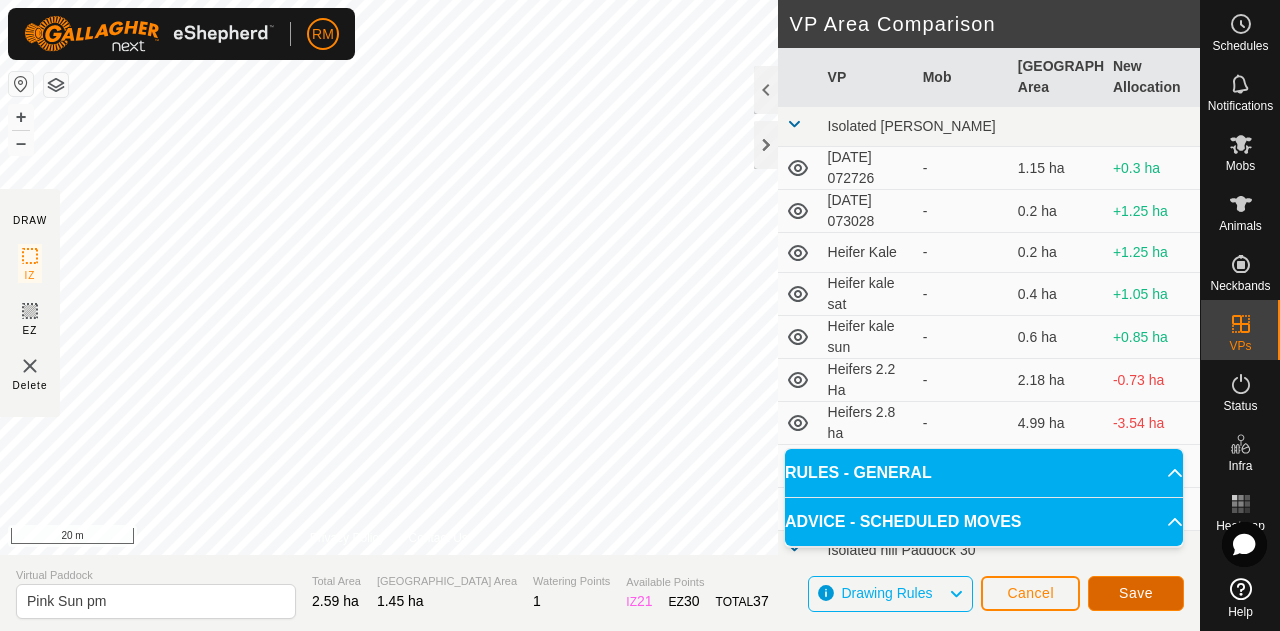 click on "Save" 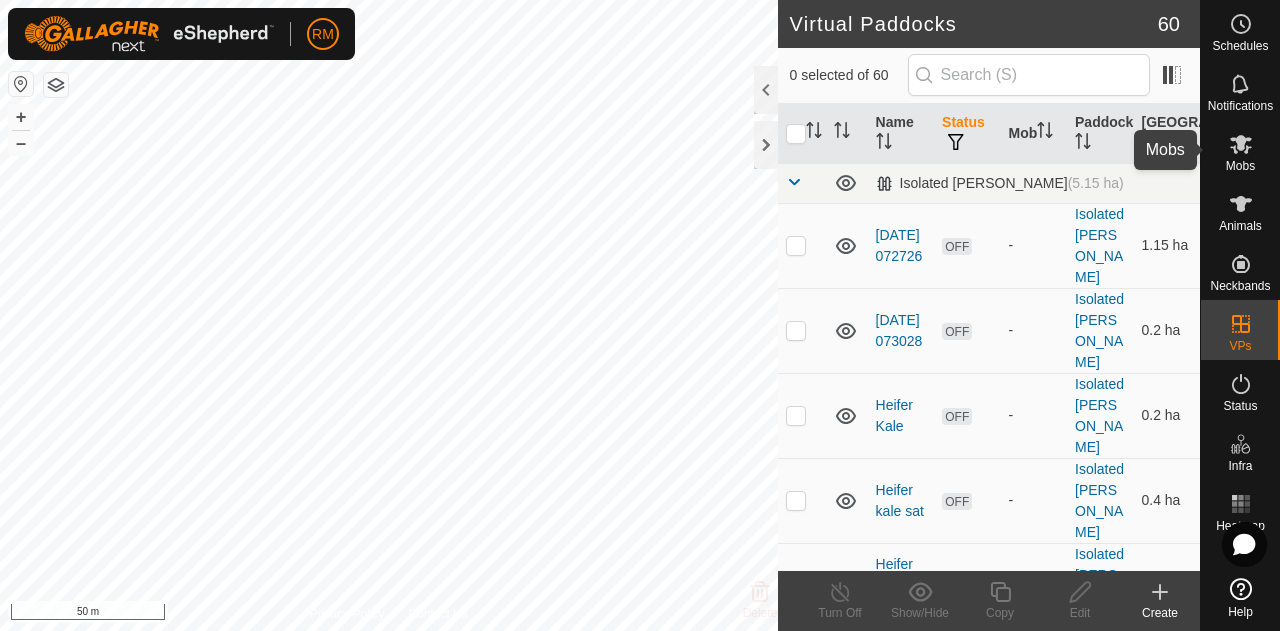 click 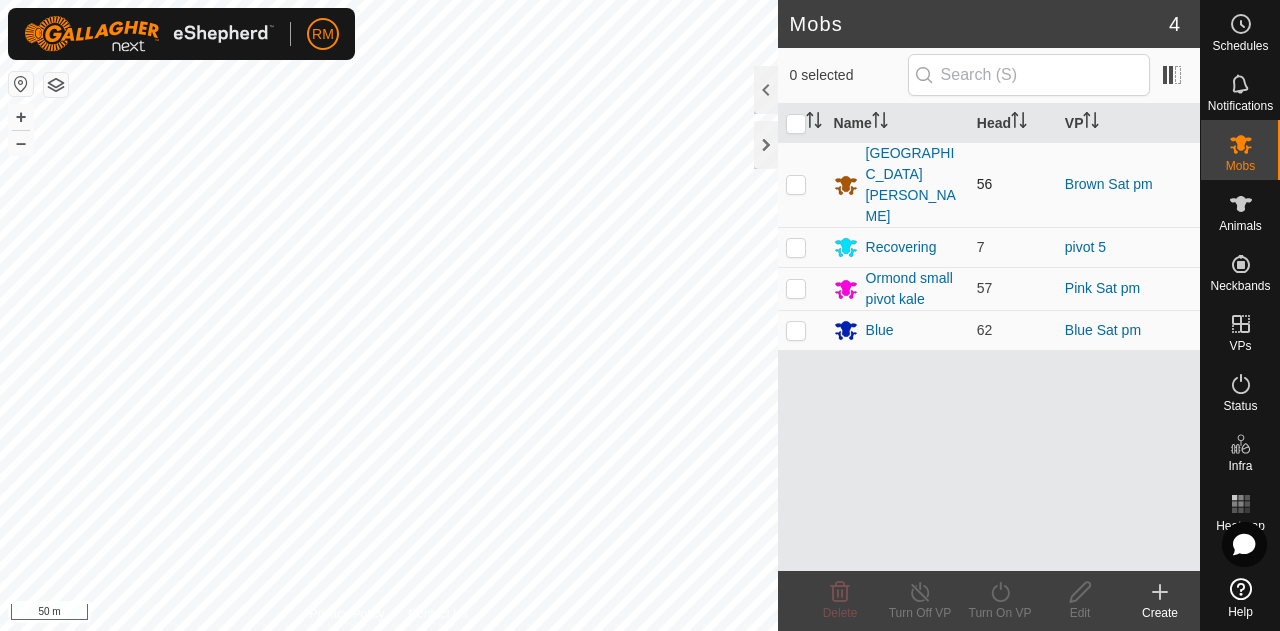 click at bounding box center [802, 184] 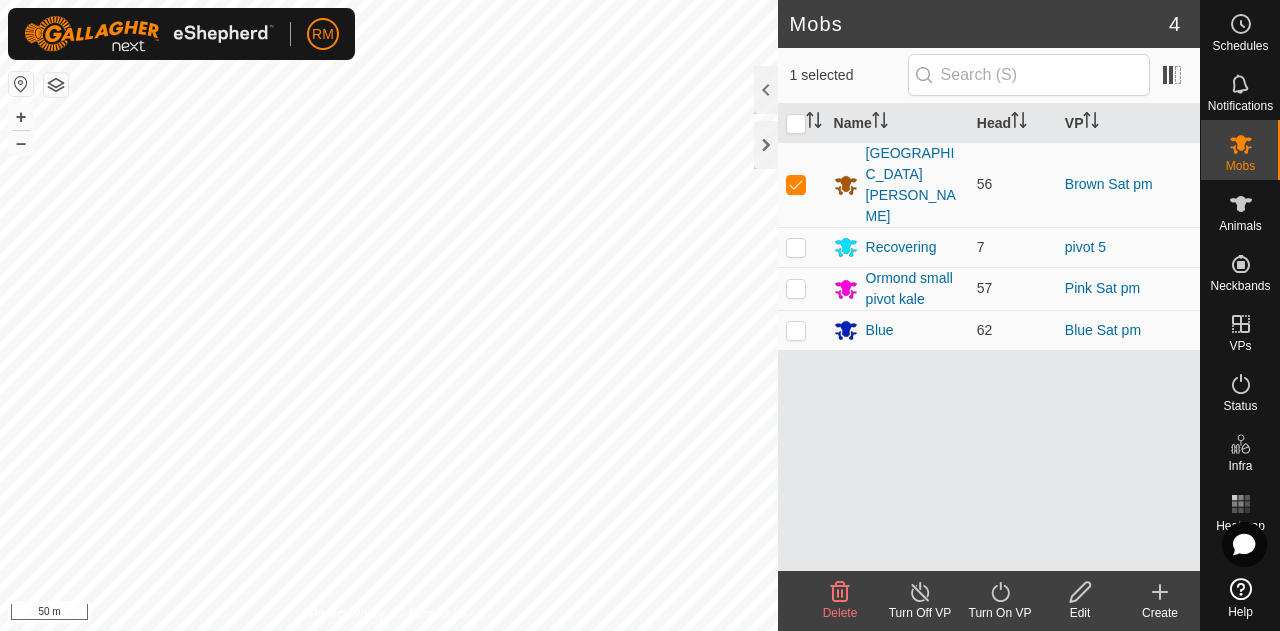 click 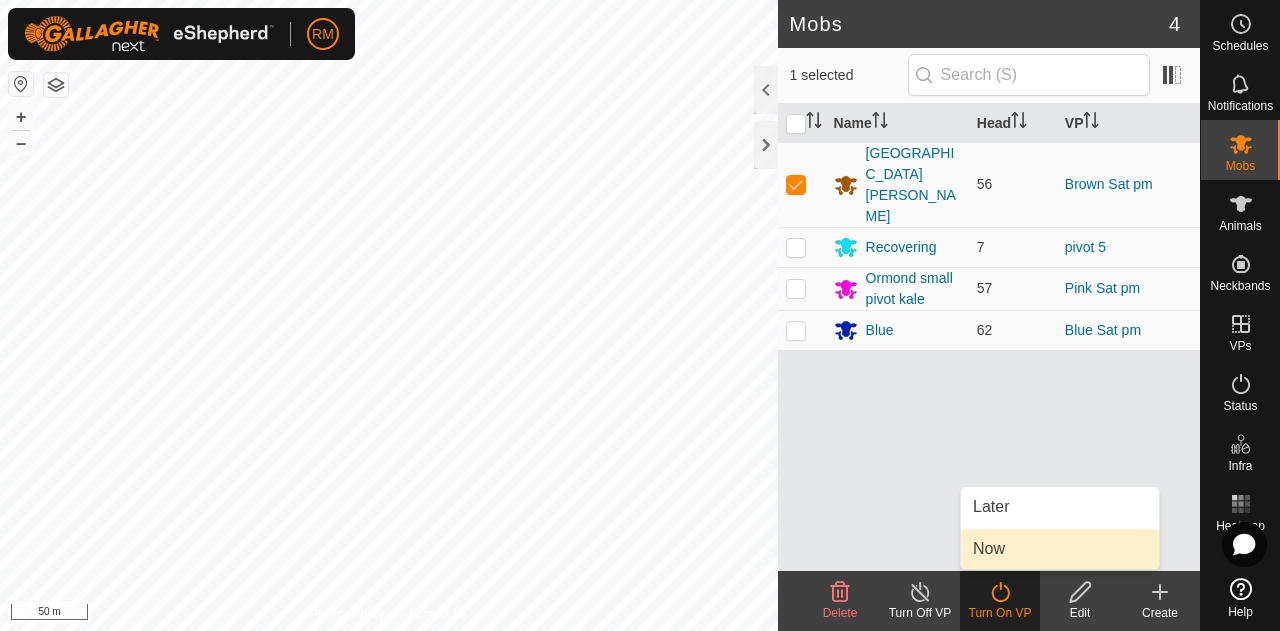 click on "Now" at bounding box center (1060, 549) 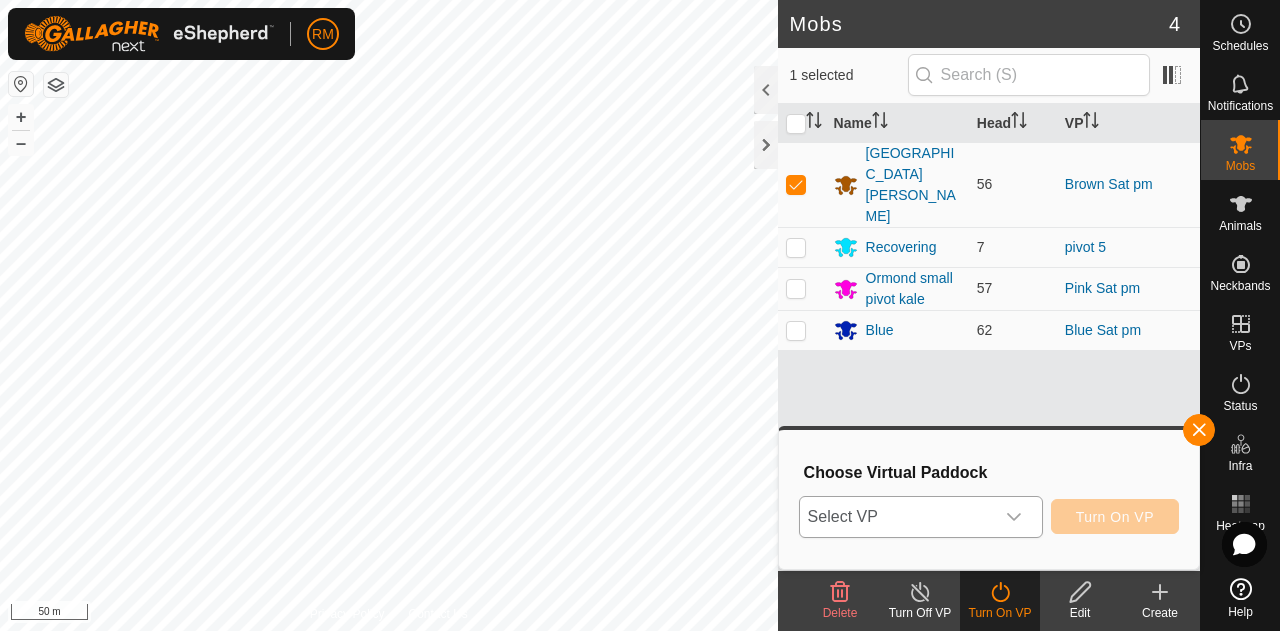 click 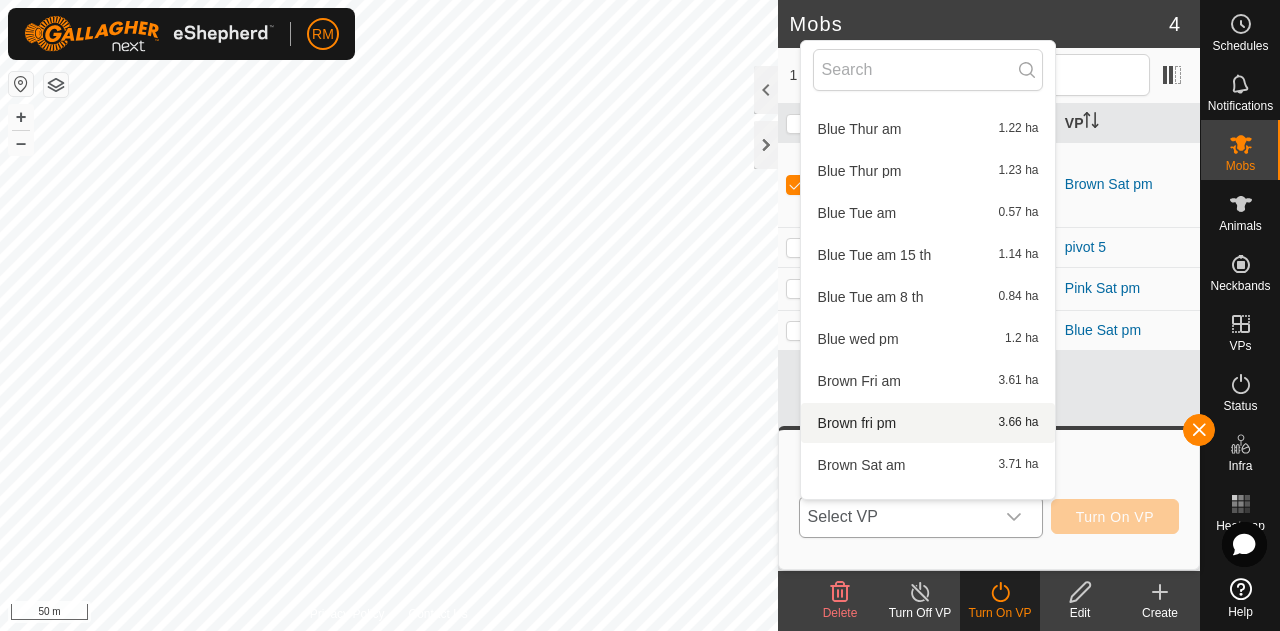 scroll, scrollTop: 1188, scrollLeft: 0, axis: vertical 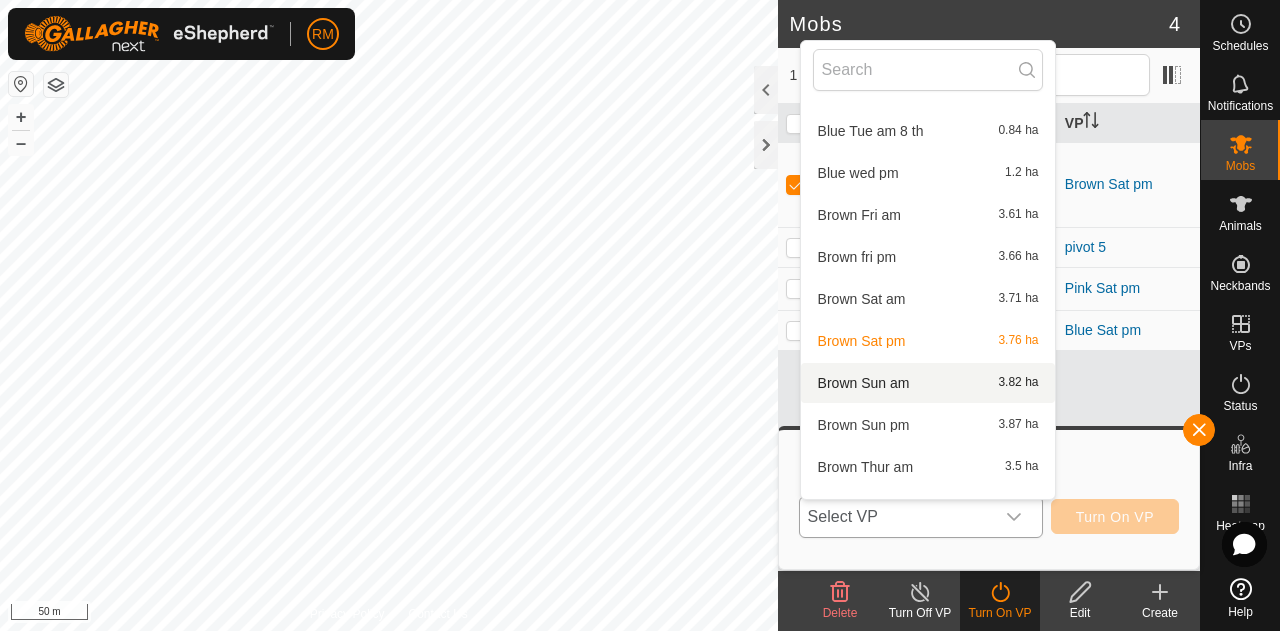 click on "Brown Sun am  3.82 ha" at bounding box center (928, 383) 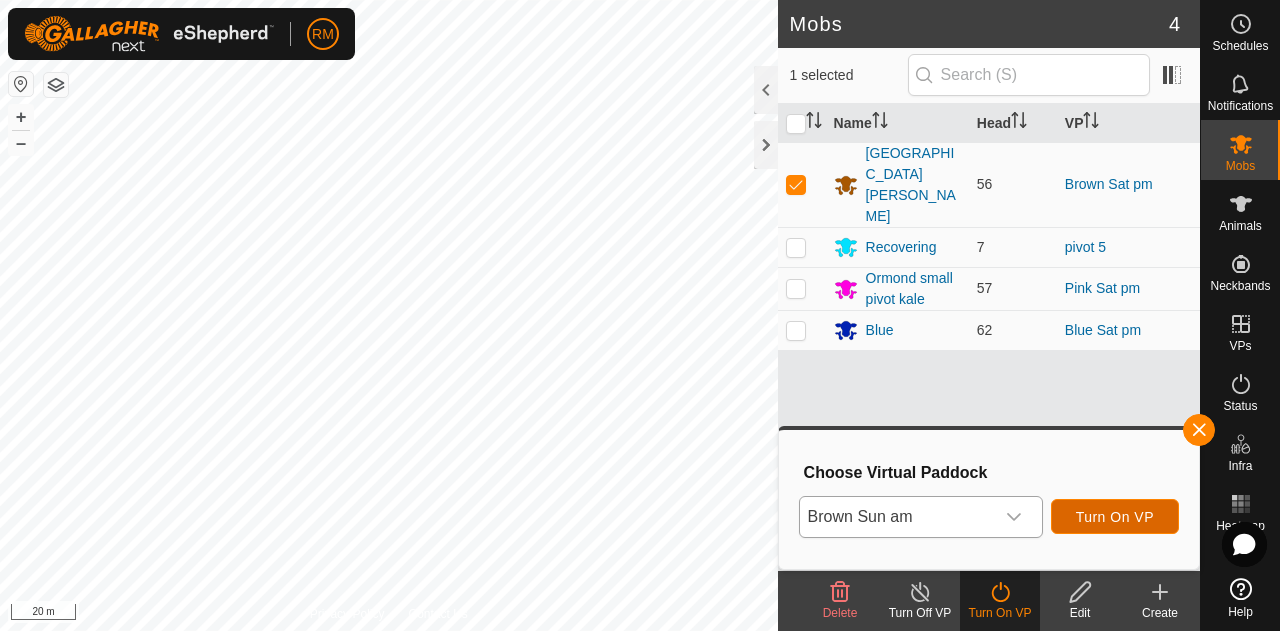 click on "Turn On VP" at bounding box center (1115, 517) 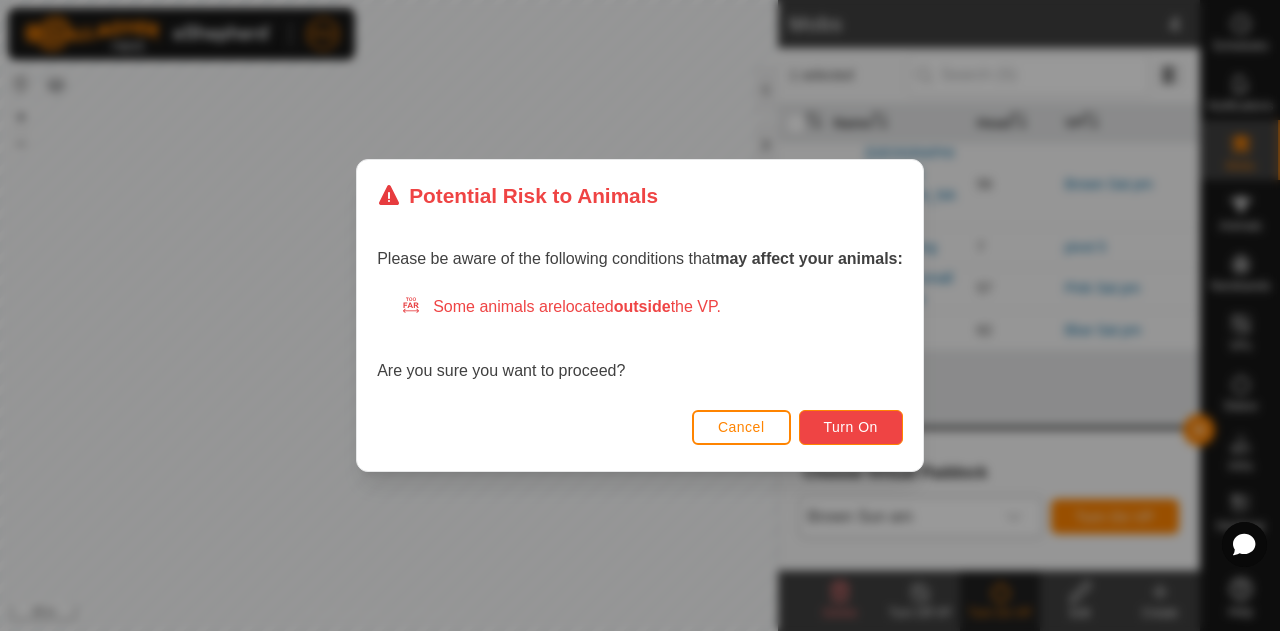 click on "Turn On" at bounding box center [851, 427] 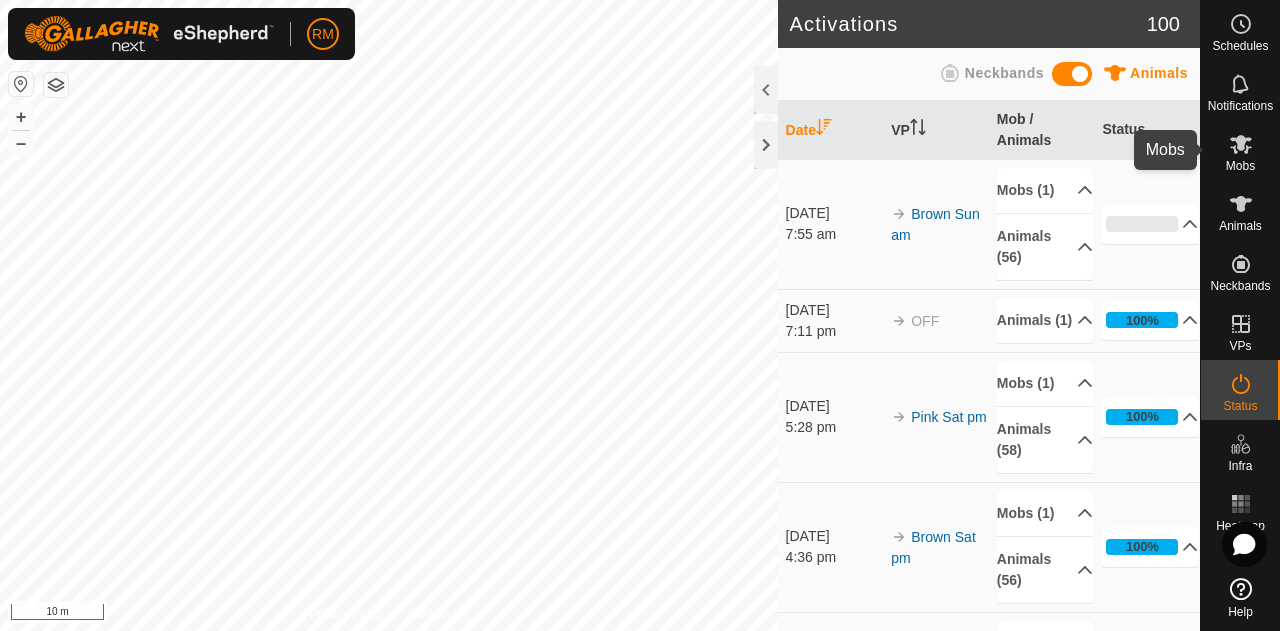 click 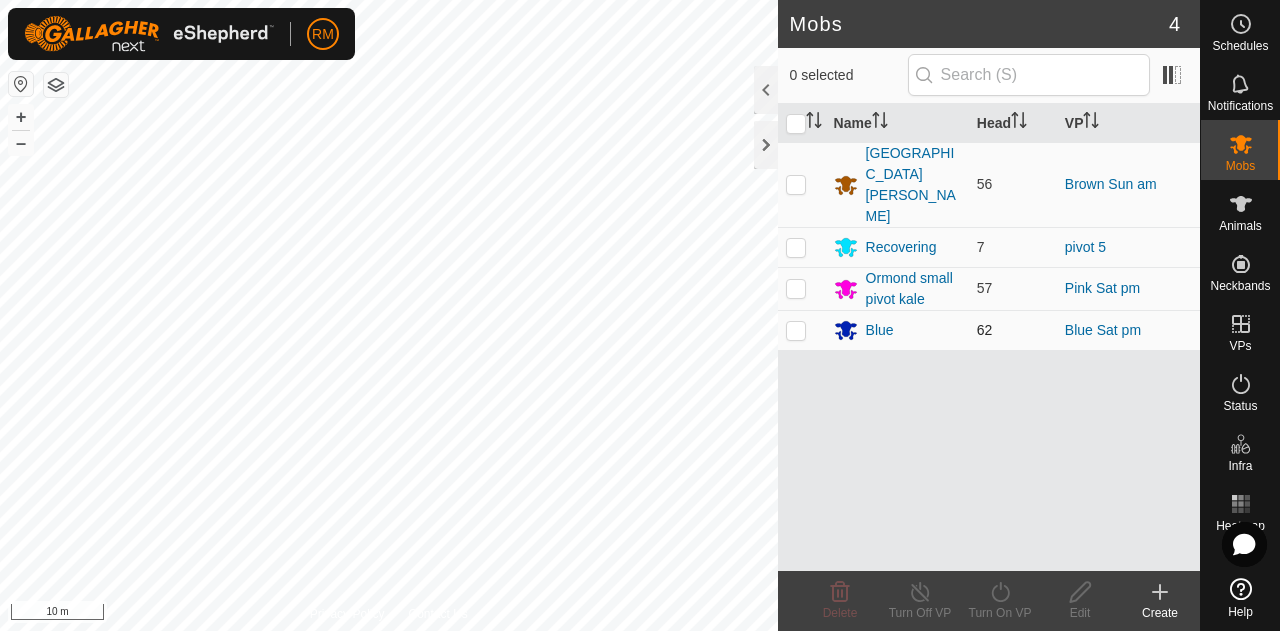 click at bounding box center [796, 330] 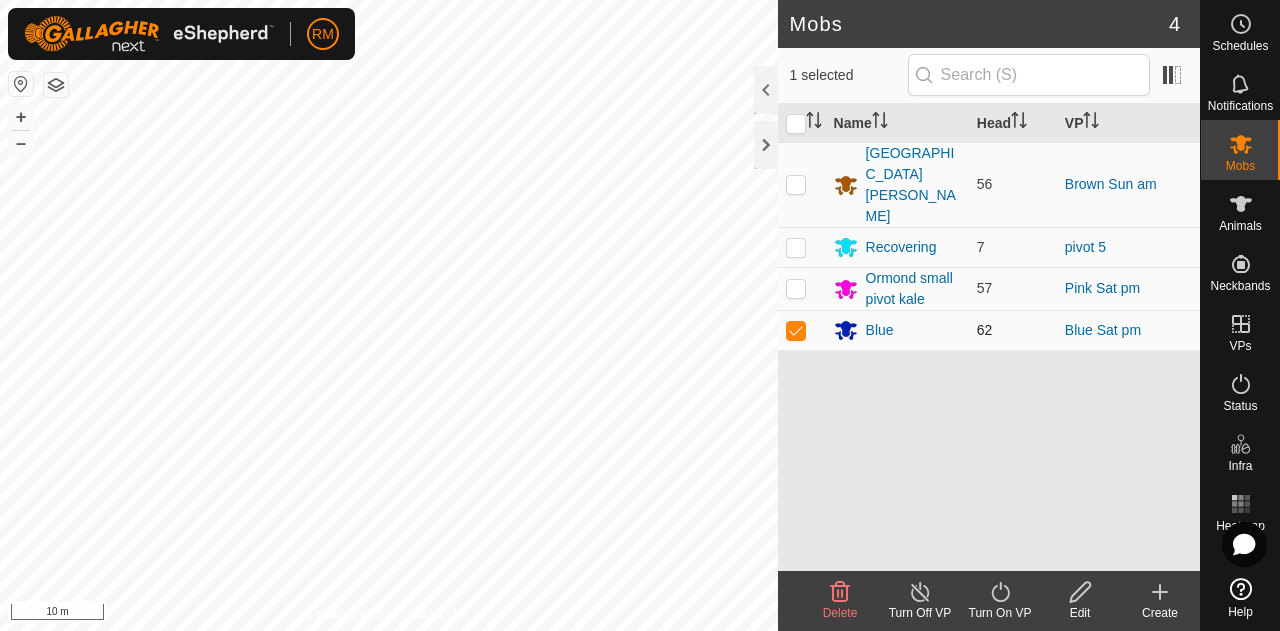 checkbox on "true" 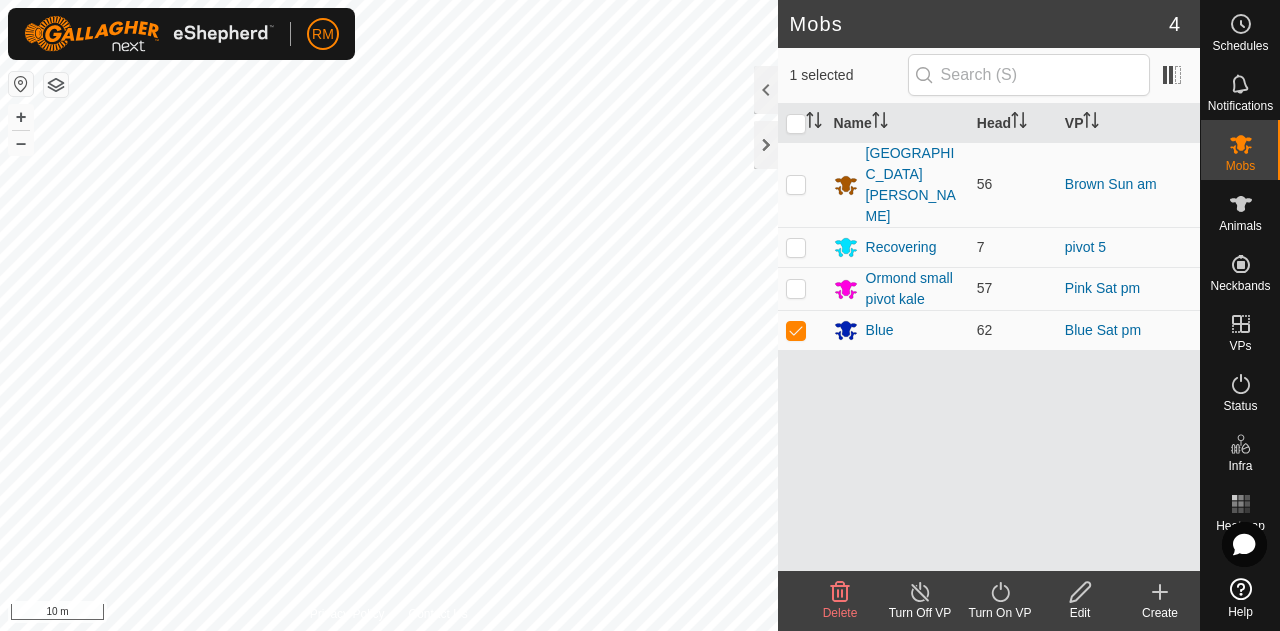 click 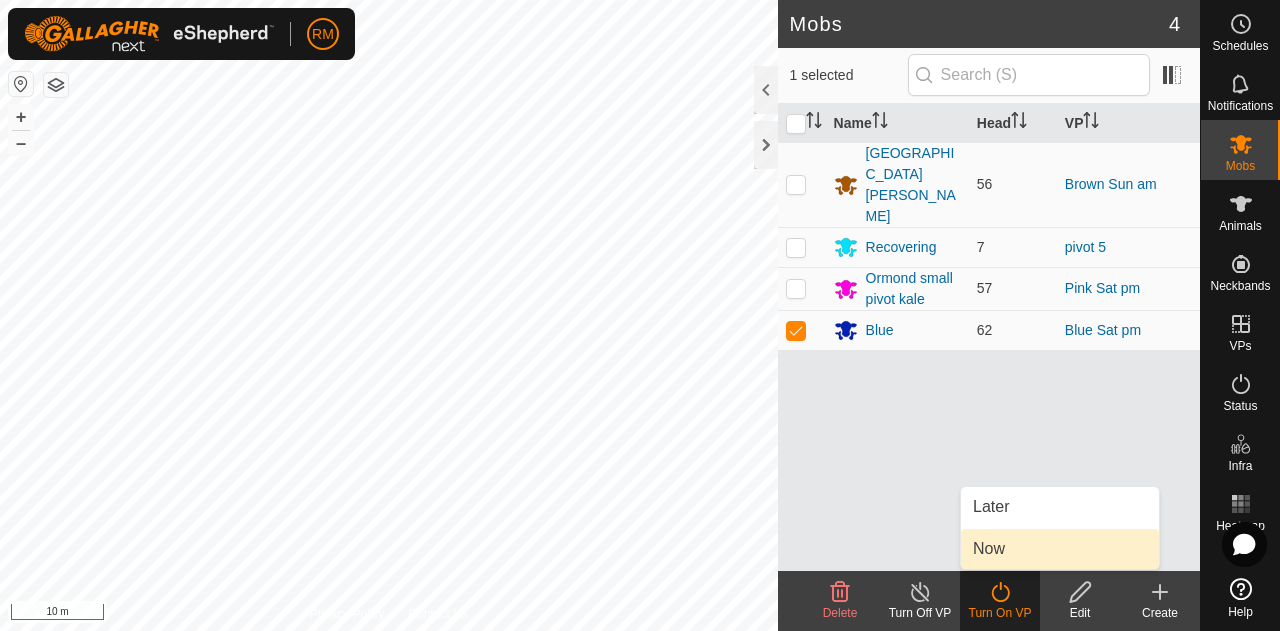 click on "Now" at bounding box center (1060, 549) 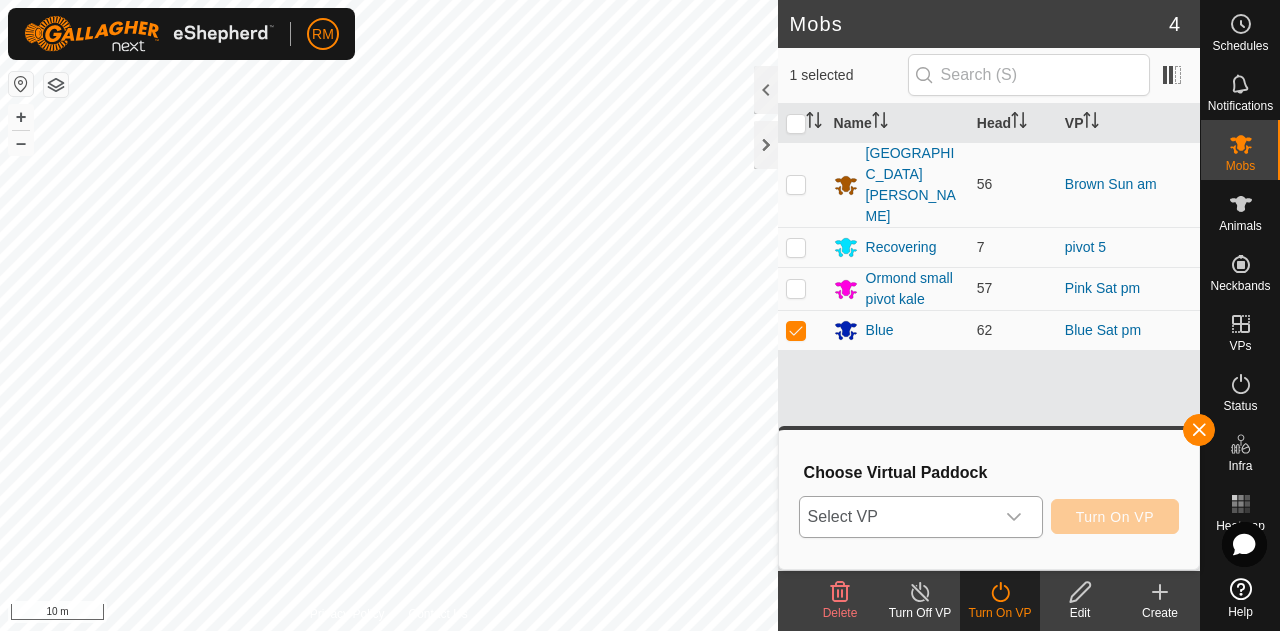 click 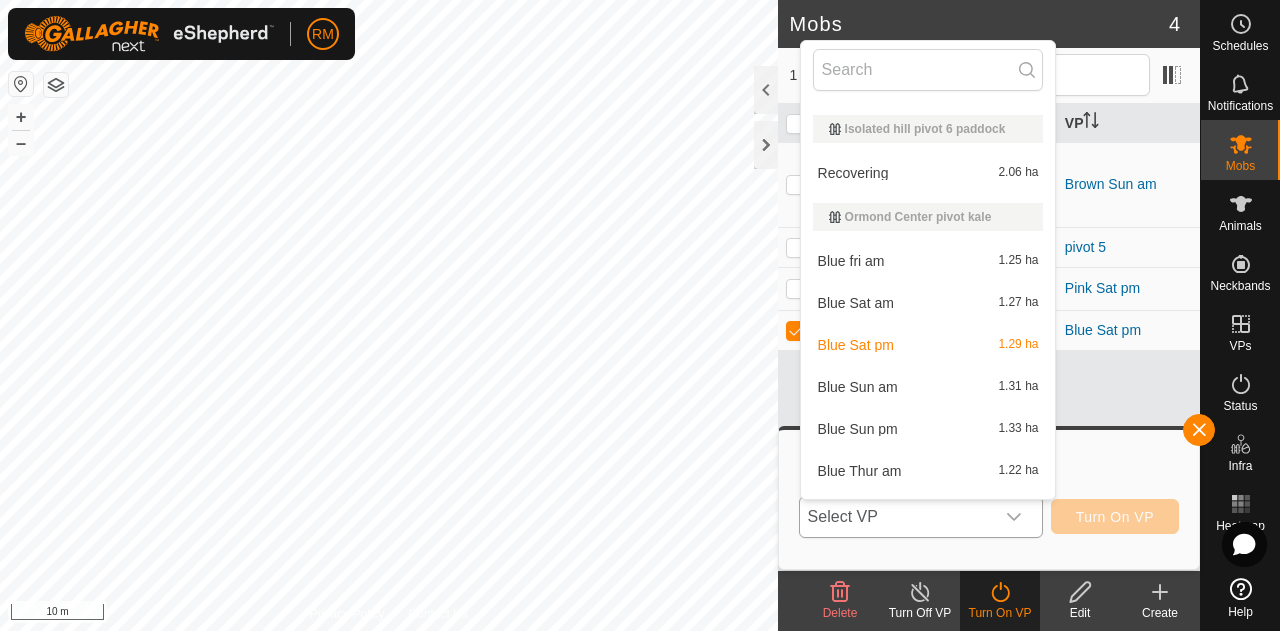scroll, scrollTop: 688, scrollLeft: 0, axis: vertical 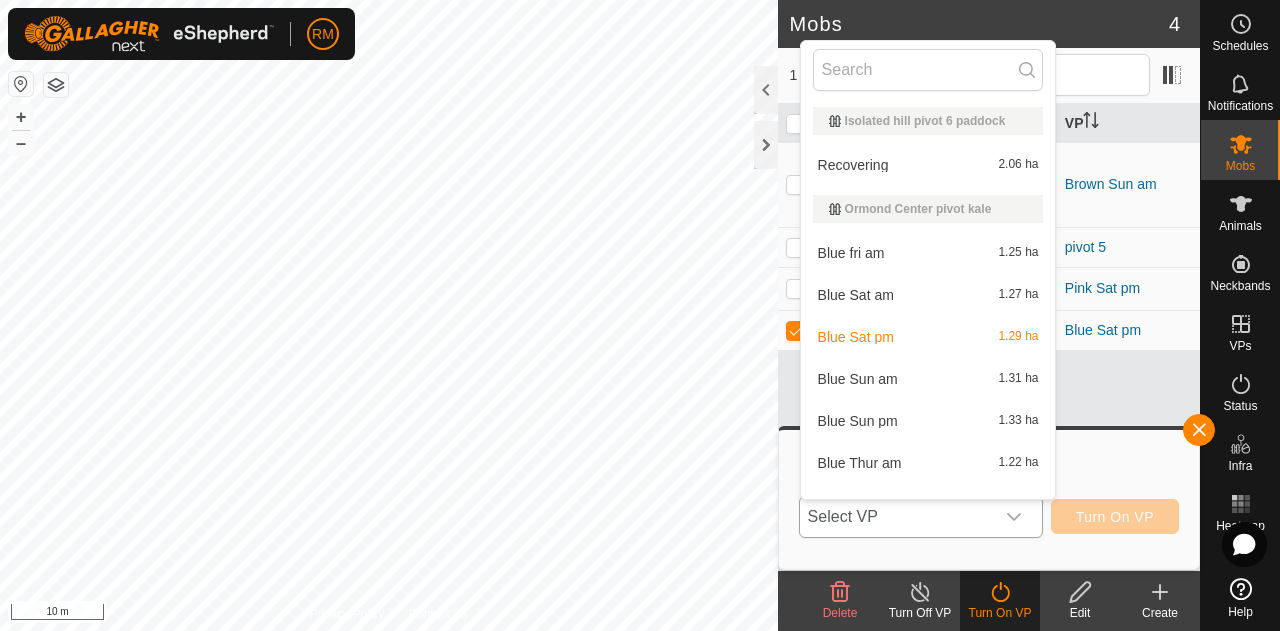 click on "Blue Sun am  1.31 ha" at bounding box center [928, 379] 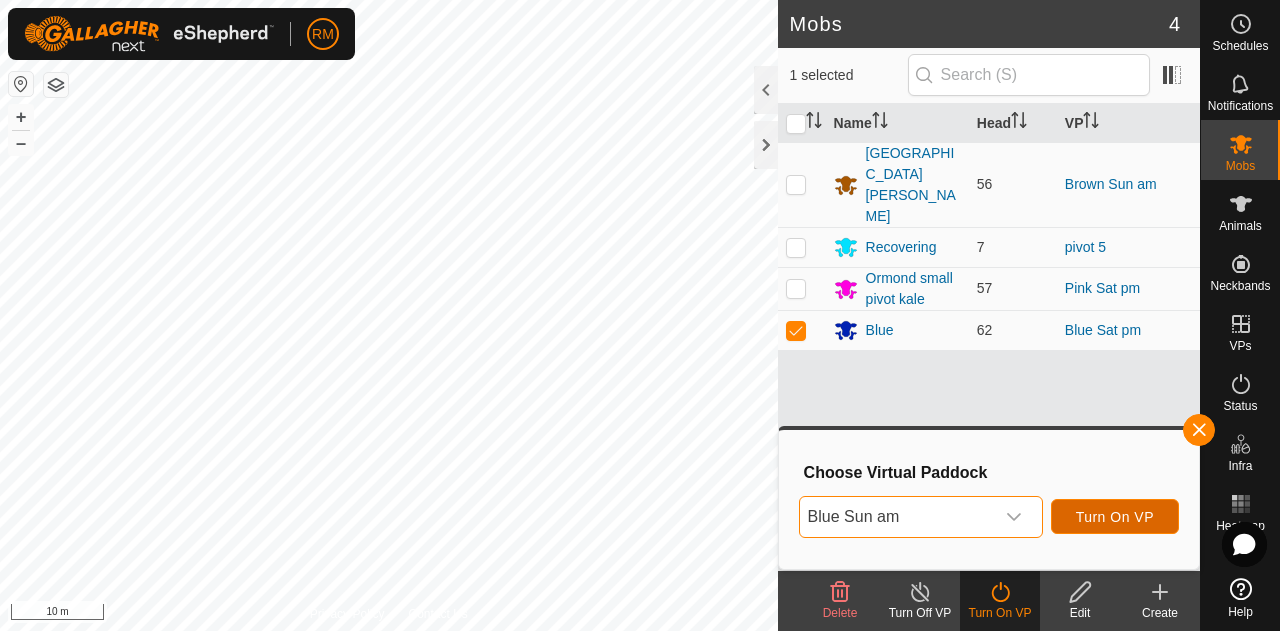 click on "Turn On VP" at bounding box center [1115, 517] 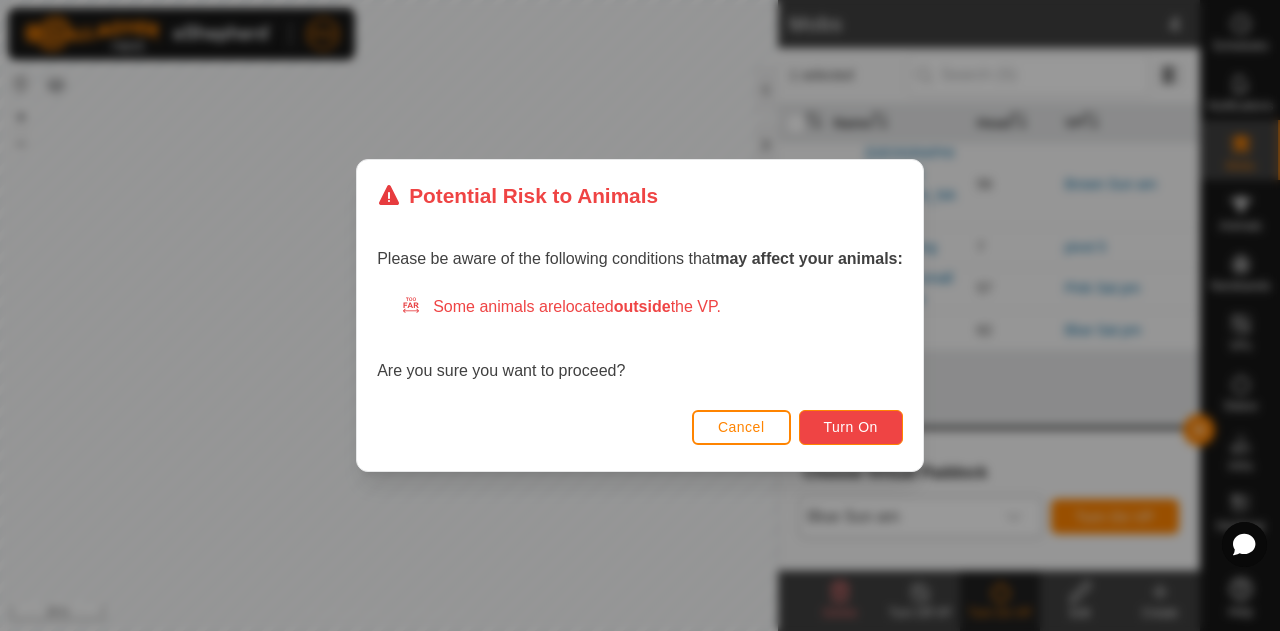 click on "Turn On" at bounding box center (851, 427) 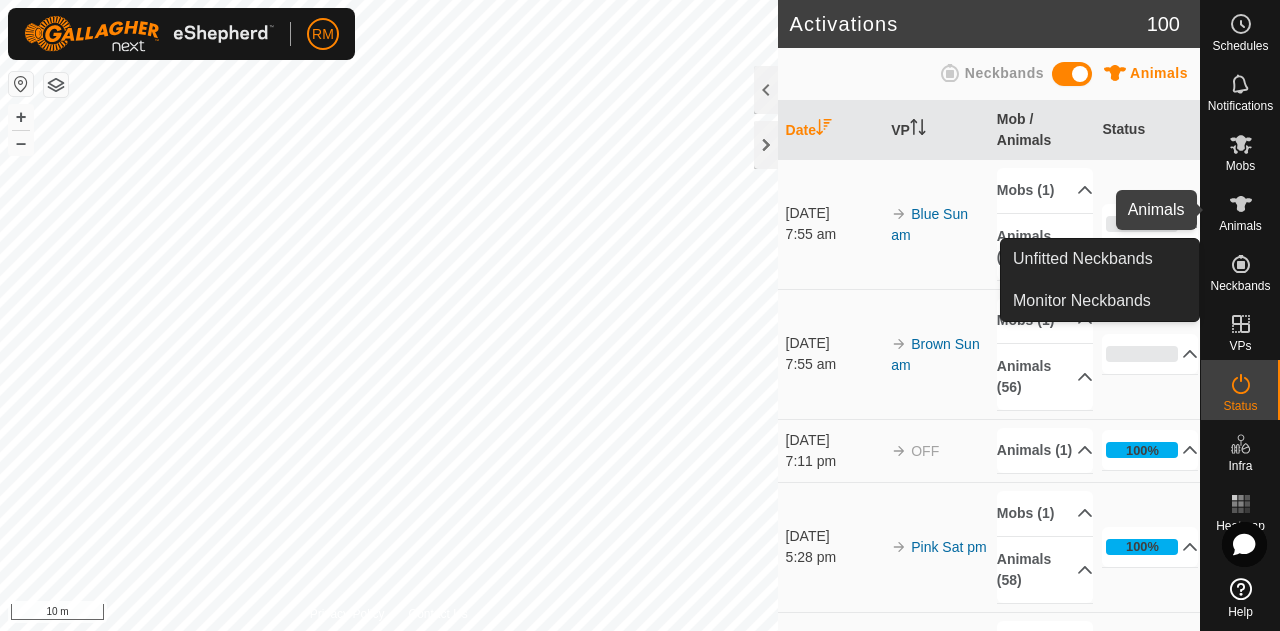 click 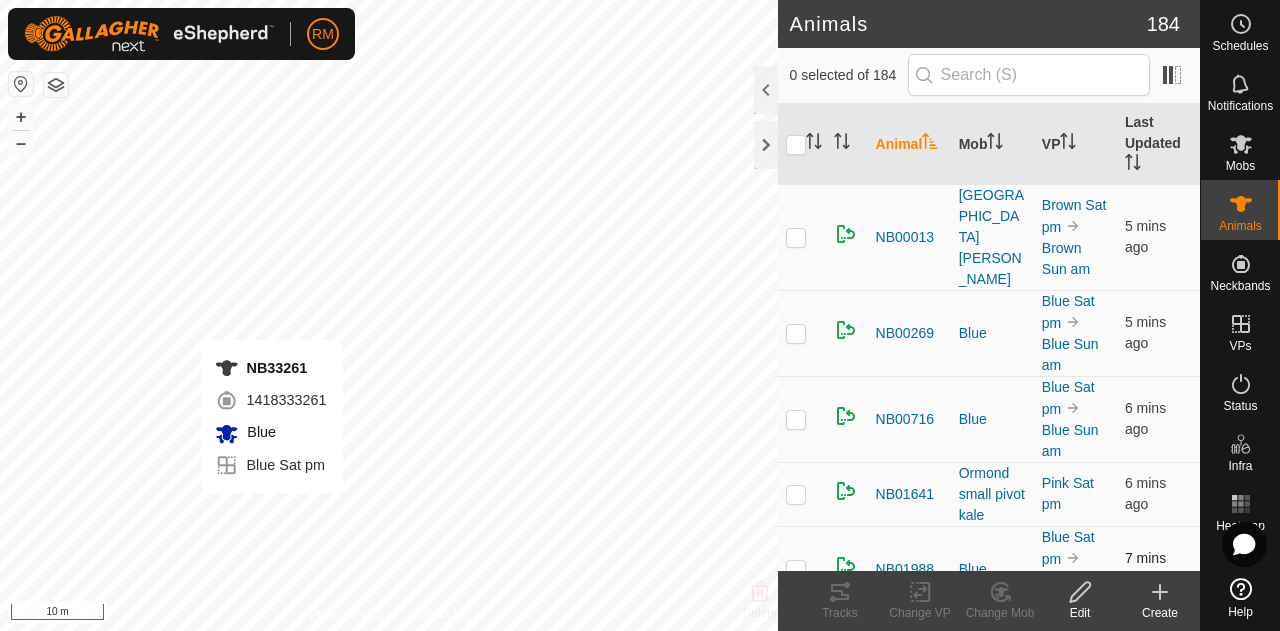checkbox on "true" 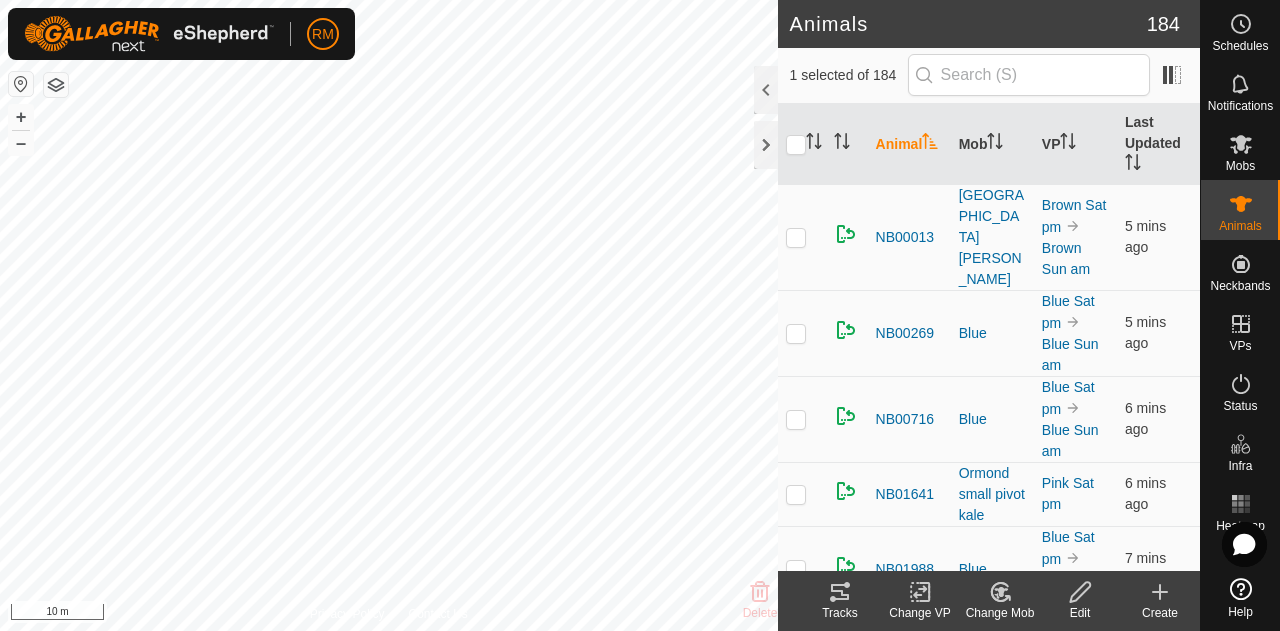 click 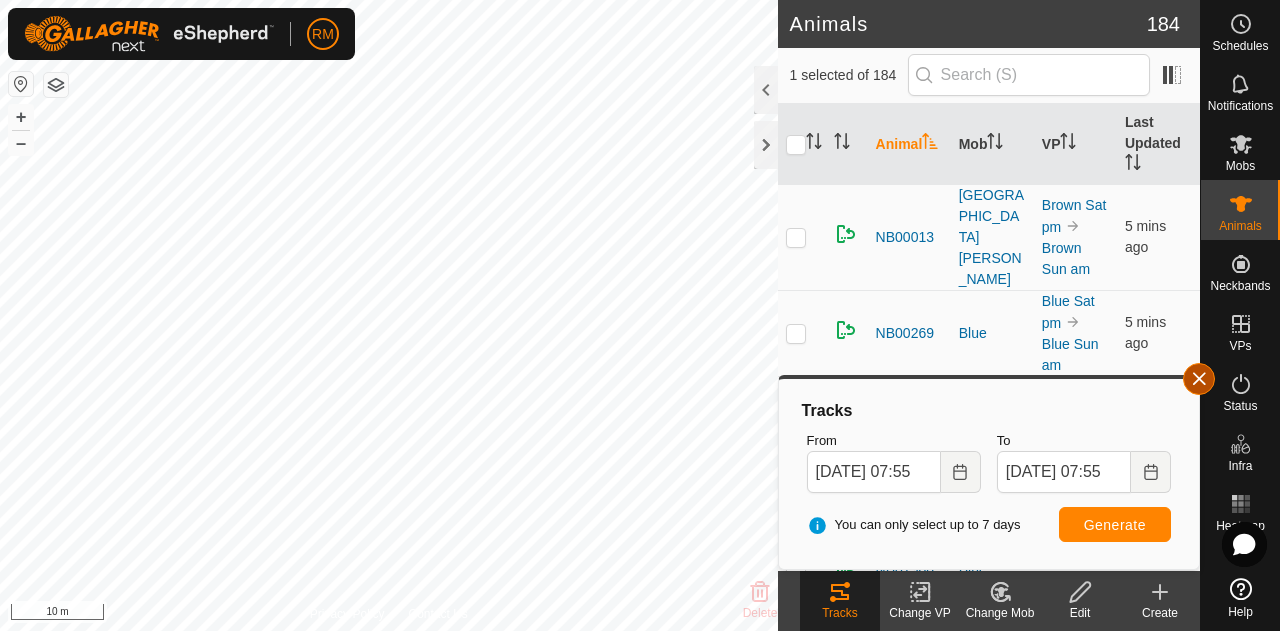 click at bounding box center (1199, 379) 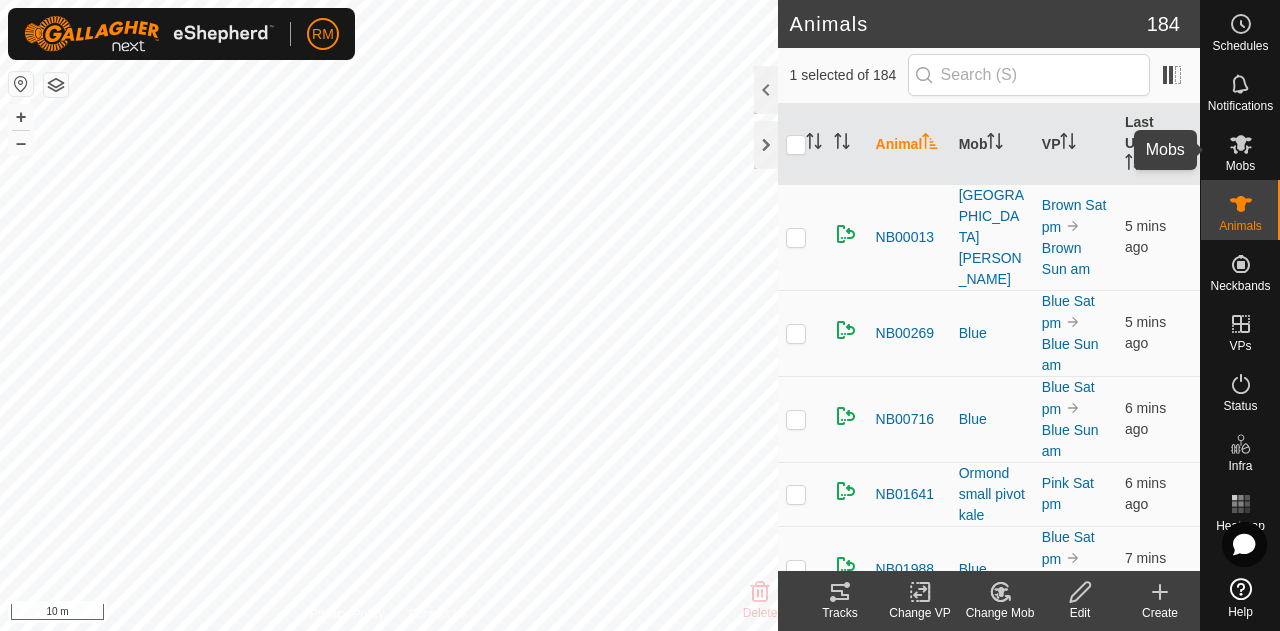 click 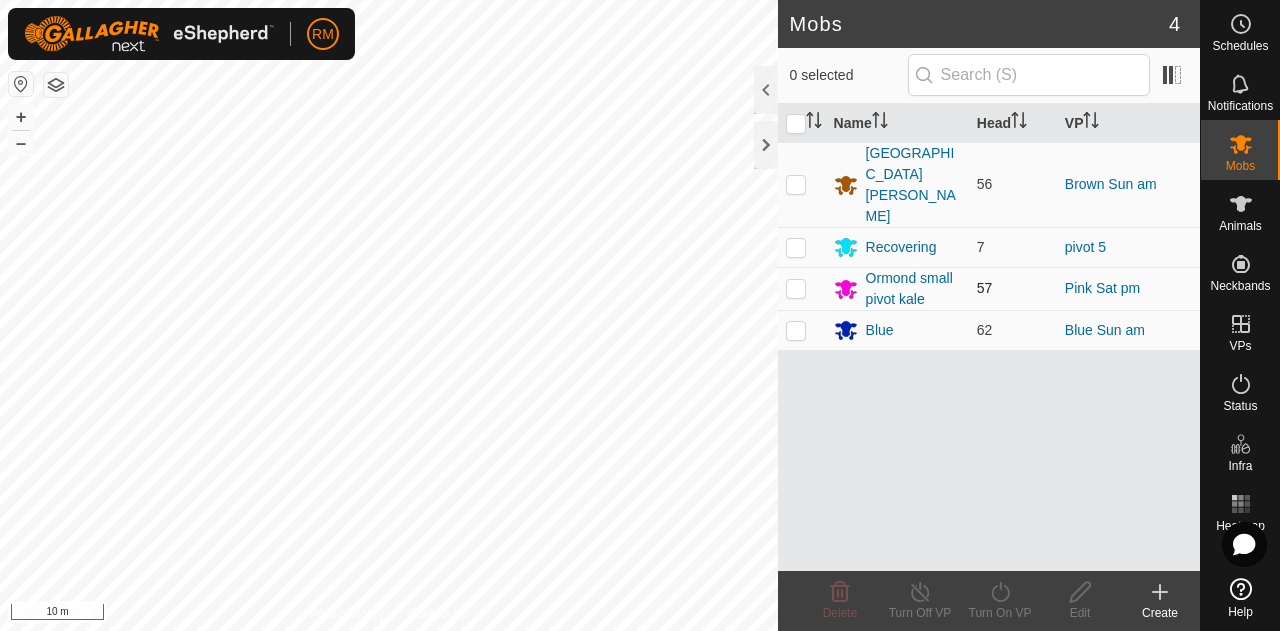 click at bounding box center [796, 288] 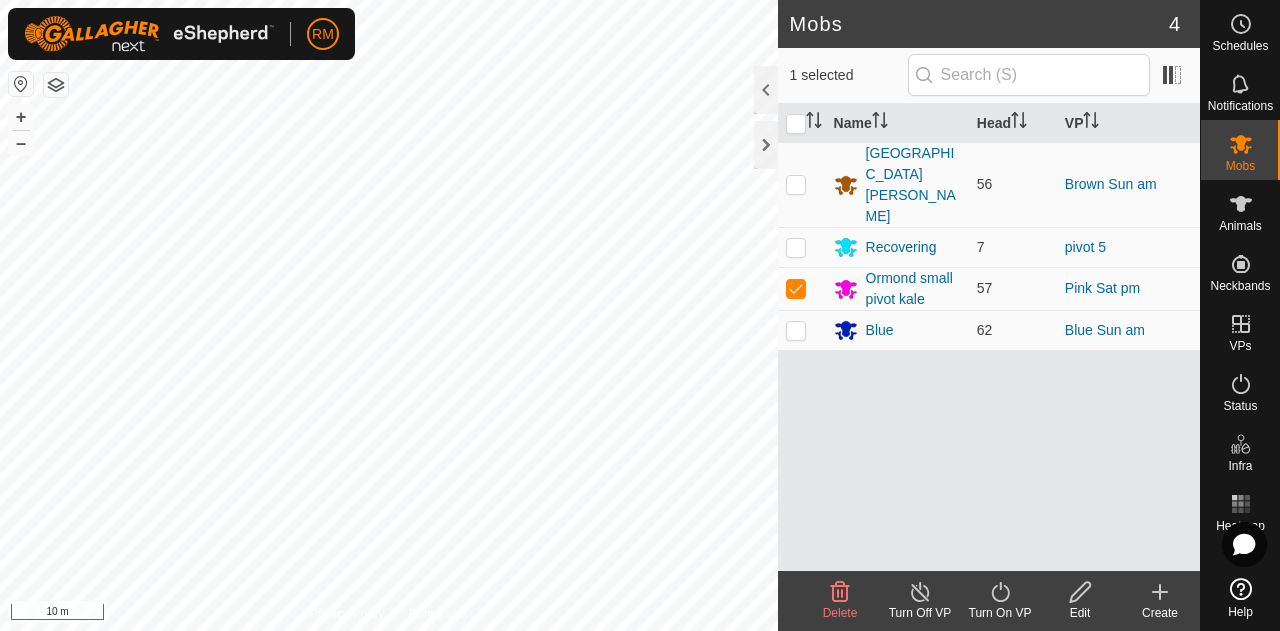 click 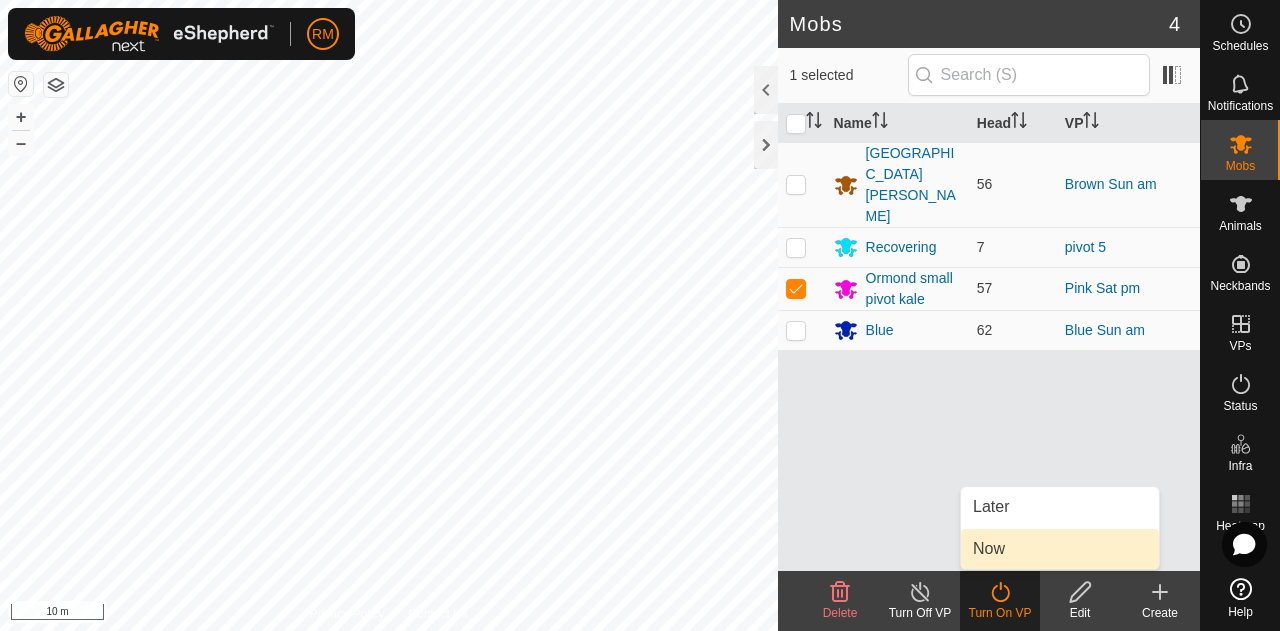 click on "Now" at bounding box center [1060, 549] 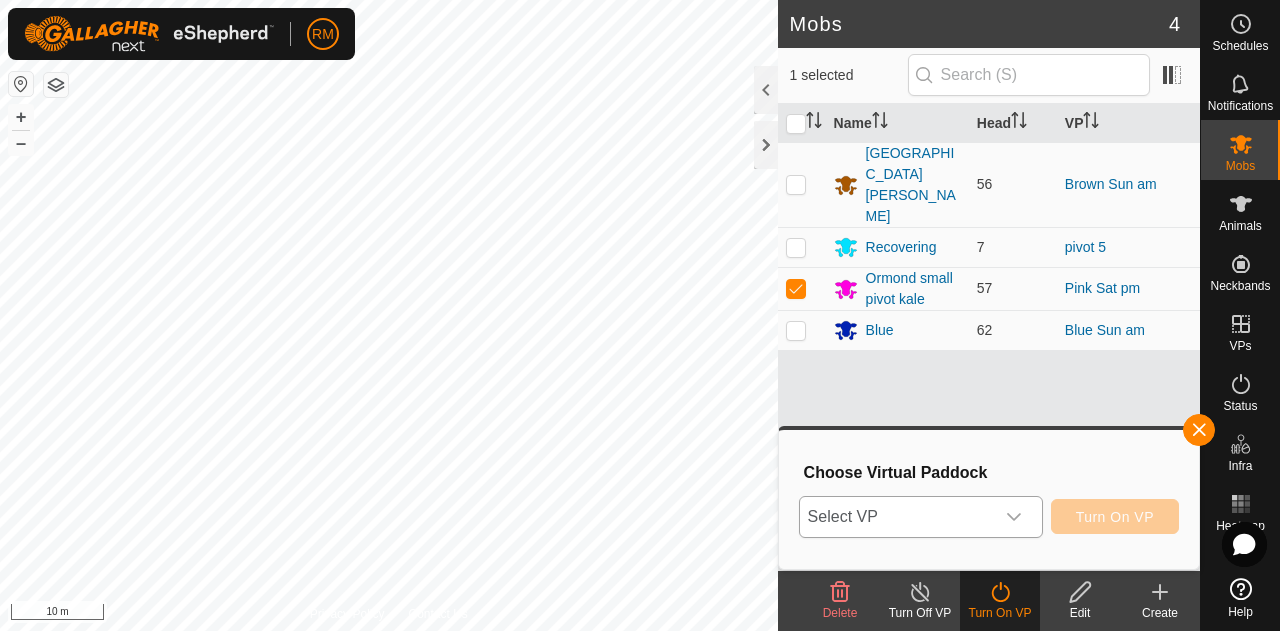 click 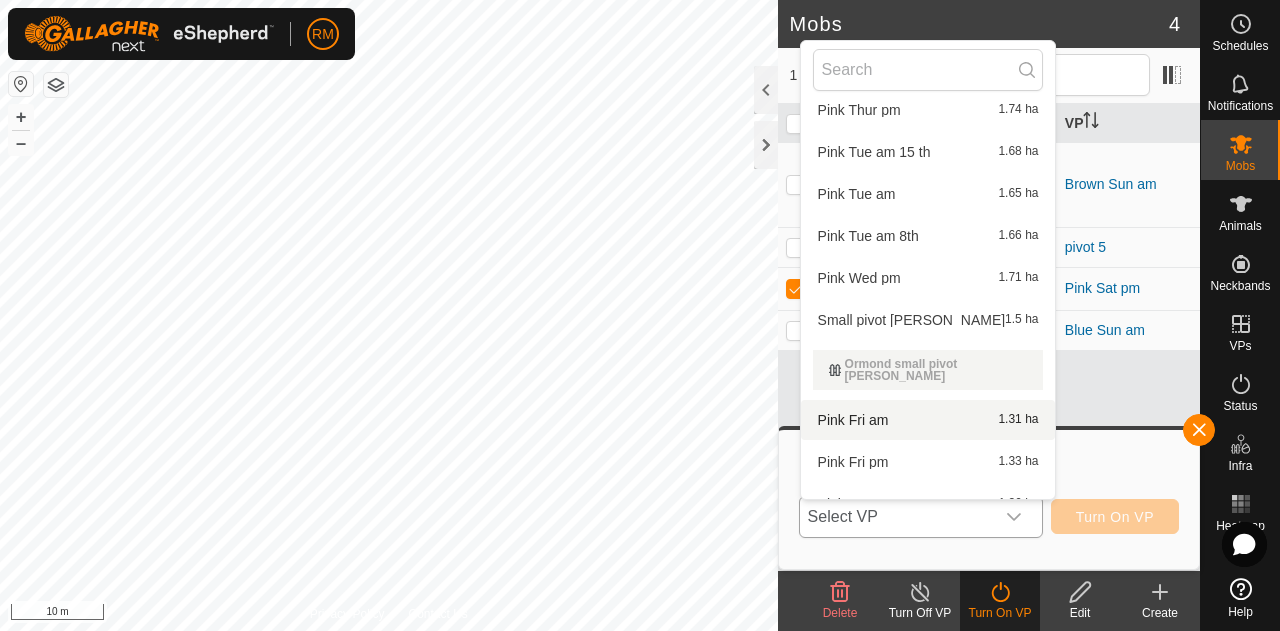scroll, scrollTop: 2522, scrollLeft: 0, axis: vertical 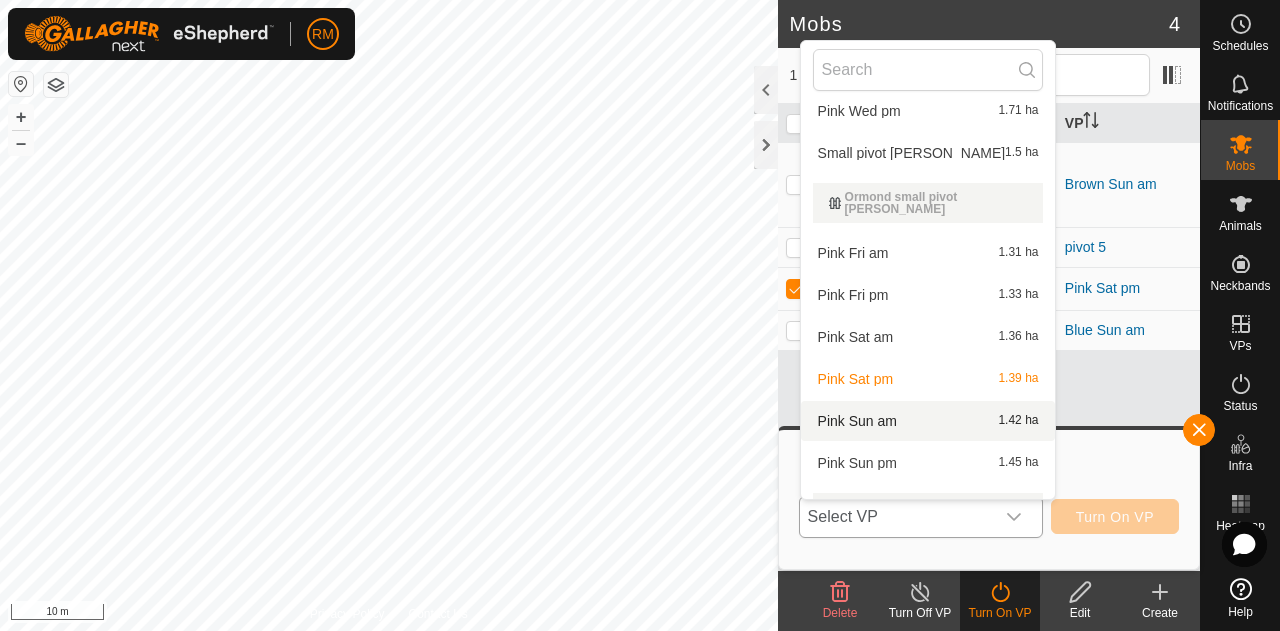 click on "Pink Sun am  1.42 ha" at bounding box center (928, 421) 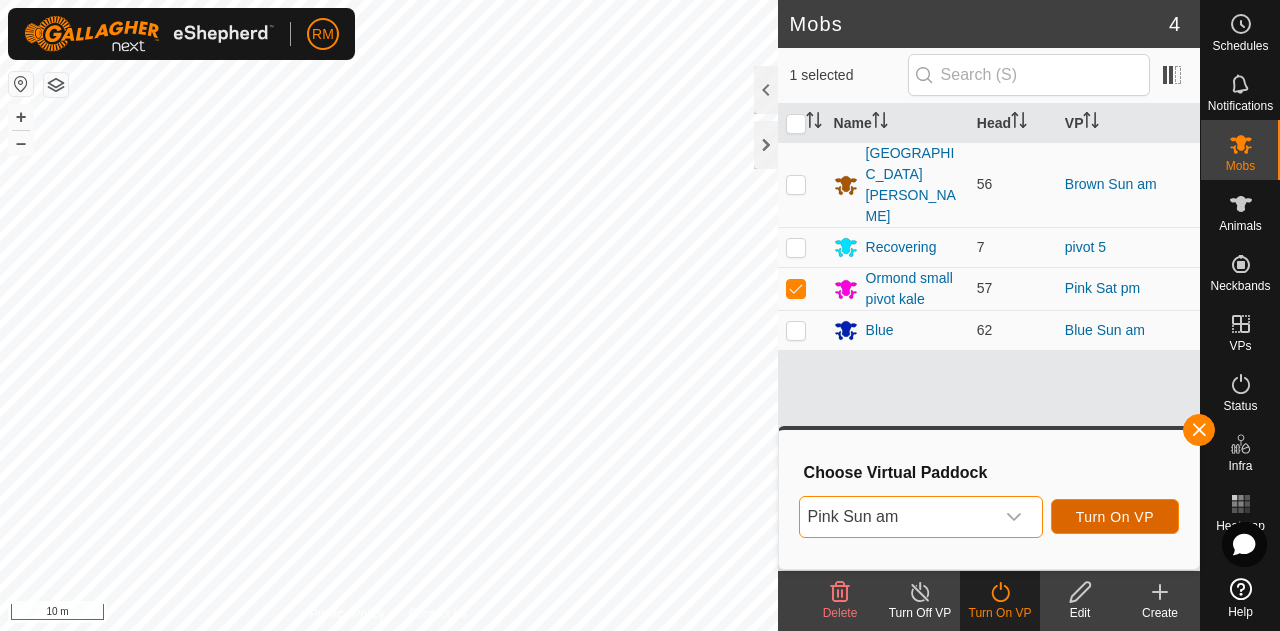 click on "Turn On VP" at bounding box center (1115, 516) 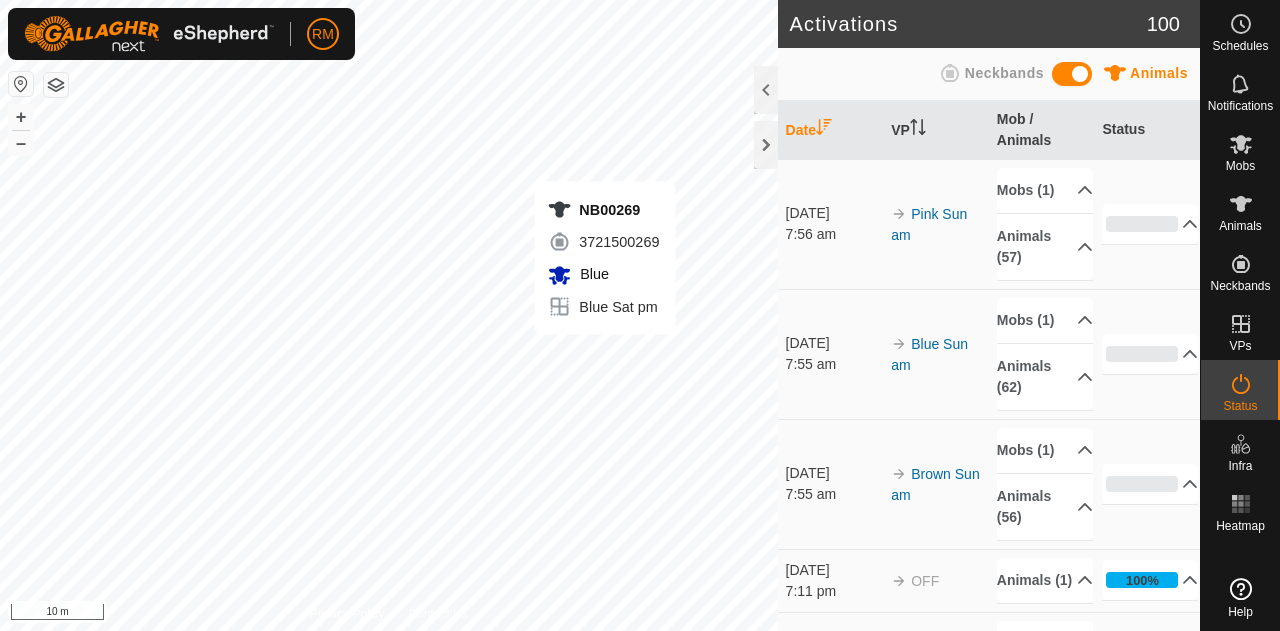 scroll, scrollTop: 0, scrollLeft: 0, axis: both 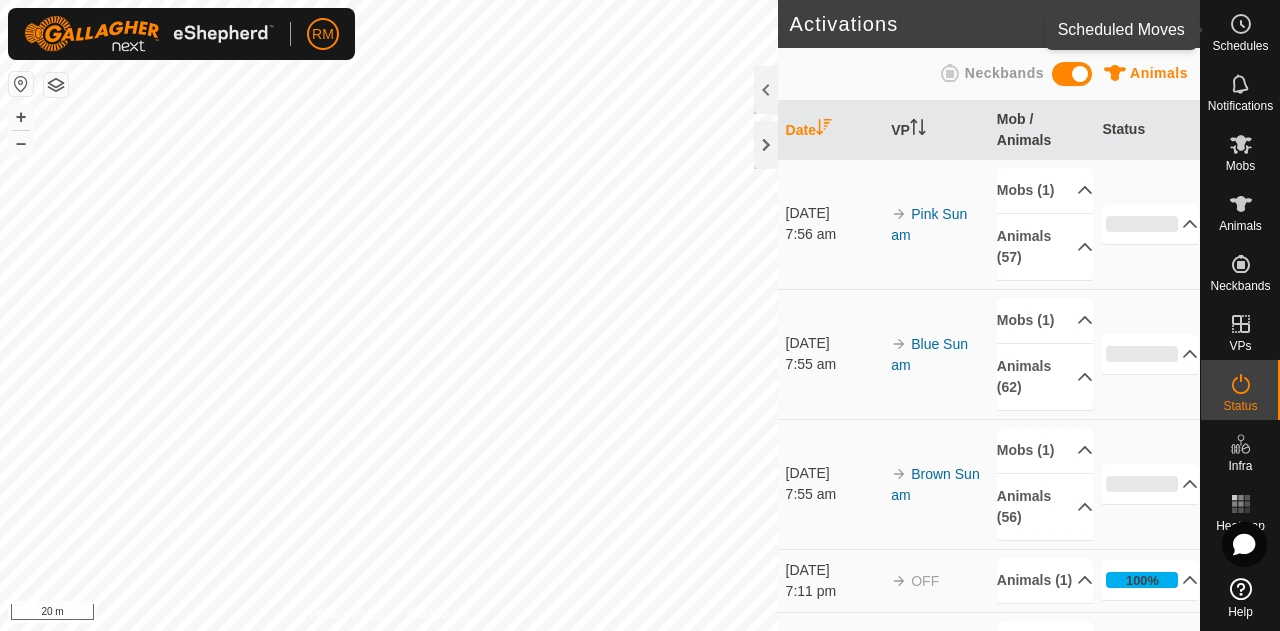 click 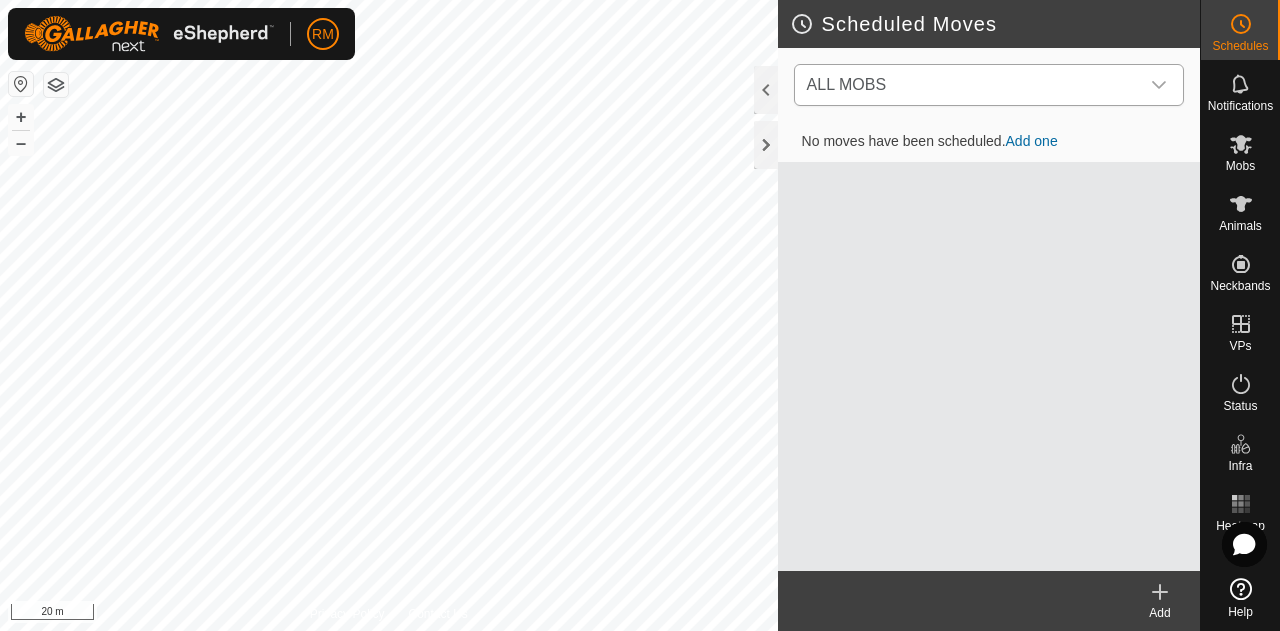 click 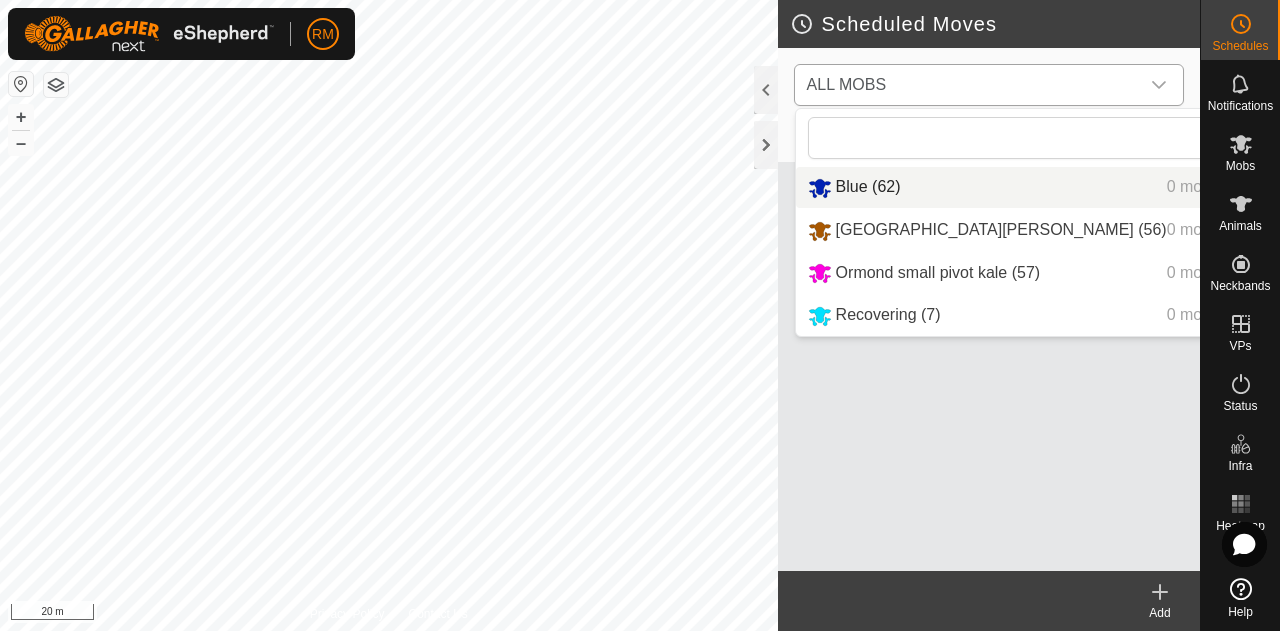 click on "Blue (62) 0 move" at bounding box center (1030, 187) 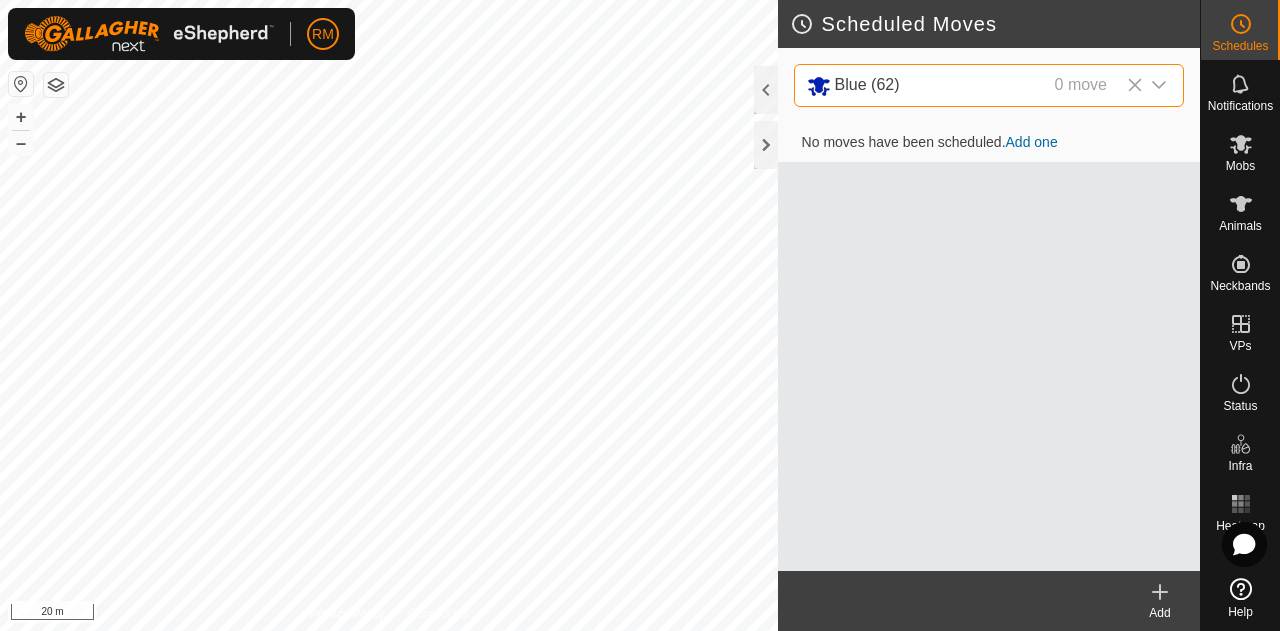 click 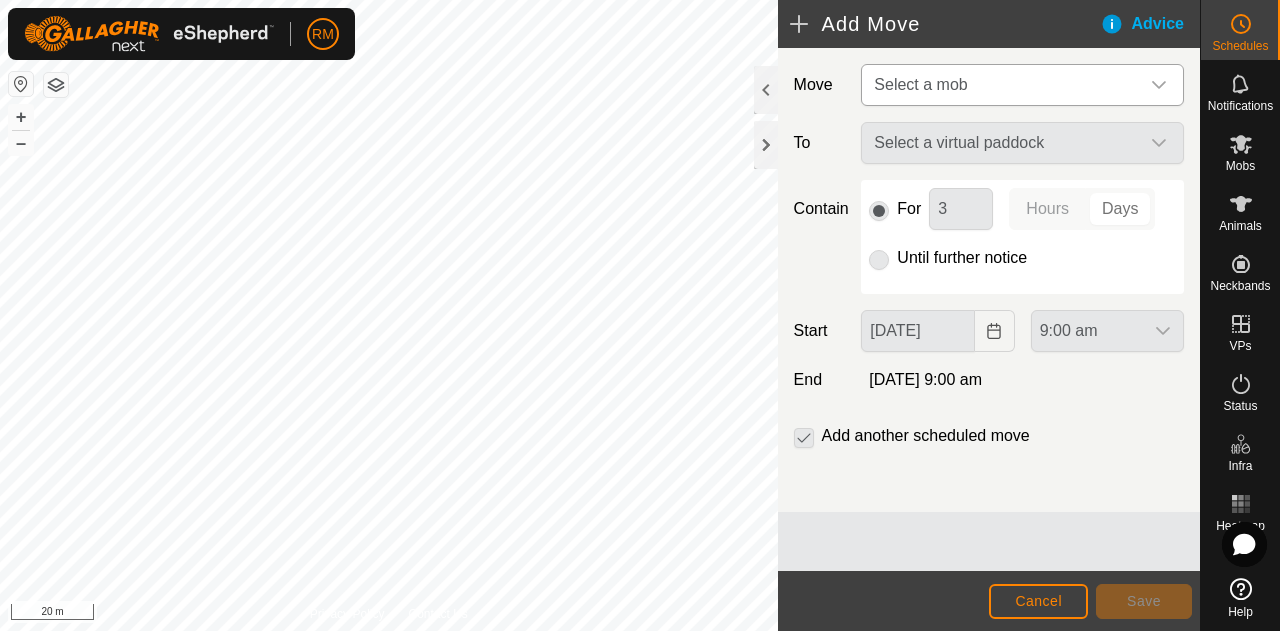 click 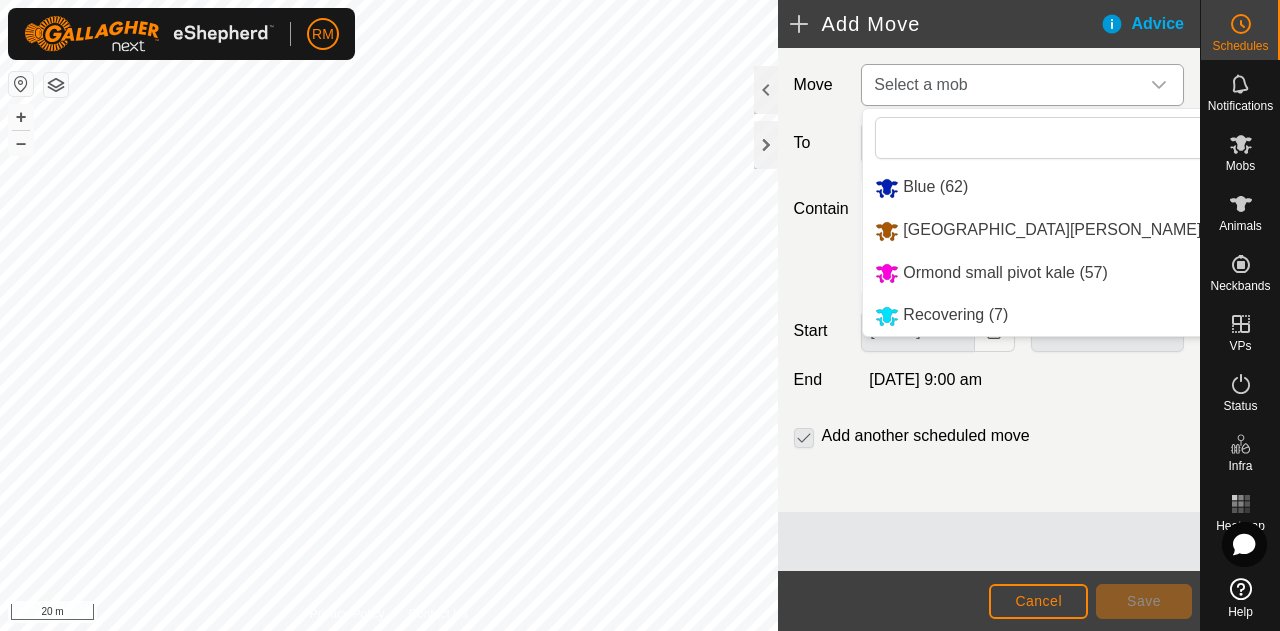 click on "Blue (62)" at bounding box center [1054, 187] 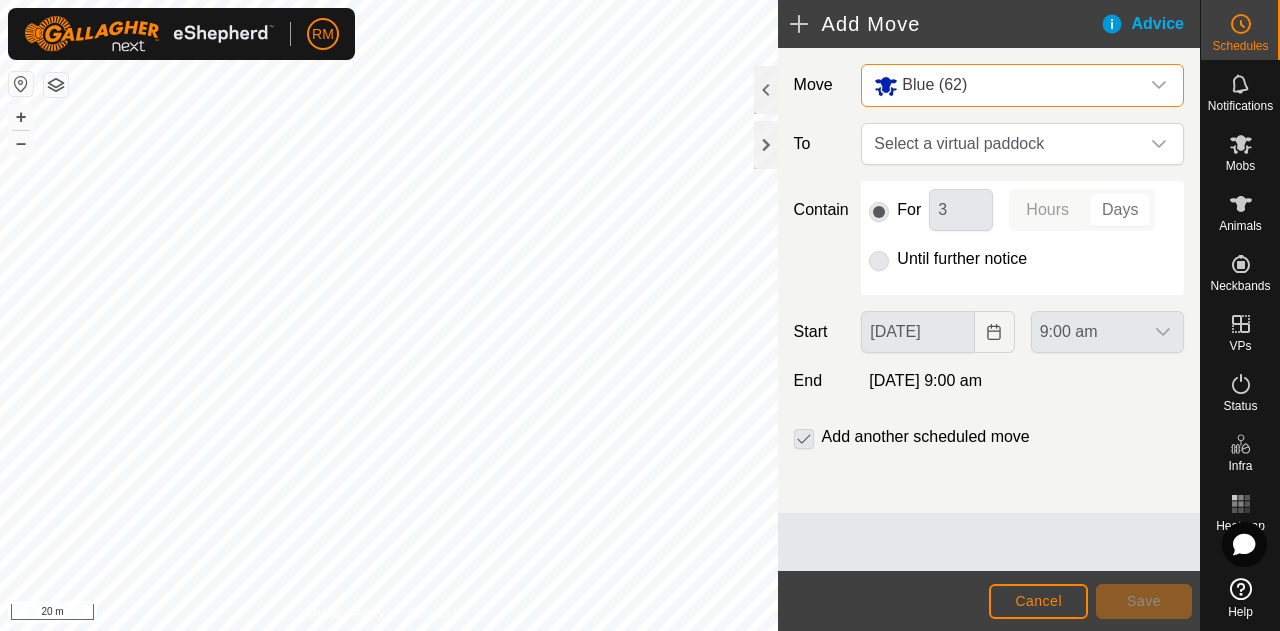 drag, startPoint x: 880, startPoint y: 255, endPoint x: 894, endPoint y: 273, distance: 22.803509 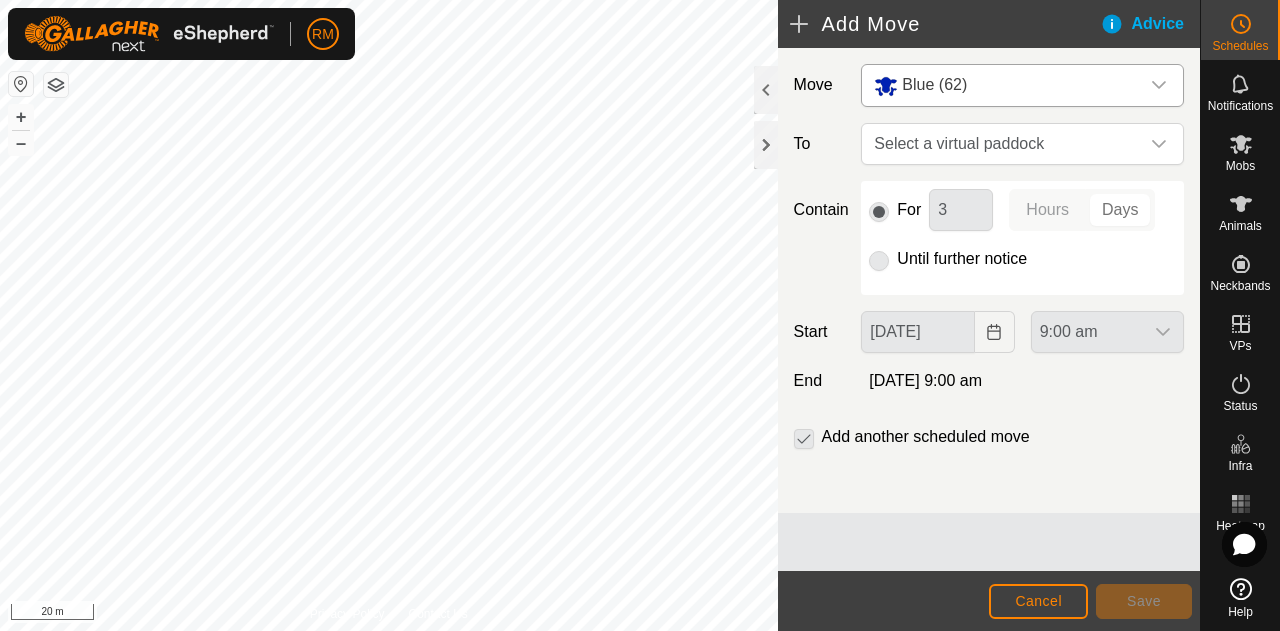 click 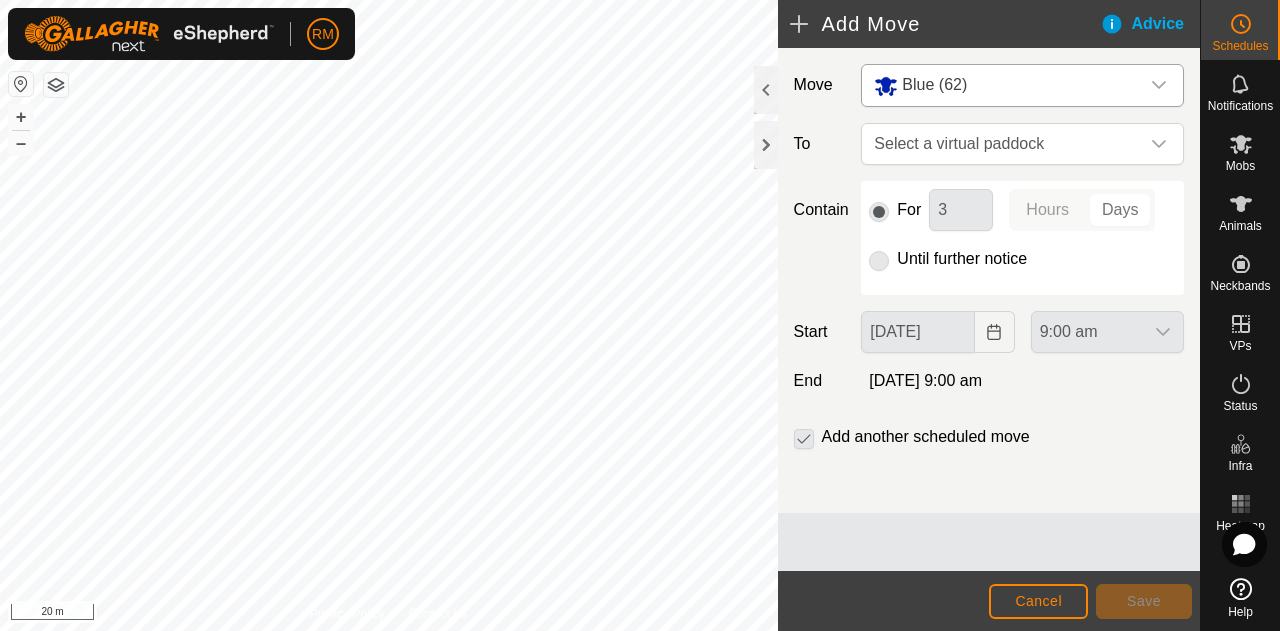 click 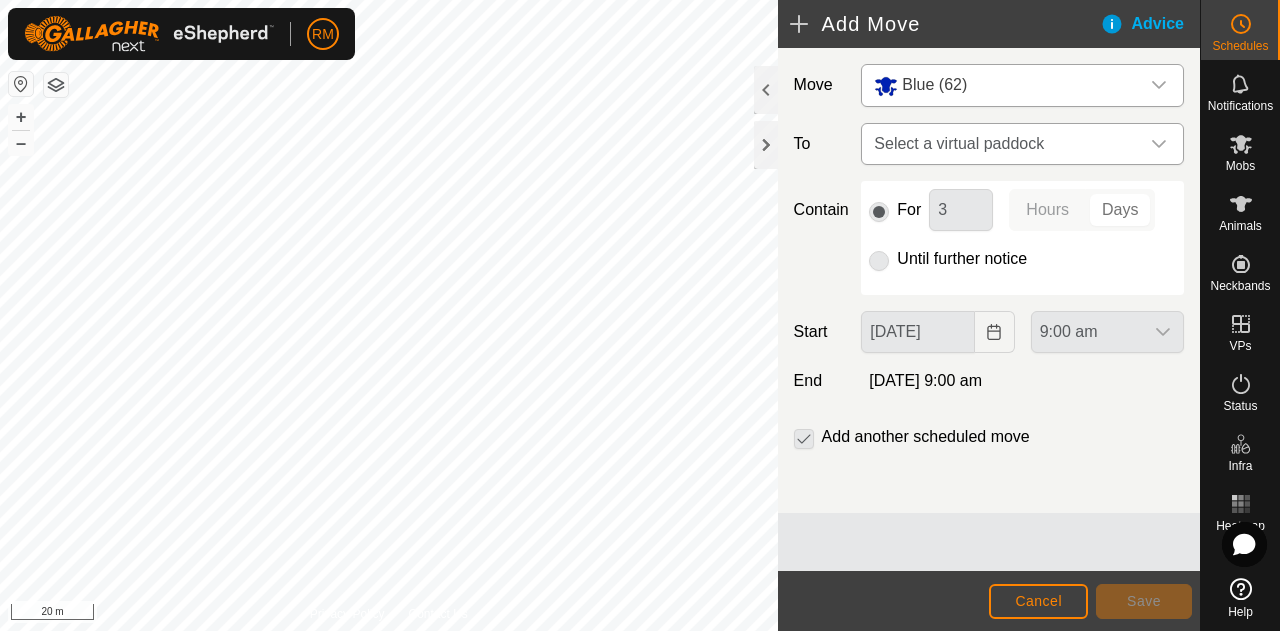 click 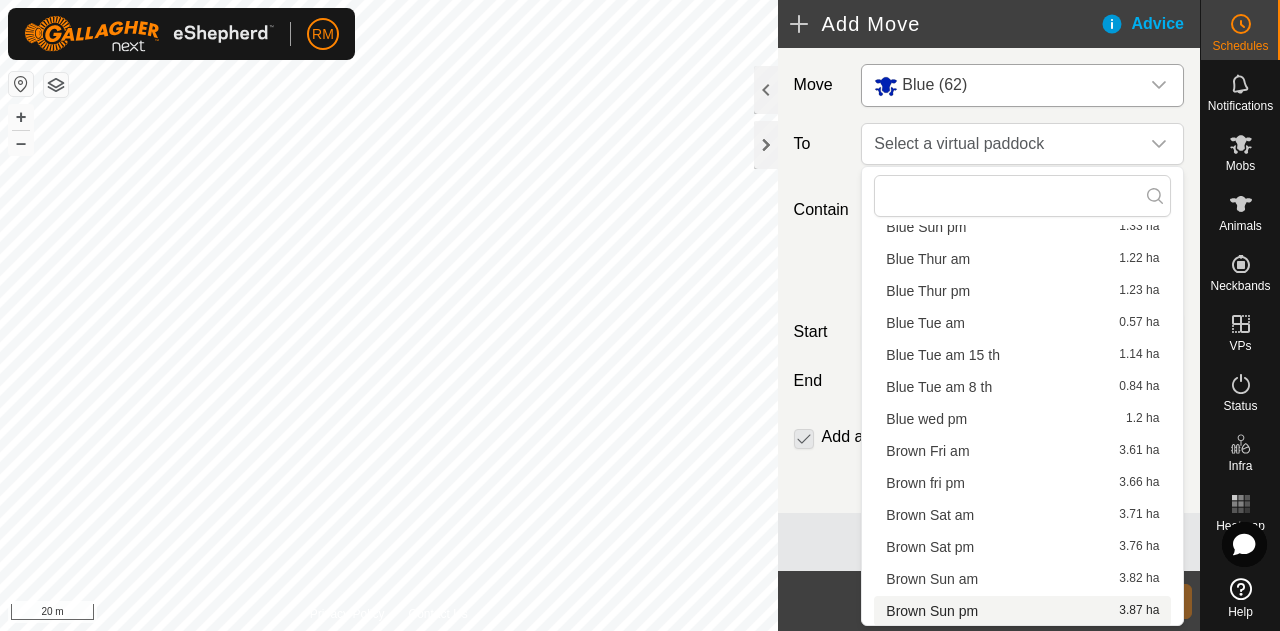 scroll, scrollTop: 834, scrollLeft: 0, axis: vertical 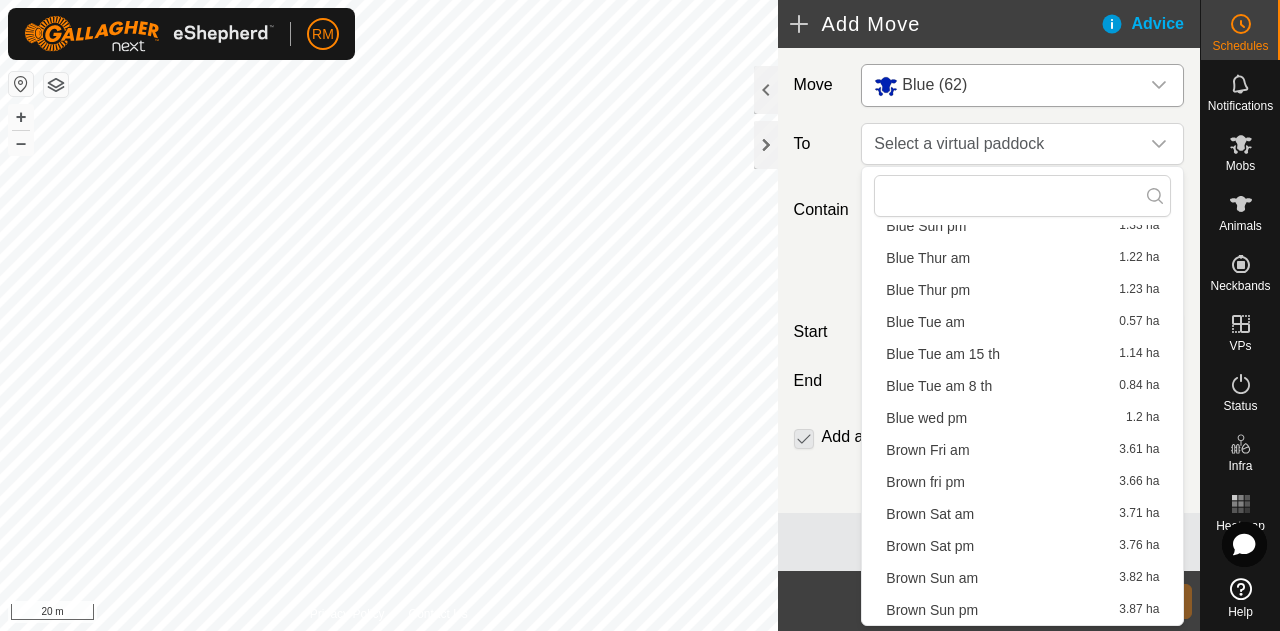 click on "Brown Sun pm  3.87 ha" at bounding box center (1022, 610) 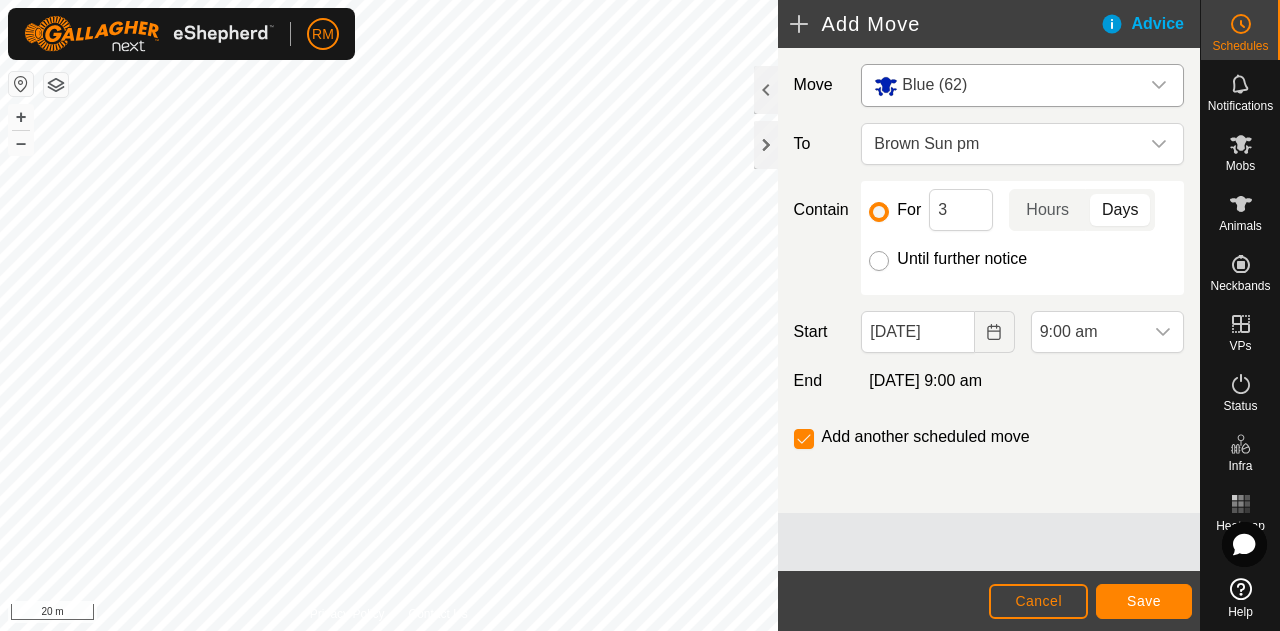 click on "Until further notice" at bounding box center [879, 261] 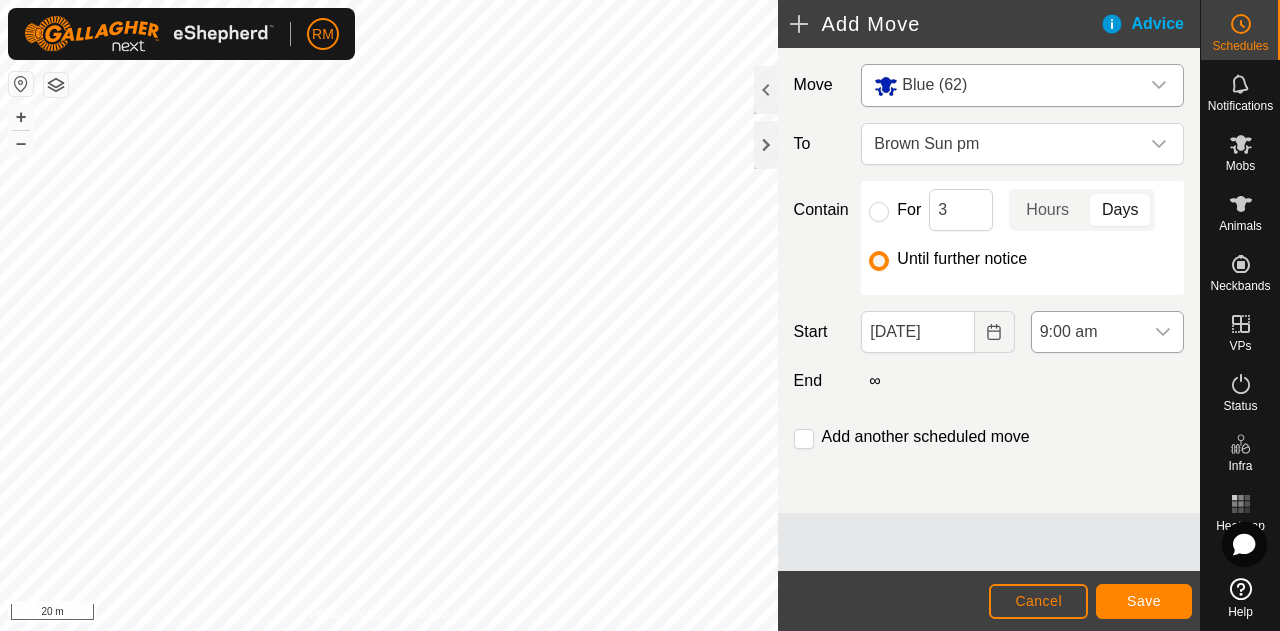 click 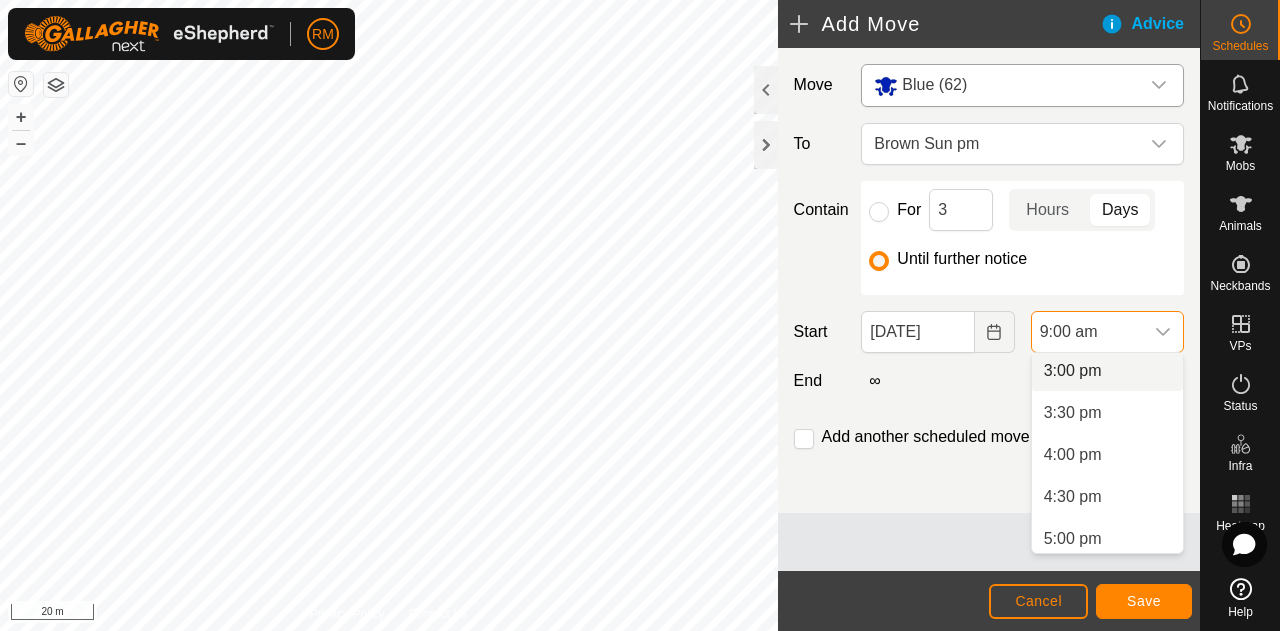 scroll, scrollTop: 1260, scrollLeft: 0, axis: vertical 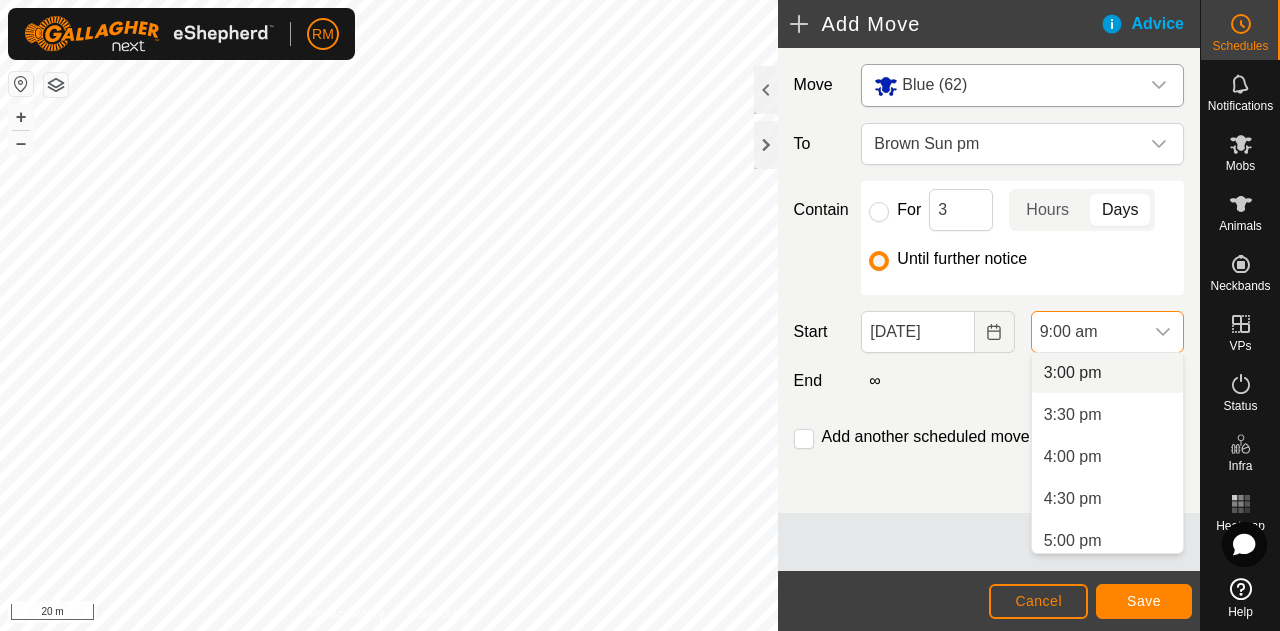 click on "3:00 pm" at bounding box center (1107, 373) 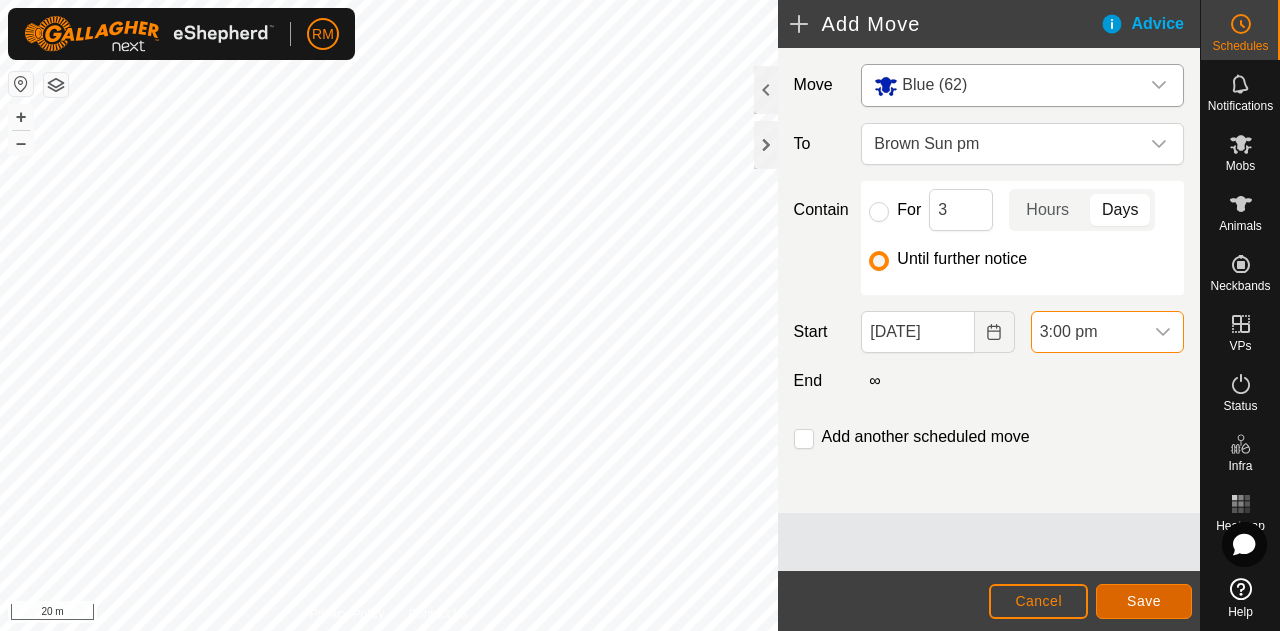click on "Save" 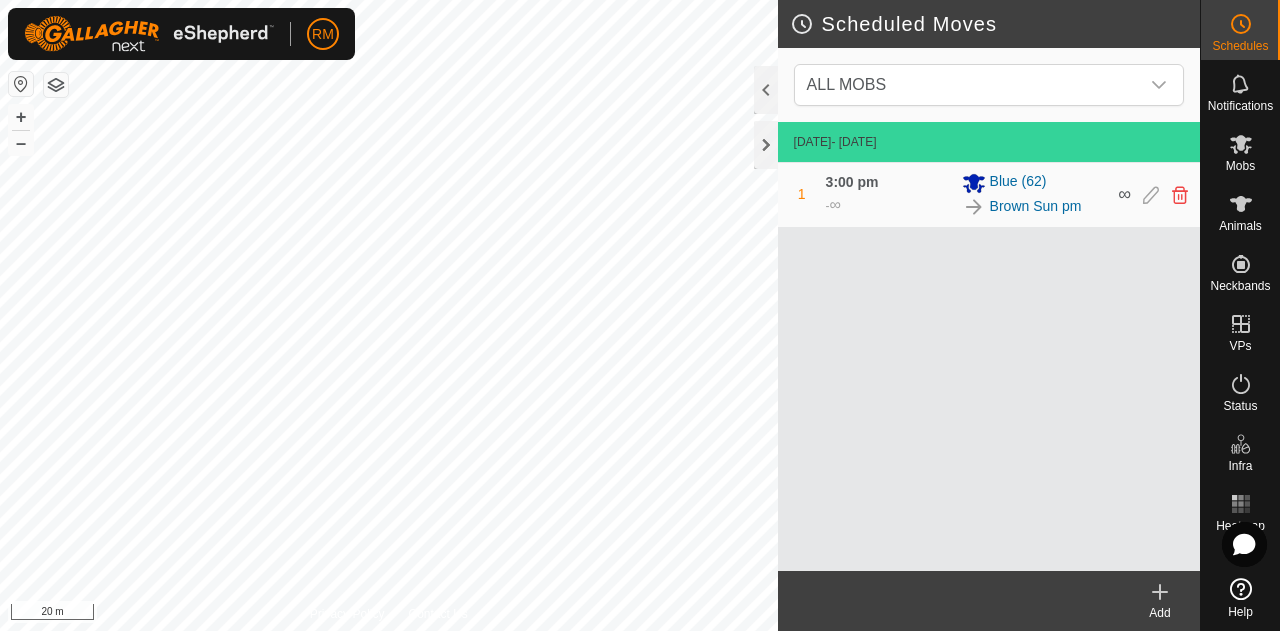 click 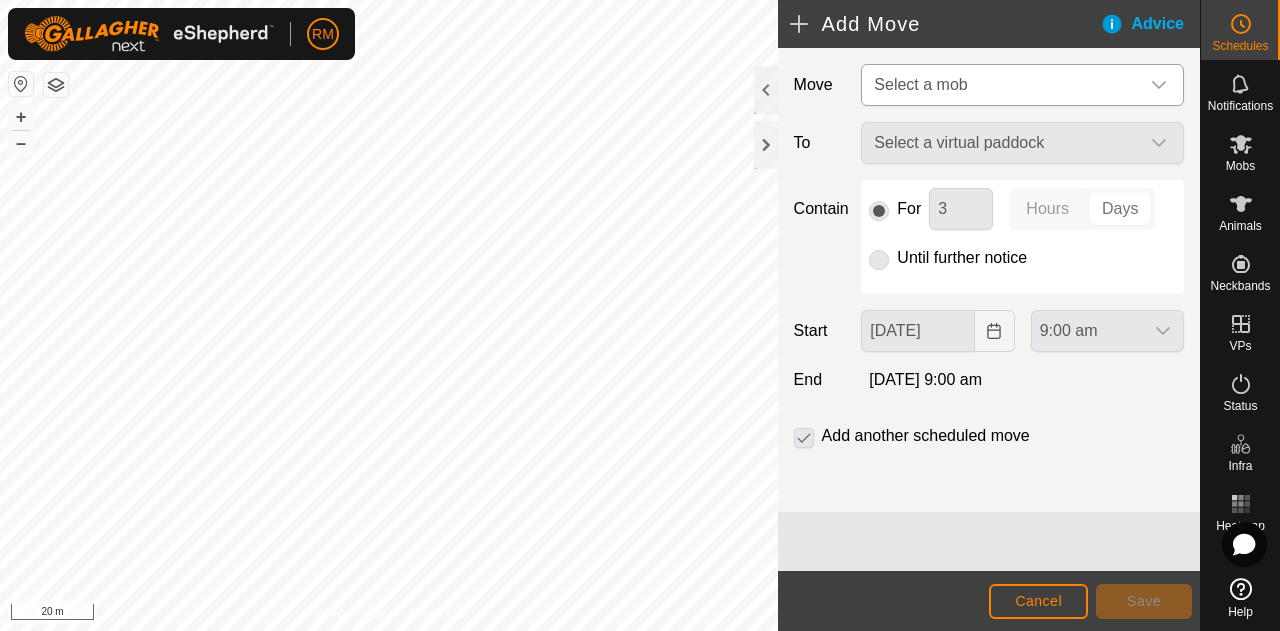 click 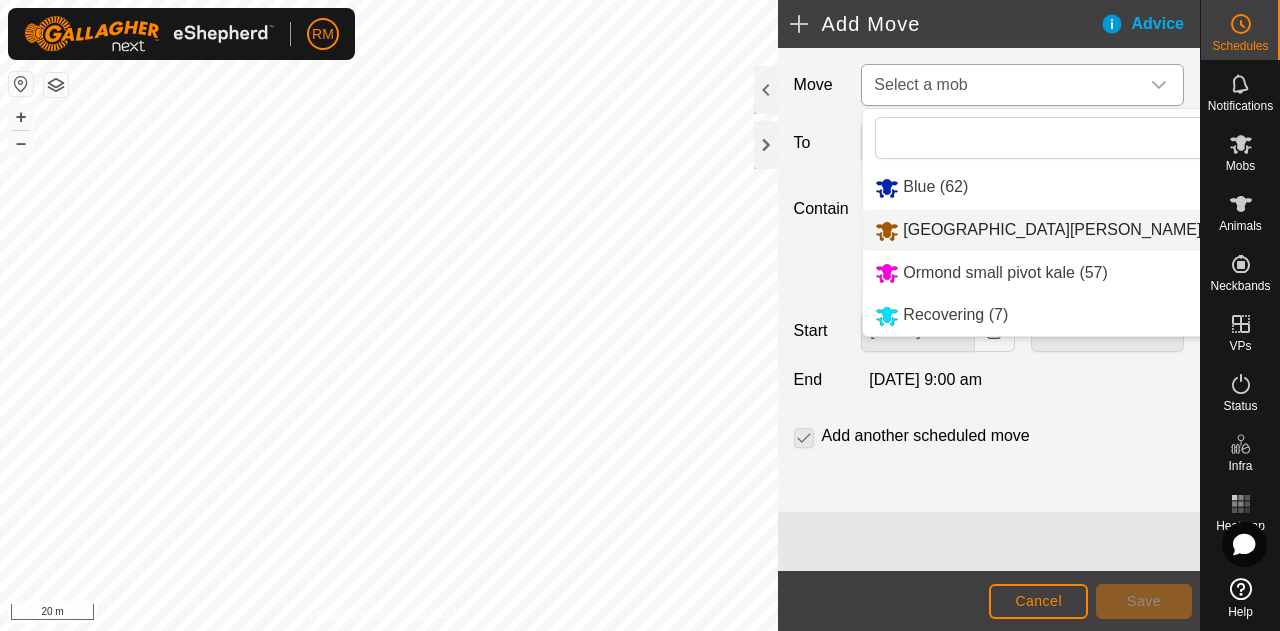 click on "Isolated hill kale (56)" at bounding box center (1054, 230) 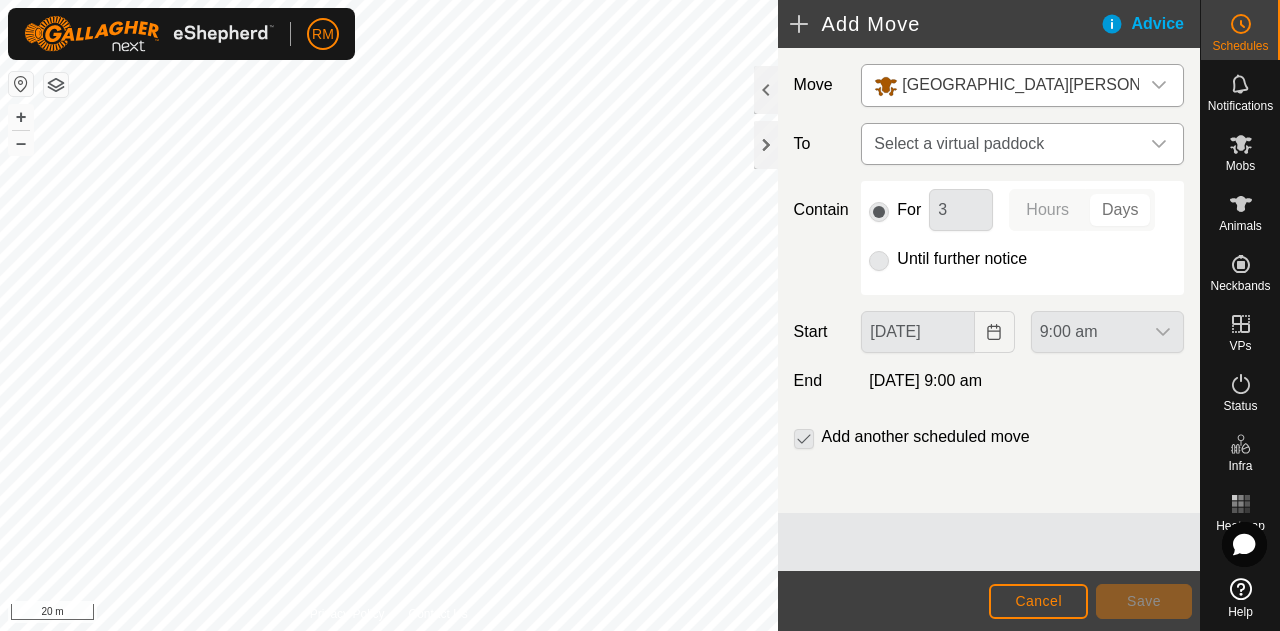 click 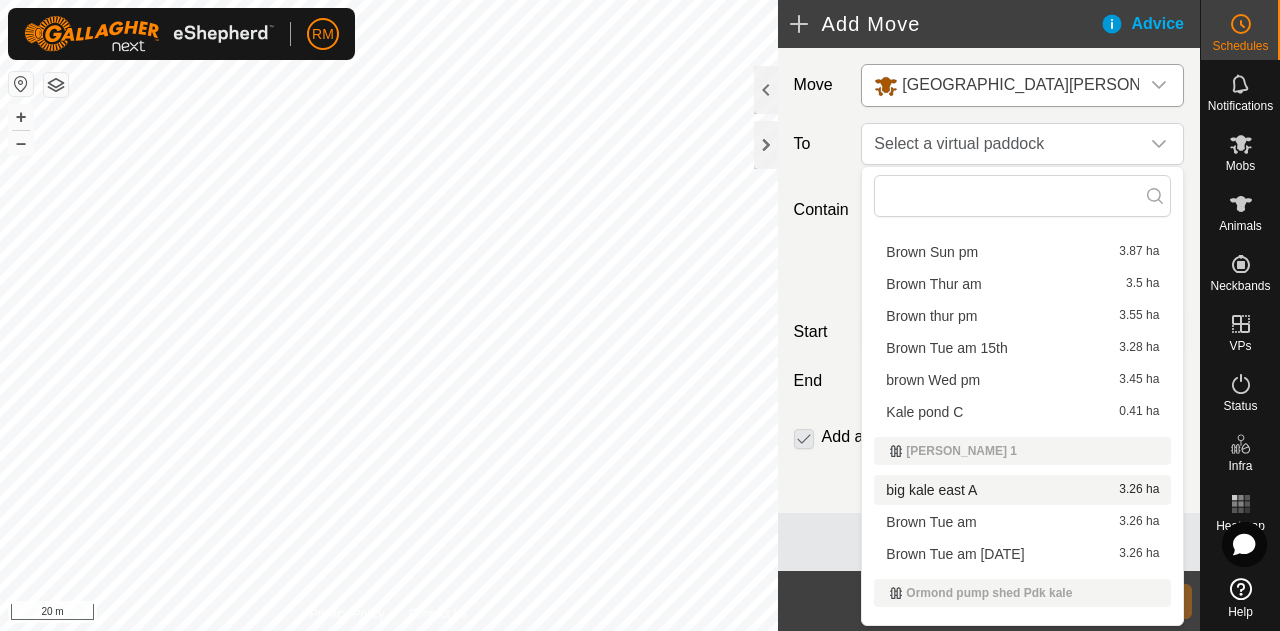 scroll, scrollTop: 1166, scrollLeft: 0, axis: vertical 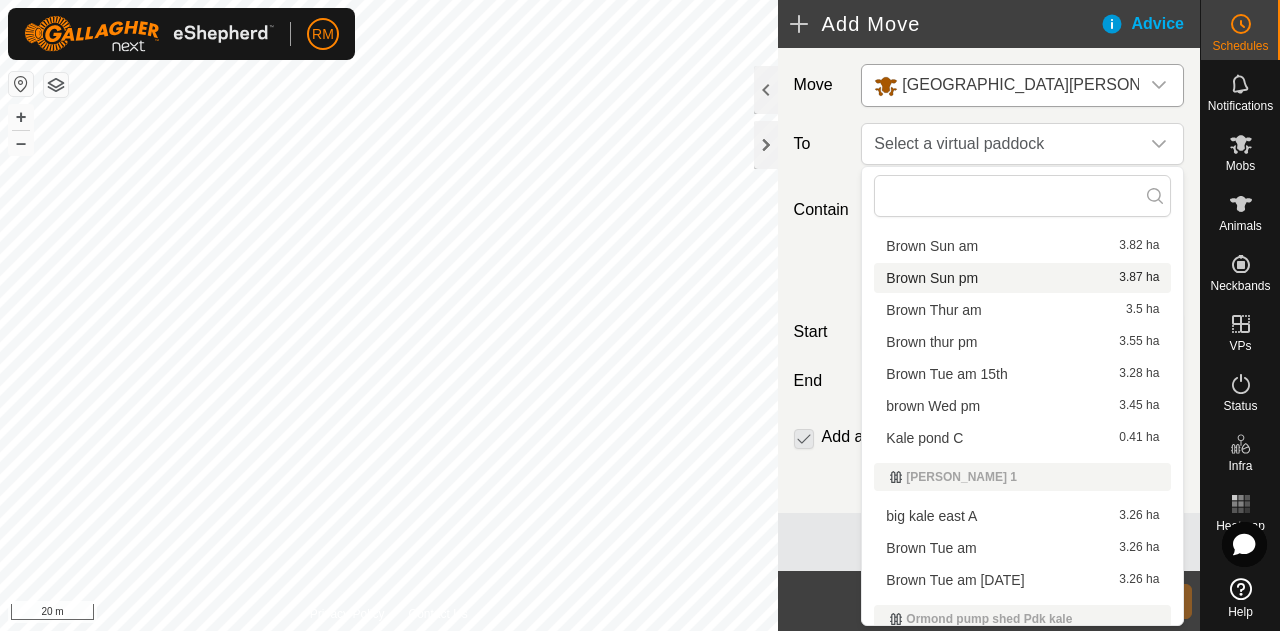 click on "Brown Sun pm  3.87 ha" at bounding box center [1022, 278] 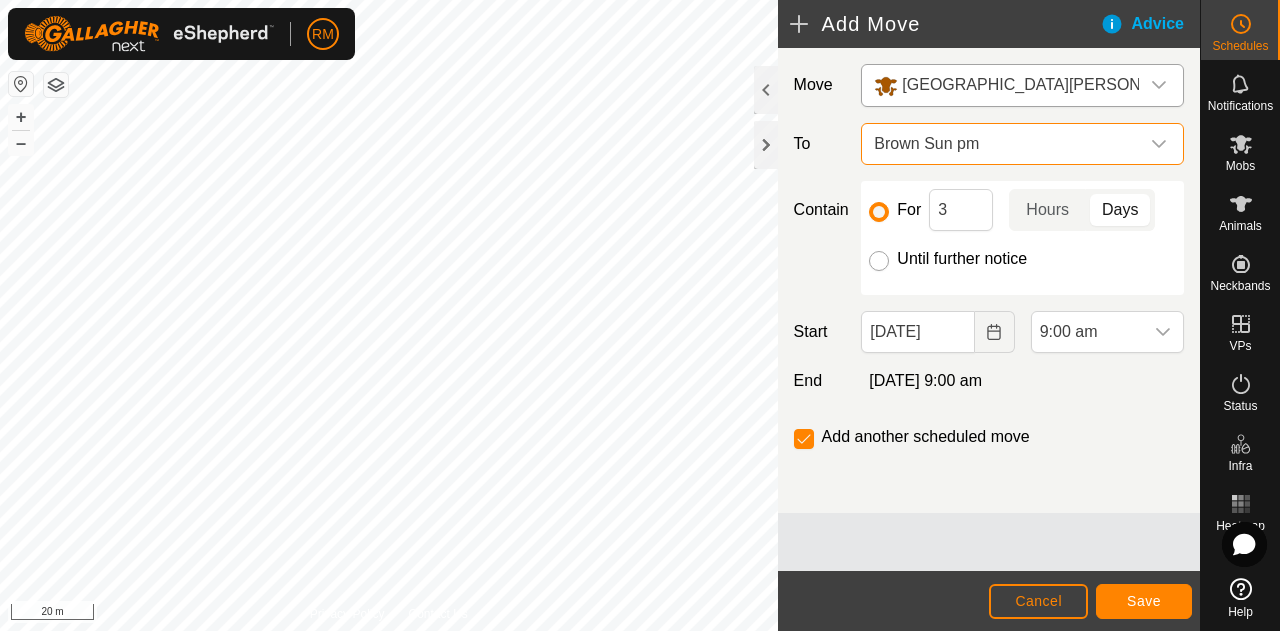 click on "Until further notice" at bounding box center [879, 261] 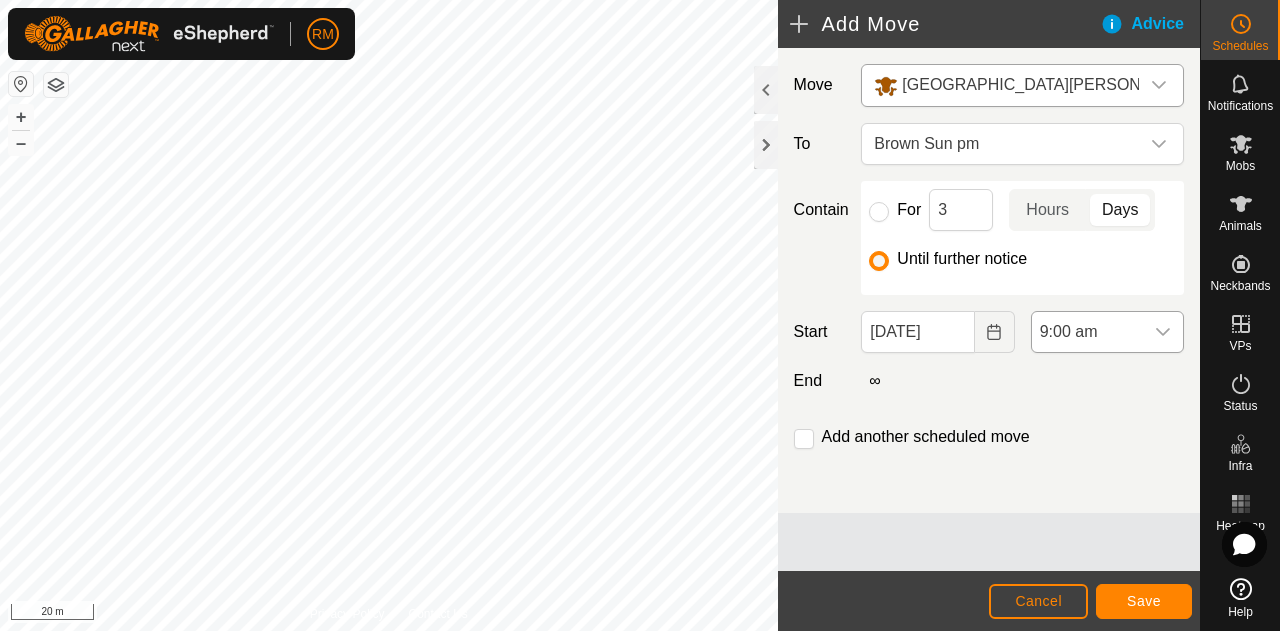 click 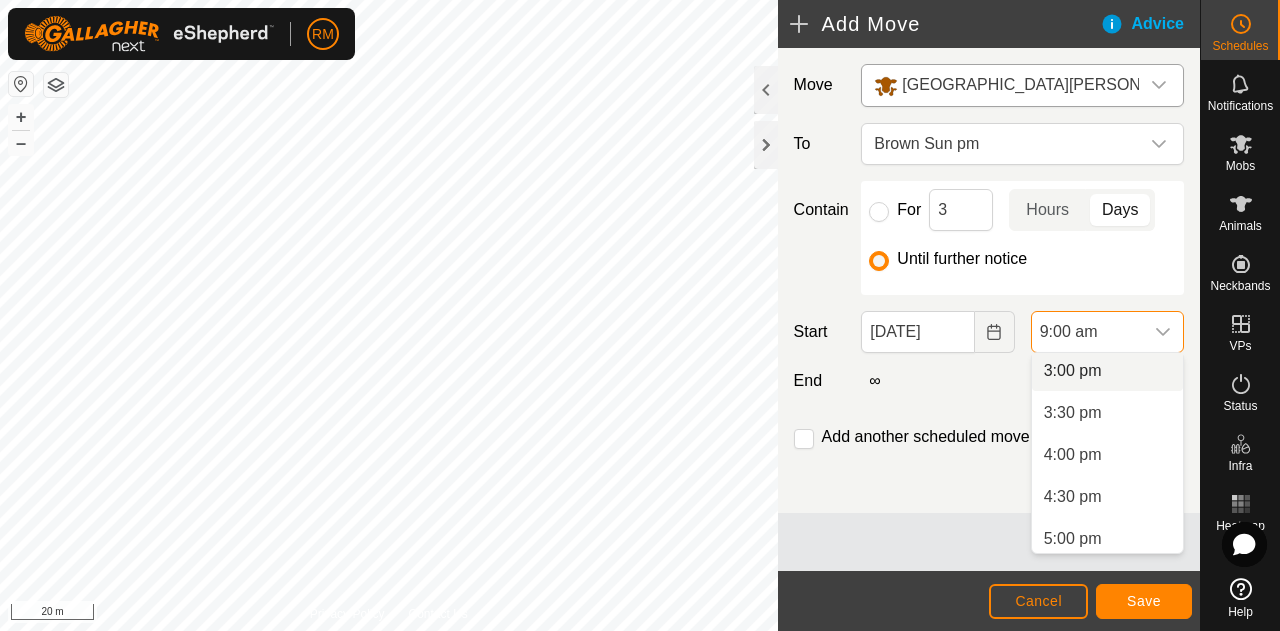 scroll, scrollTop: 1260, scrollLeft: 0, axis: vertical 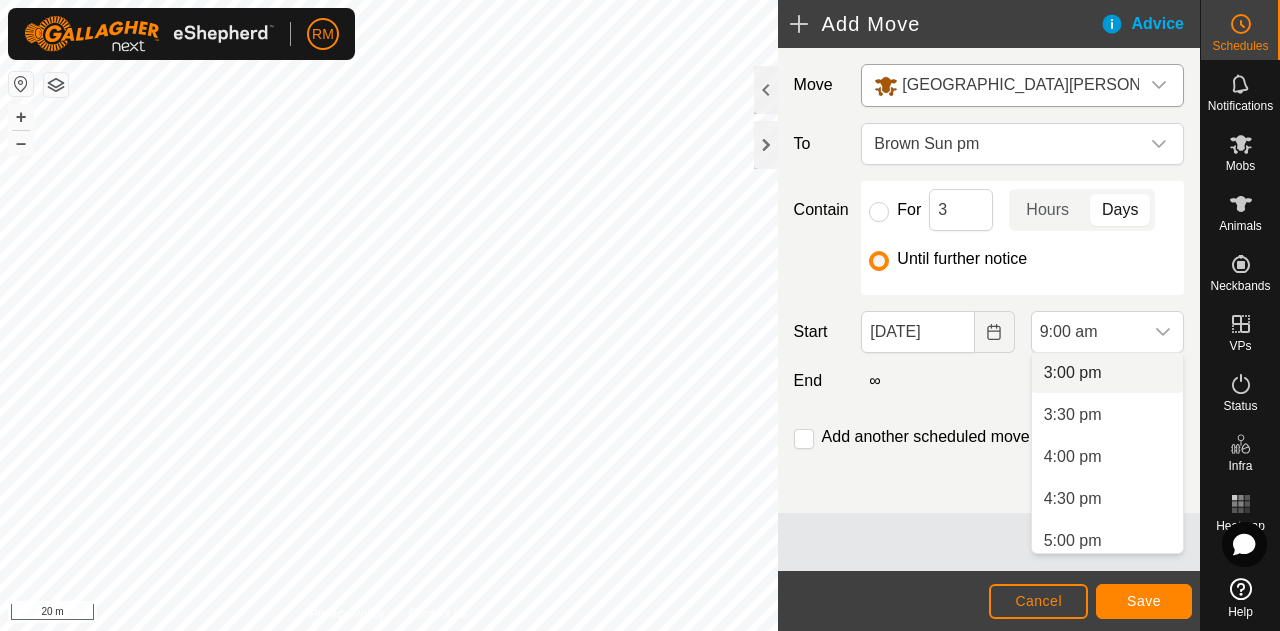 click on "3:00 pm" at bounding box center (1107, 373) 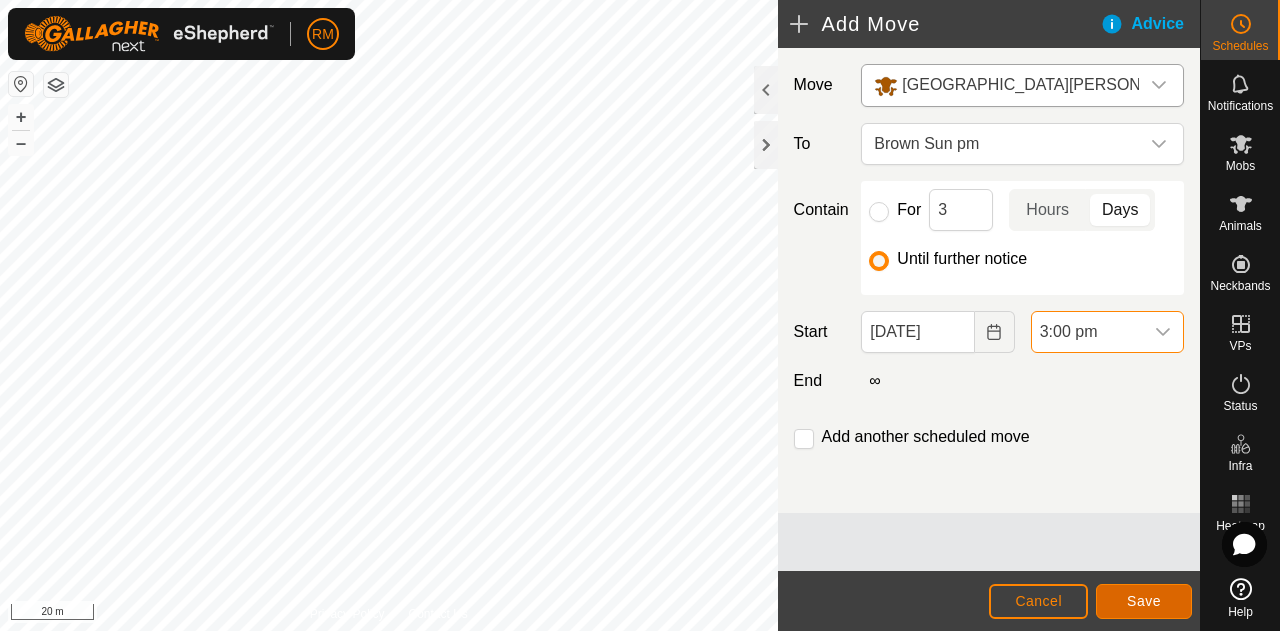 click on "Save" 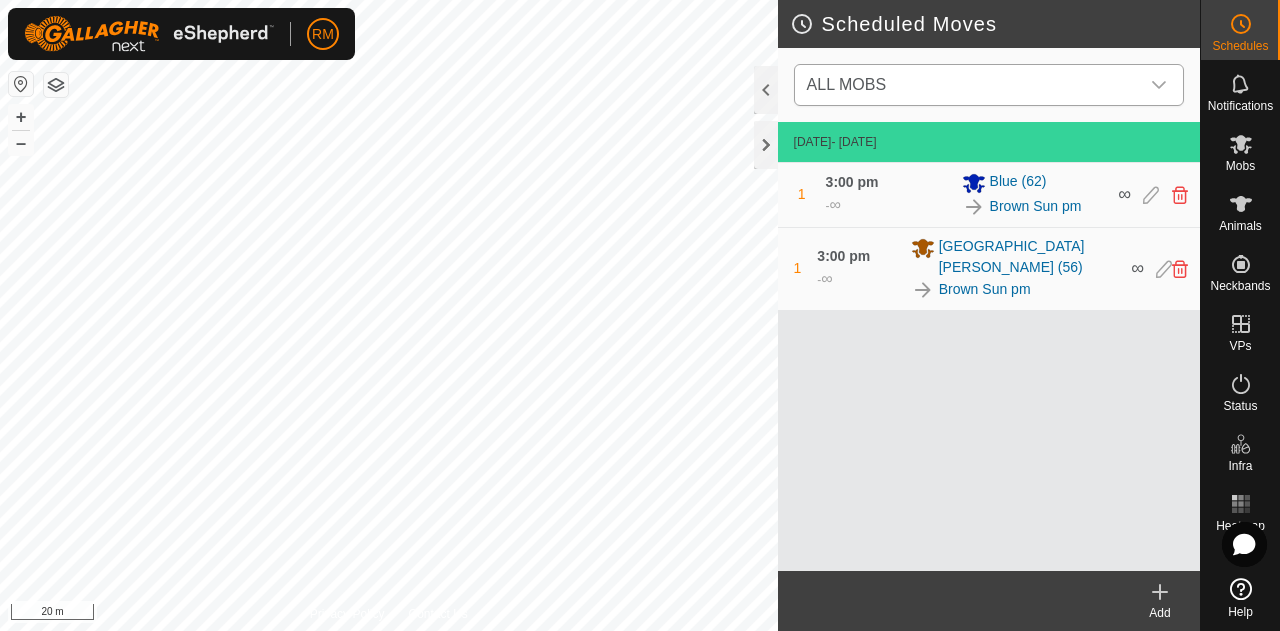 click 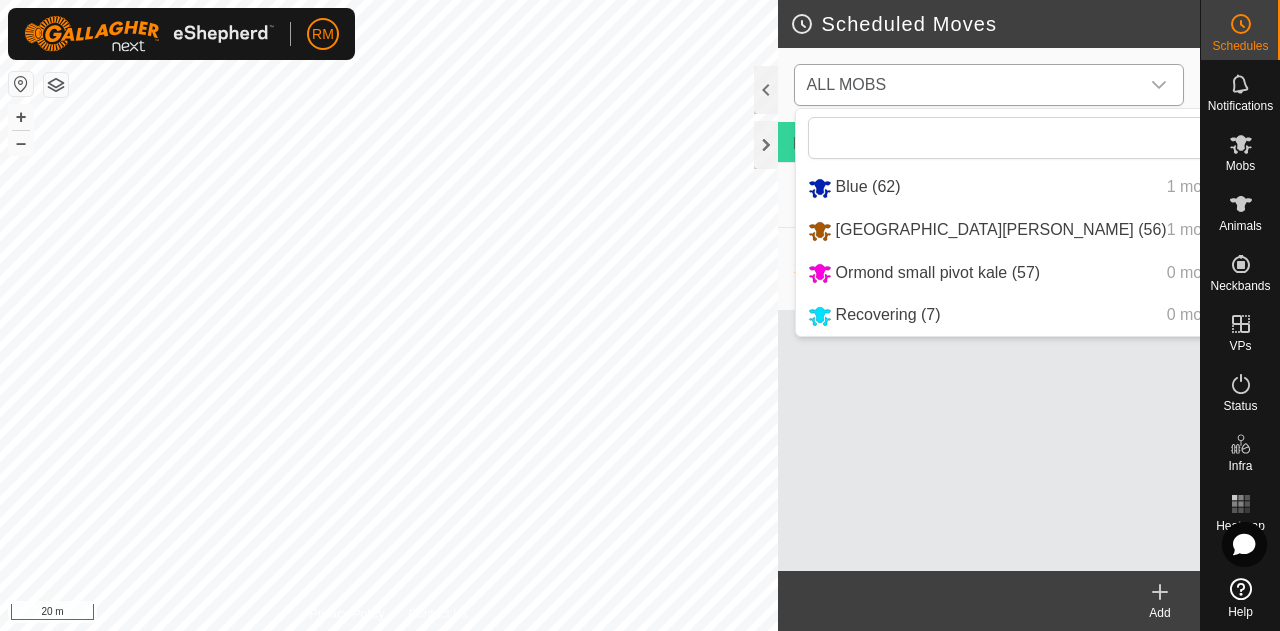 click on "Ormond small pivot kale (57) 0 move" at bounding box center (1030, 273) 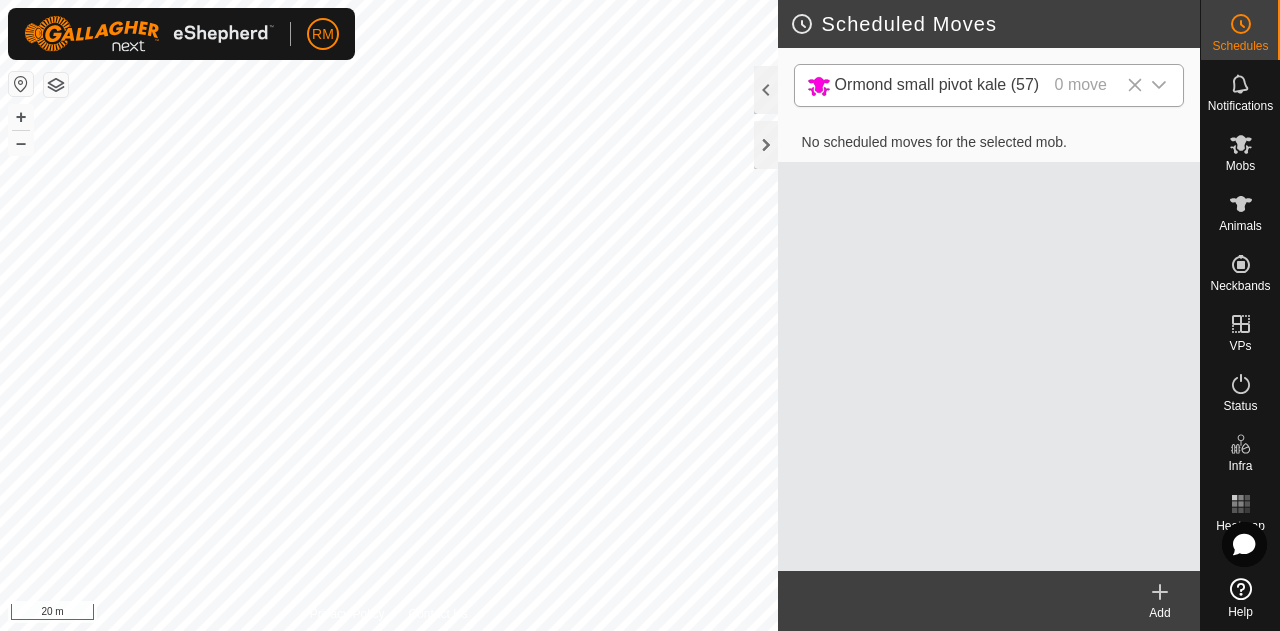 click 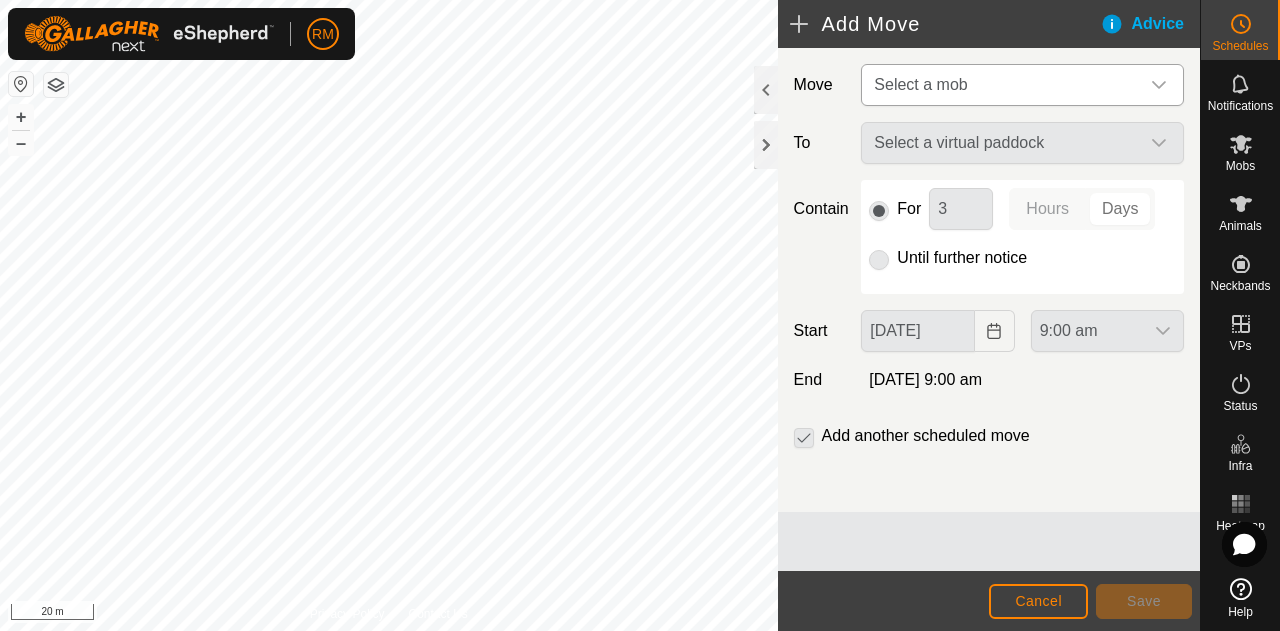 click 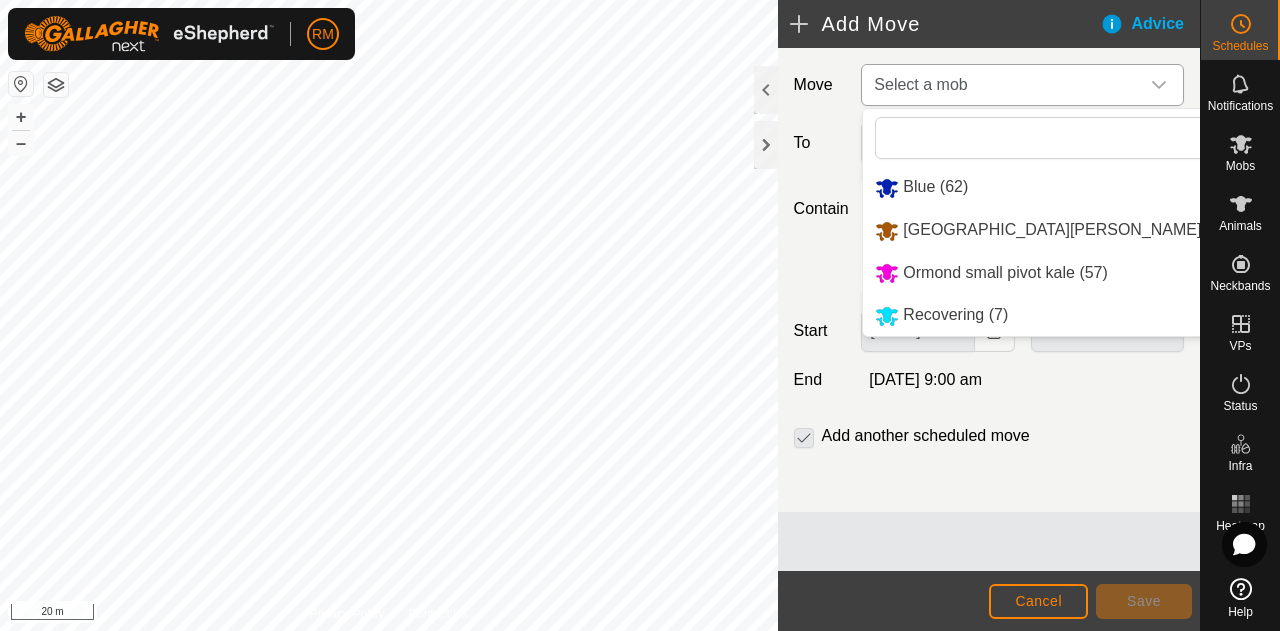 click on "Ormond small pivot kale (57)" at bounding box center [1054, 273] 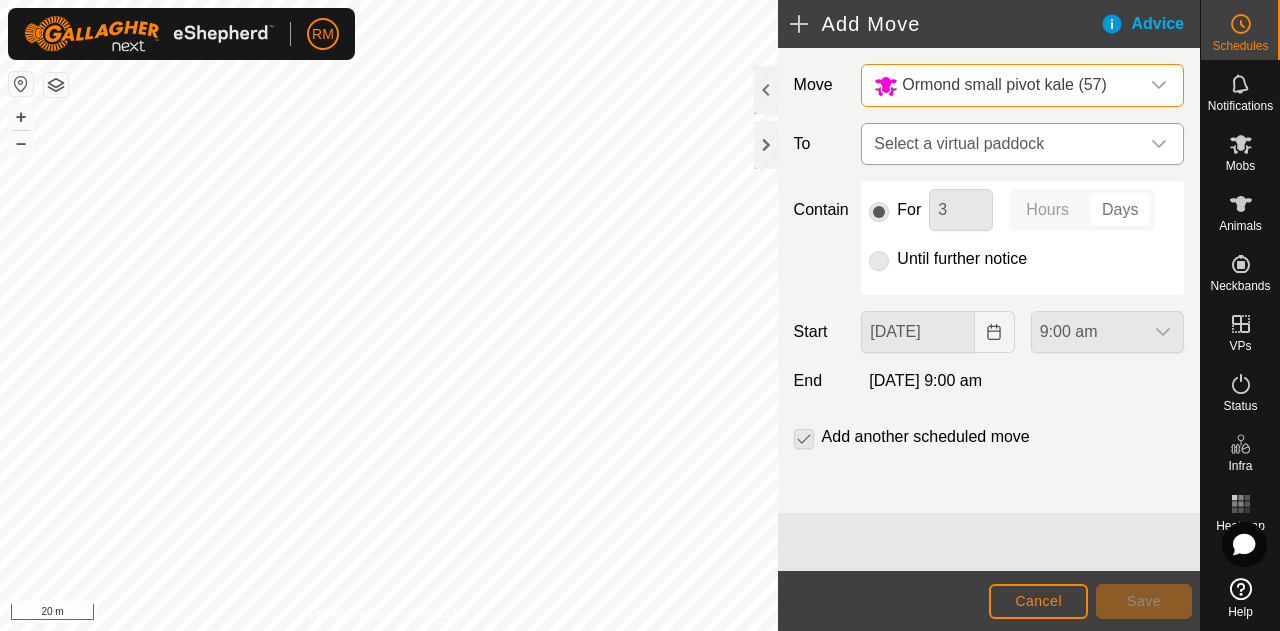 click 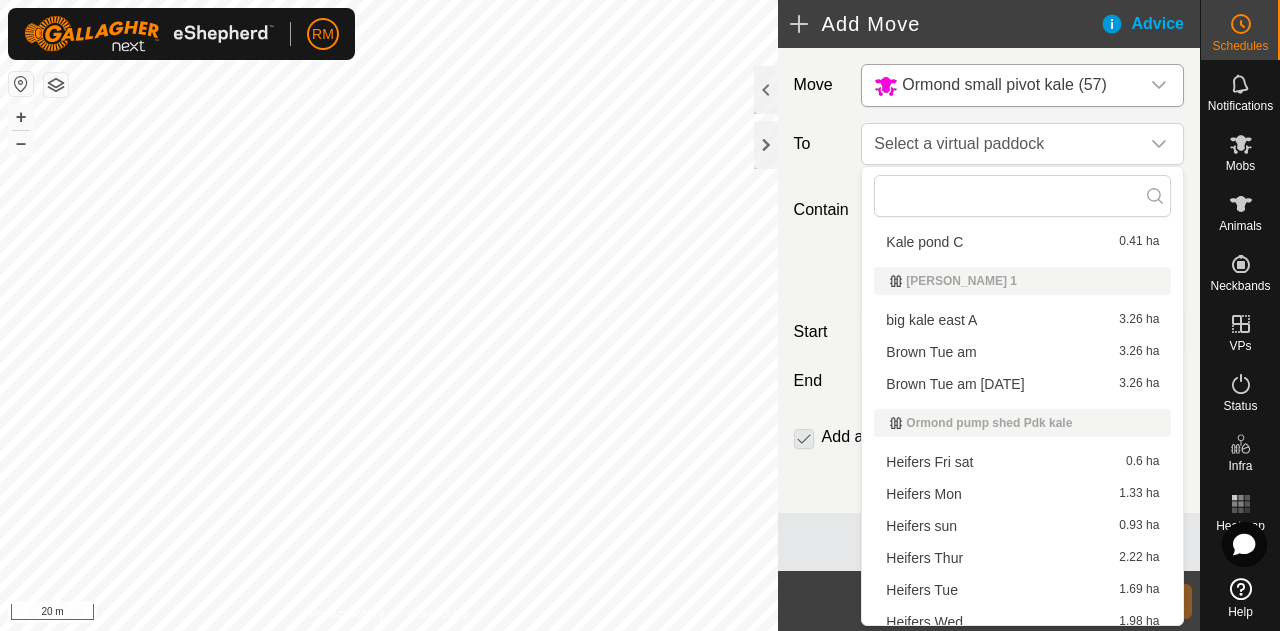 scroll, scrollTop: 1367, scrollLeft: 0, axis: vertical 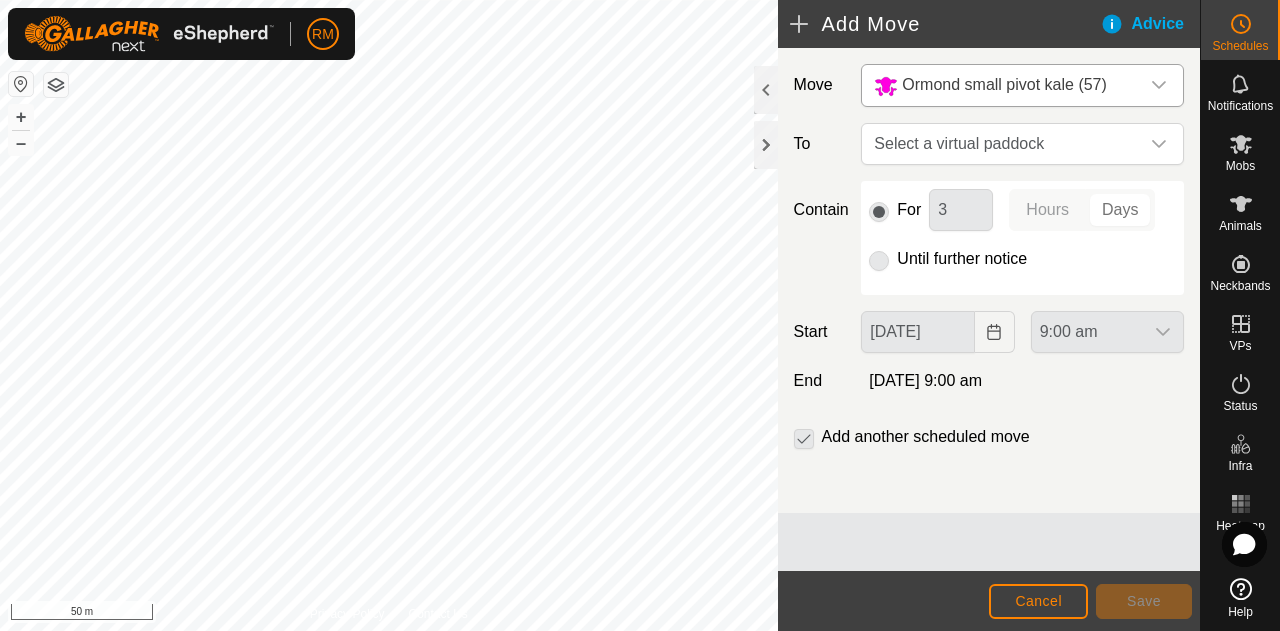 click 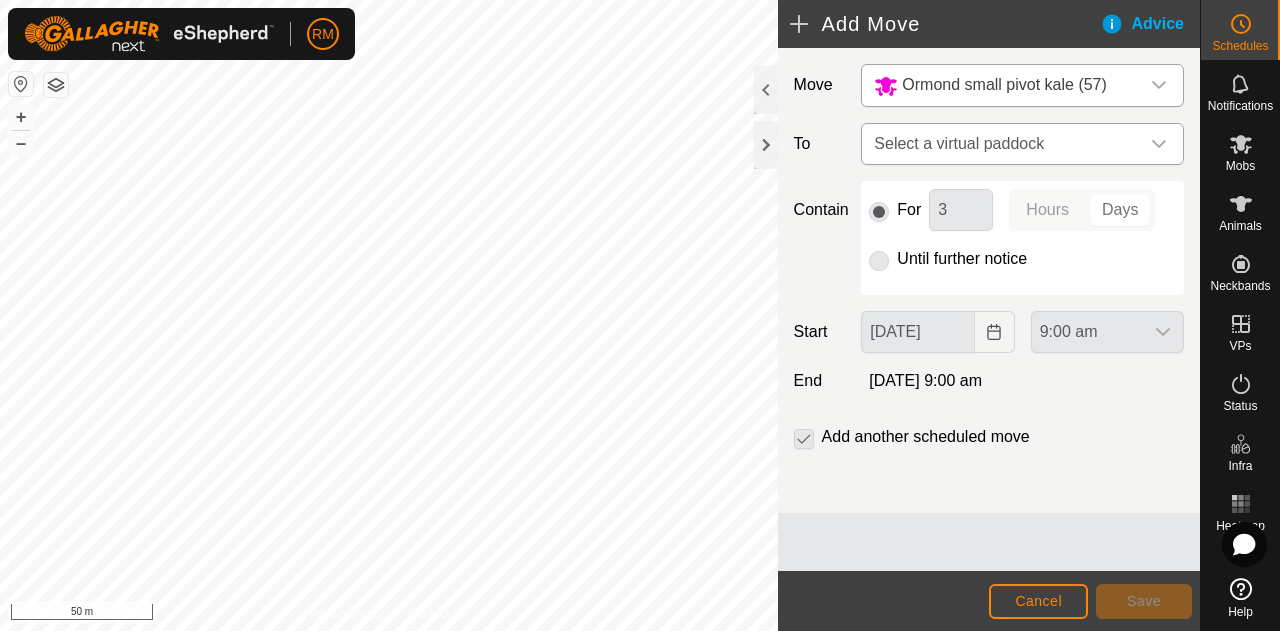 click 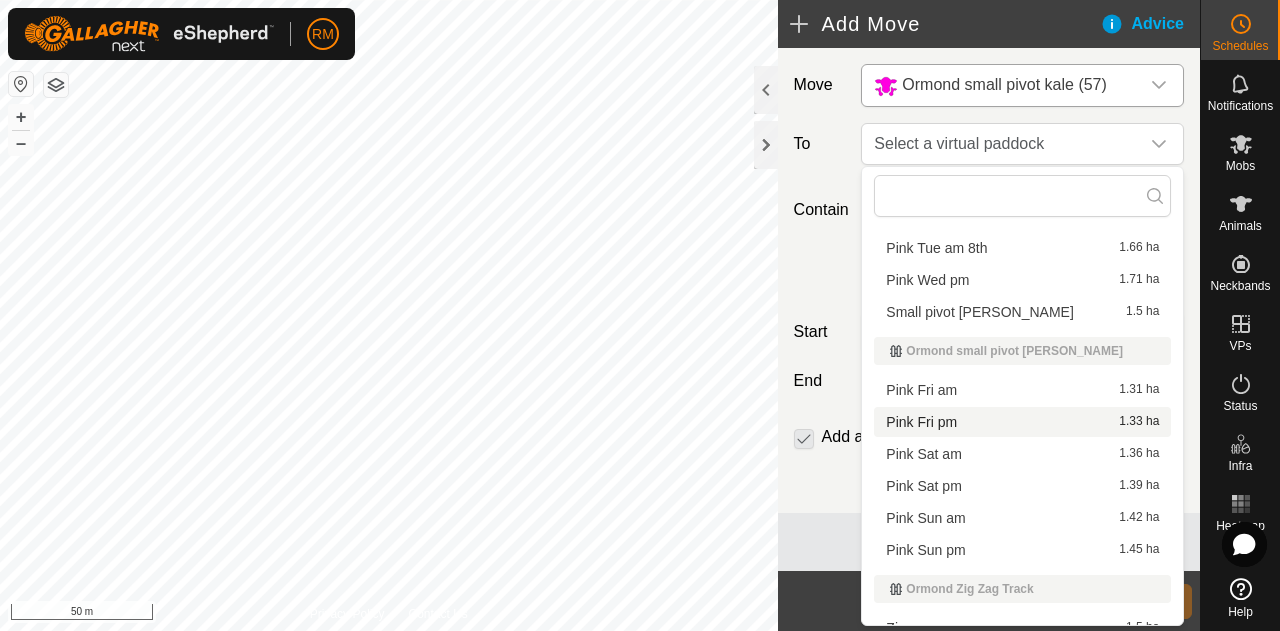 scroll, scrollTop: 2000, scrollLeft: 0, axis: vertical 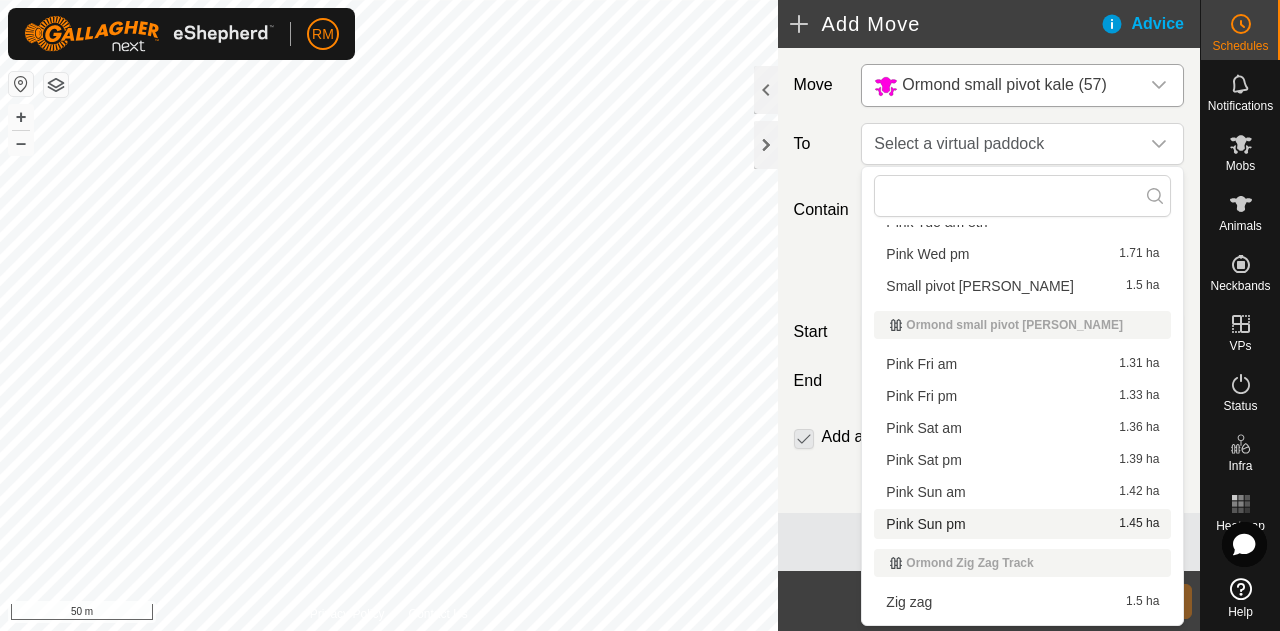 click on "Pink Sun pm  1.45 ha" at bounding box center [1022, 524] 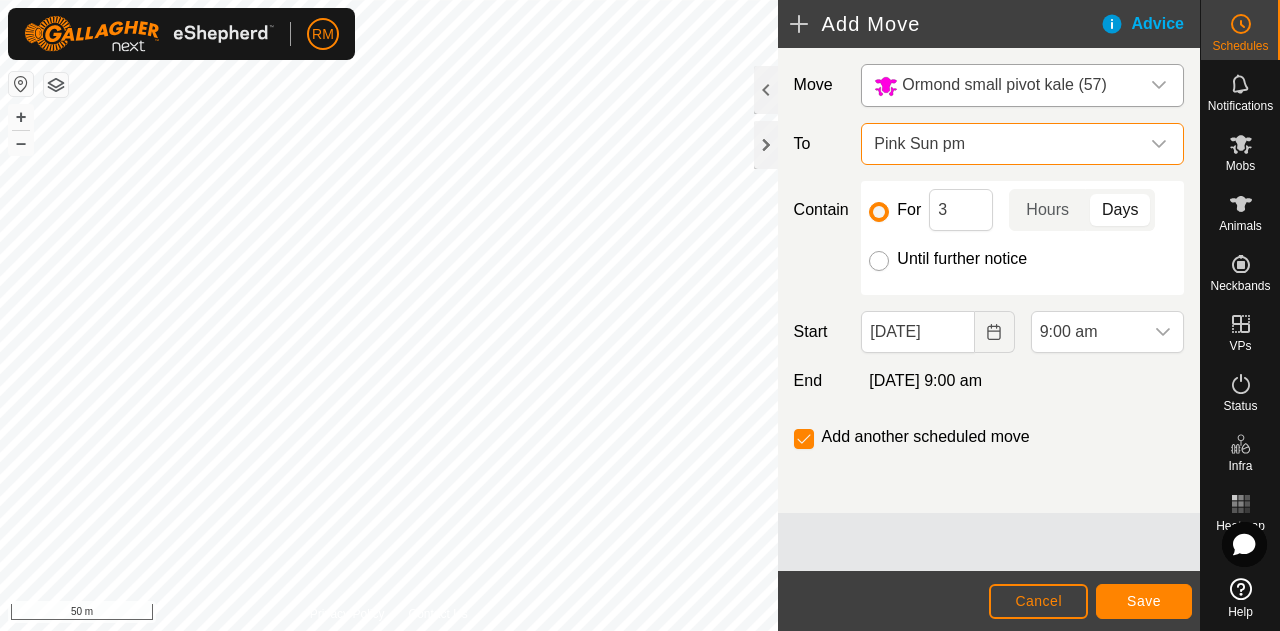 click on "Until further notice" at bounding box center (879, 261) 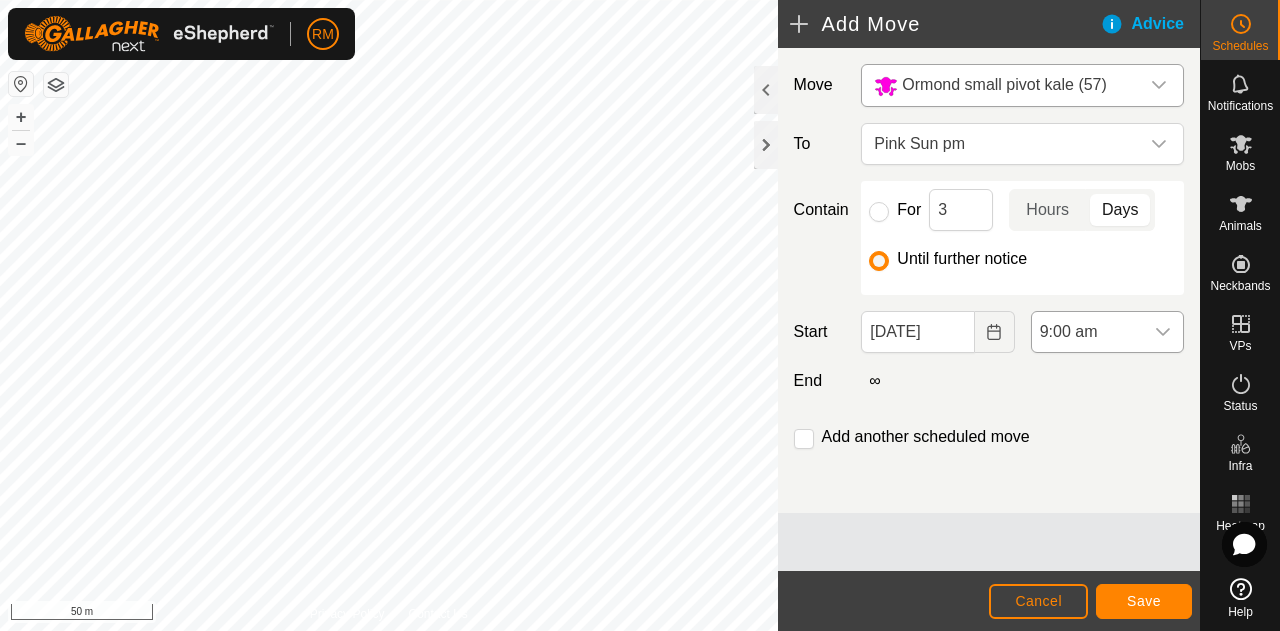click 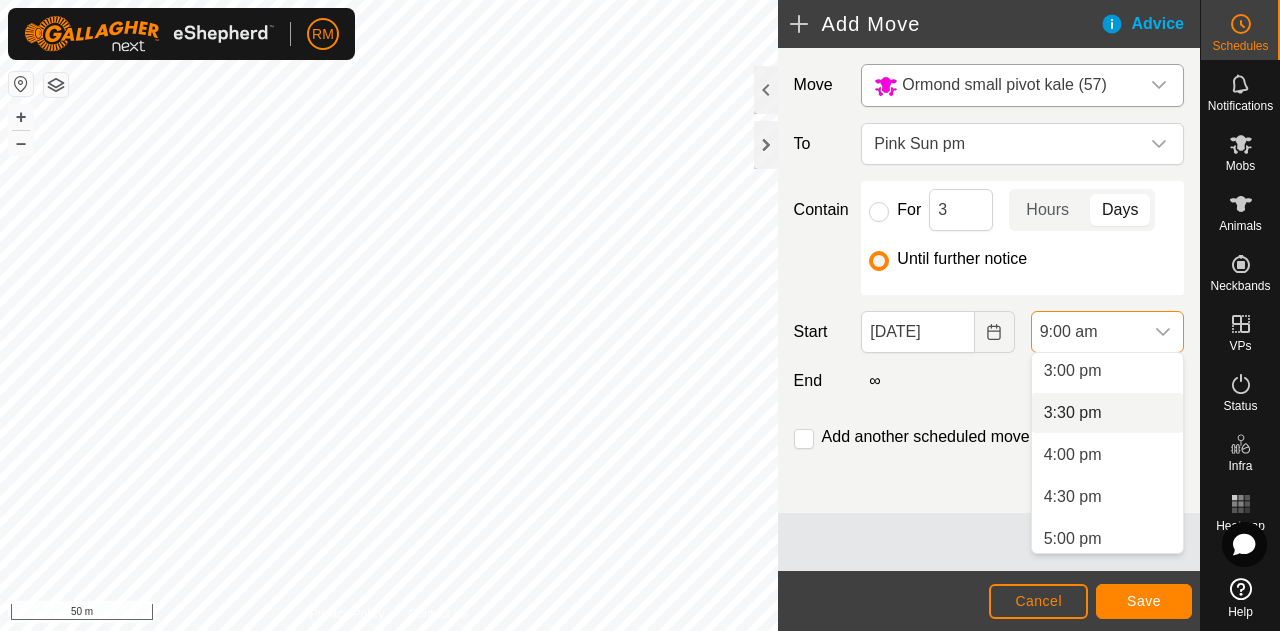 scroll, scrollTop: 1260, scrollLeft: 0, axis: vertical 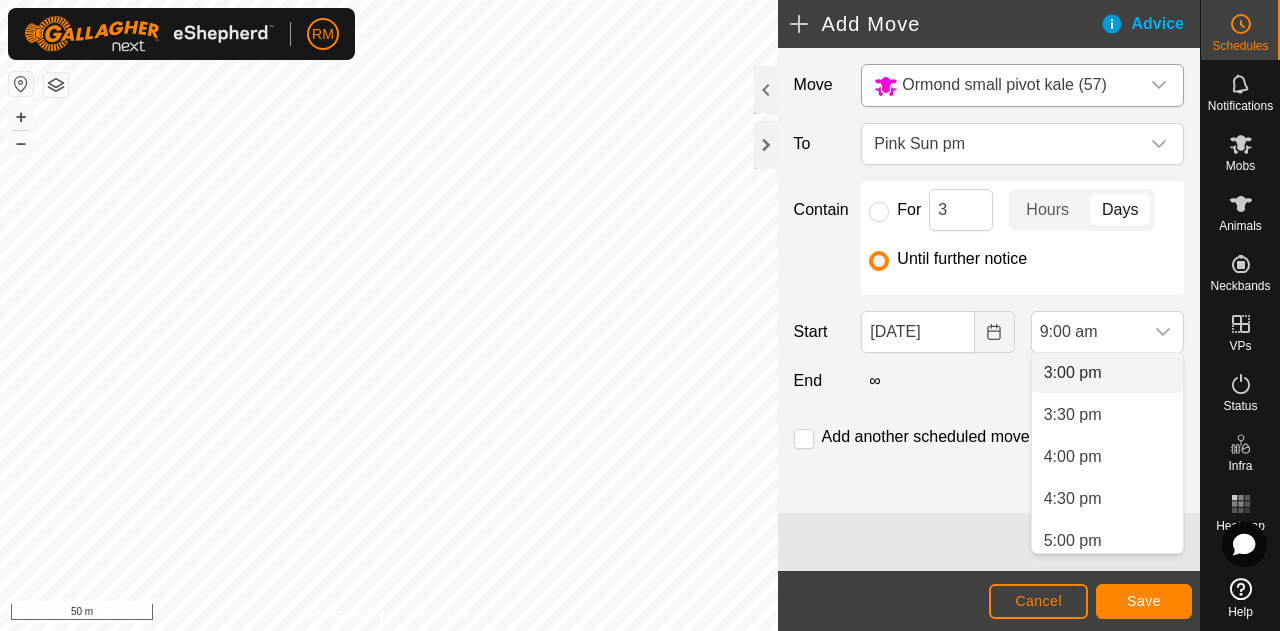 click on "3:00 pm" at bounding box center [1107, 373] 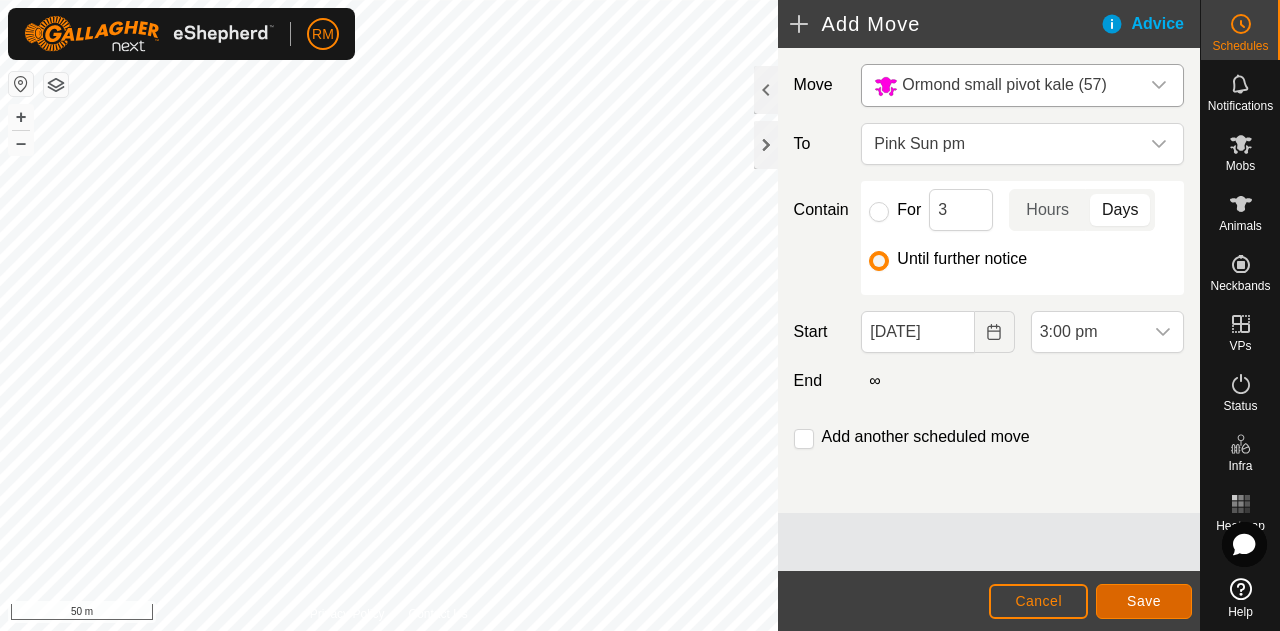 click on "Save" 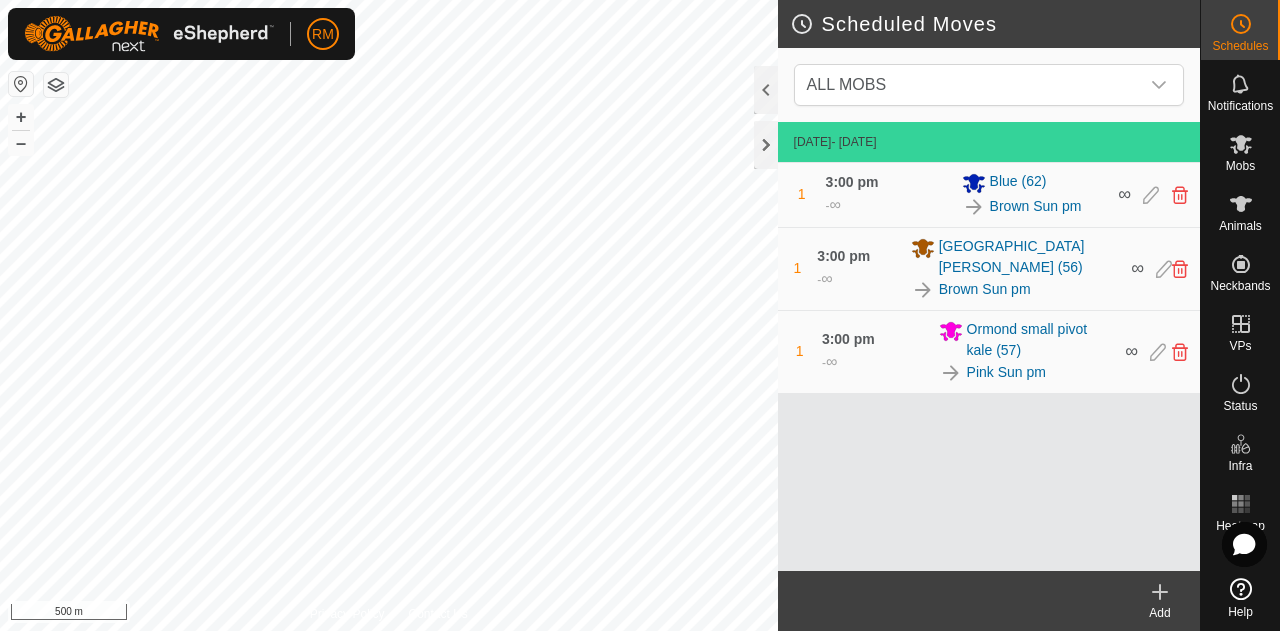 click on "RM Schedules Notifications Mobs Animals Neckbands VPs Status Infra Heatmap Help  Scheduled Moves  ALL MOBS  20 July 2025  - Today 1 3:00 pm  -  ∞ Blue (62) Brown Sun pm ∞ 1 3:00 pm  -  ∞ Isolated hill kale (56) Brown Sun pm ∞ 1 3:00 pm  -  ∞ Ormond small pivot kale (57) Pink Sun pm ∞  Add  Privacy Policy Contact Us
NB85441
3040685441
Recovering
pivot 5 + – ⇧ i 500 m" at bounding box center [640, 315] 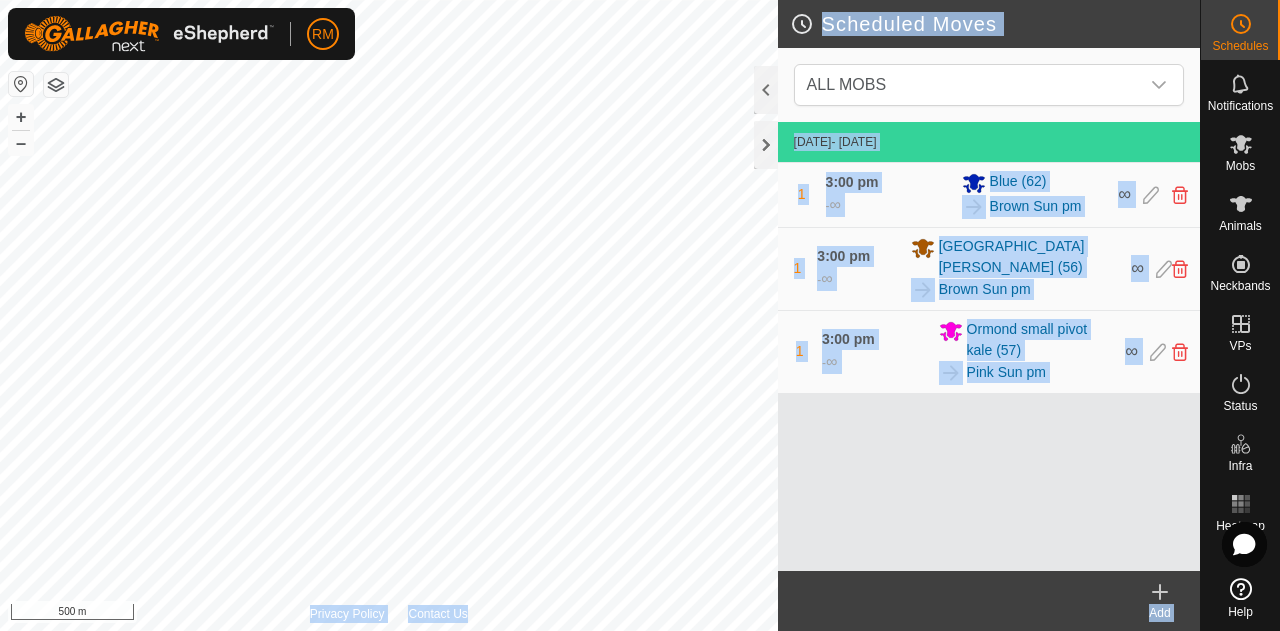 click on "Scheduled Moves  ALL MOBS  20 July 2025  - Today 1 3:00 pm  -  ∞ Blue (62) Brown Sun pm ∞ 1 3:00 pm  -  ∞ Isolated hill kale (56) Brown Sun pm ∞ 1 3:00 pm  -  ∞ Ormond small pivot kale (57) Pink Sun pm ∞  Add  Privacy Policy Contact Us
NB26941
2863726941
Ormond small pivot kale
Pink Sat pm + – ⇧ i 500 m" 